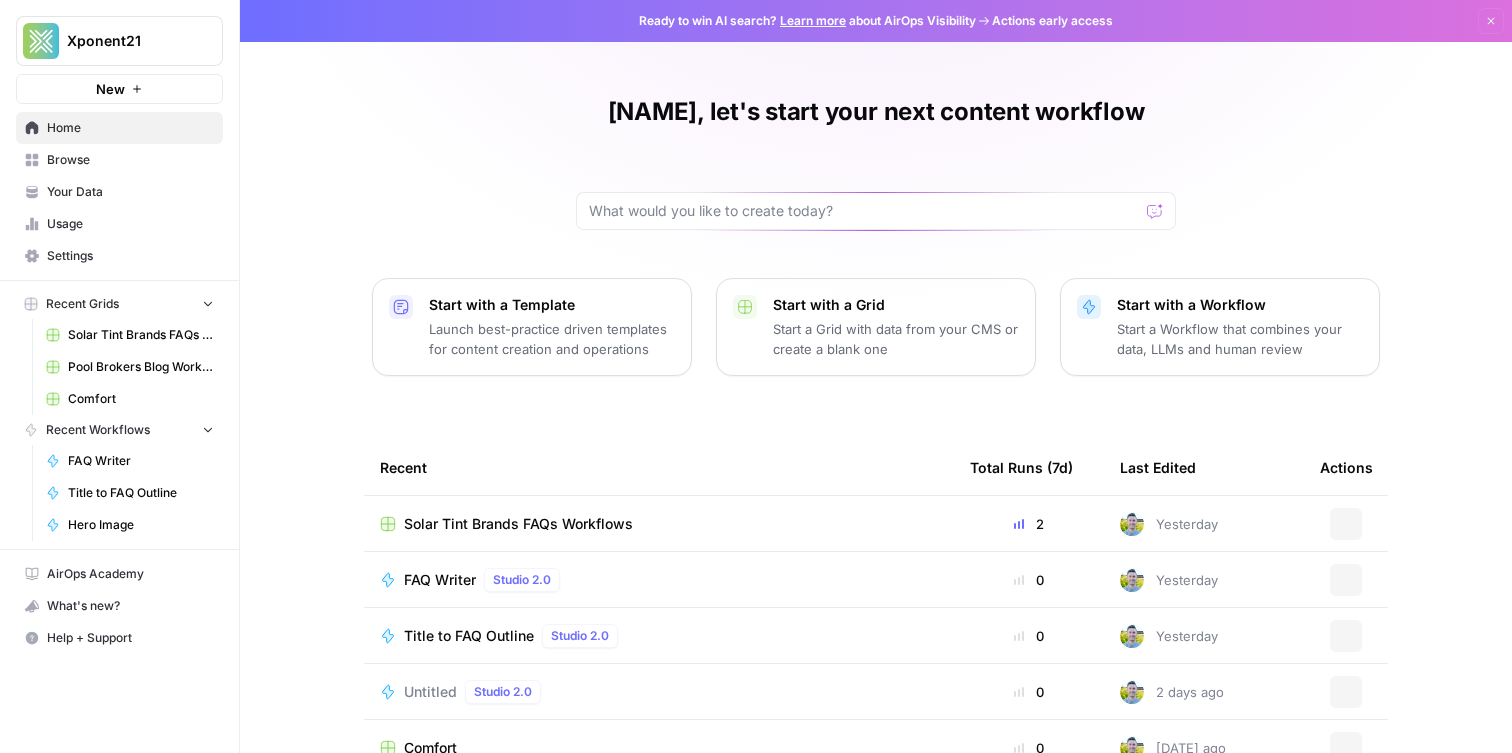 scroll, scrollTop: 0, scrollLeft: 0, axis: both 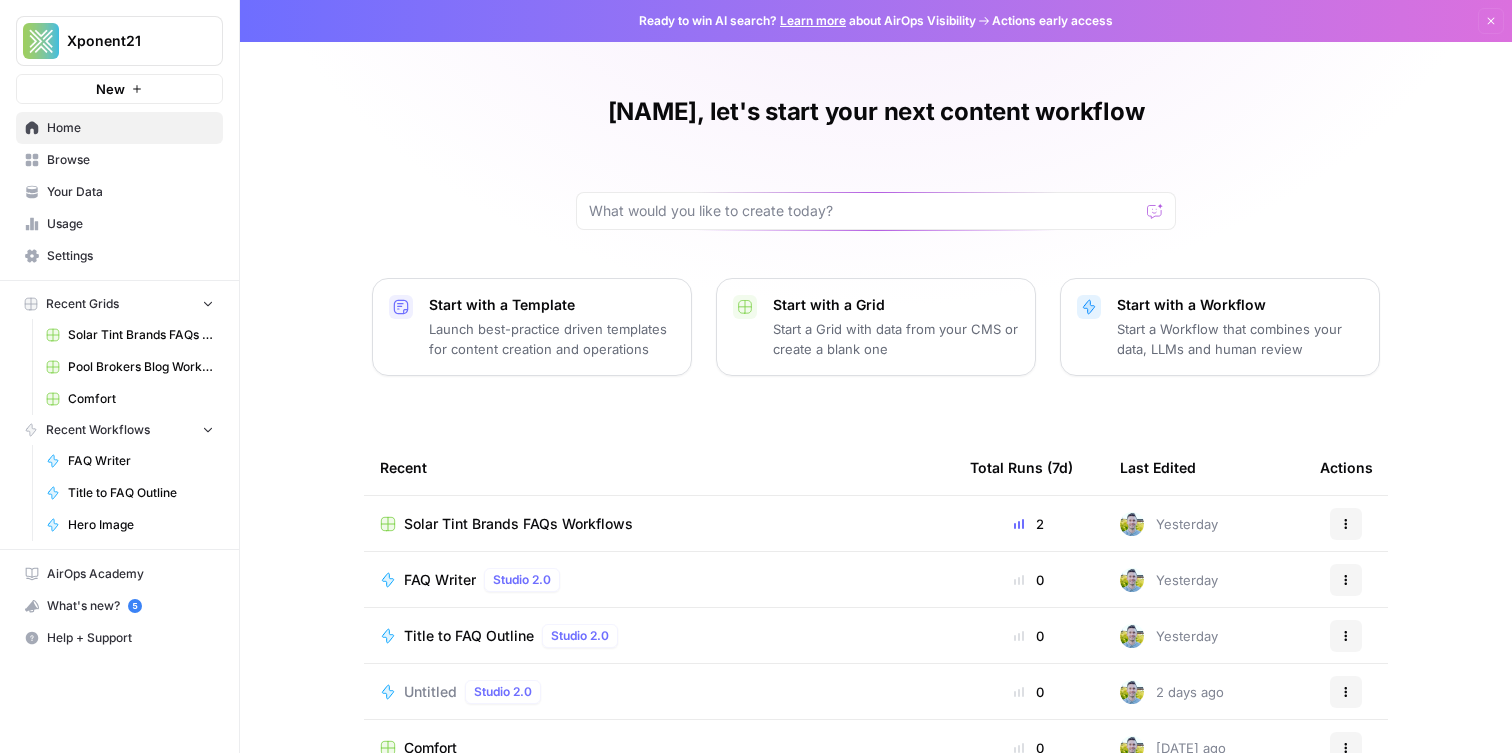 click on "Browse" at bounding box center (130, 160) 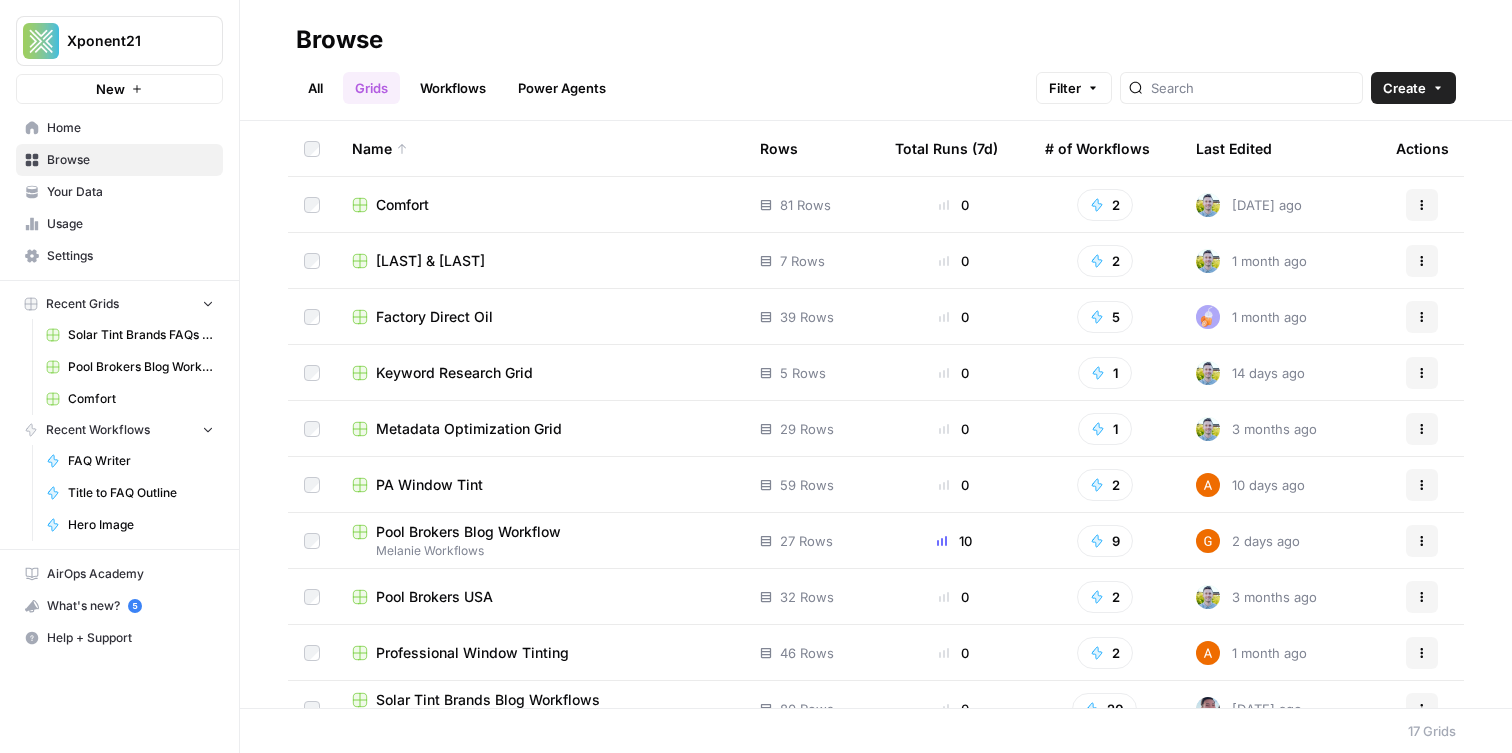click on "Your Data" at bounding box center (130, 192) 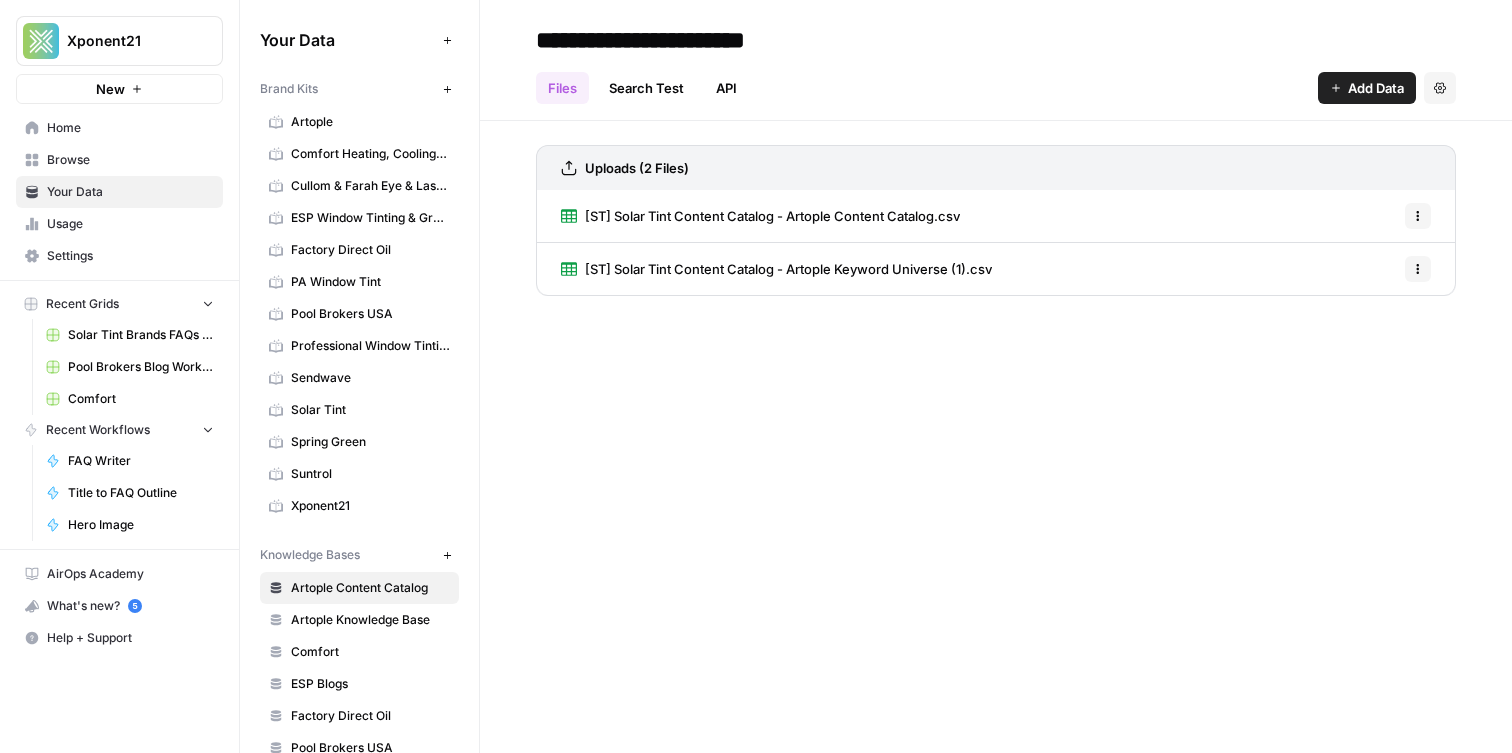 click on "Sendwave" at bounding box center (370, 378) 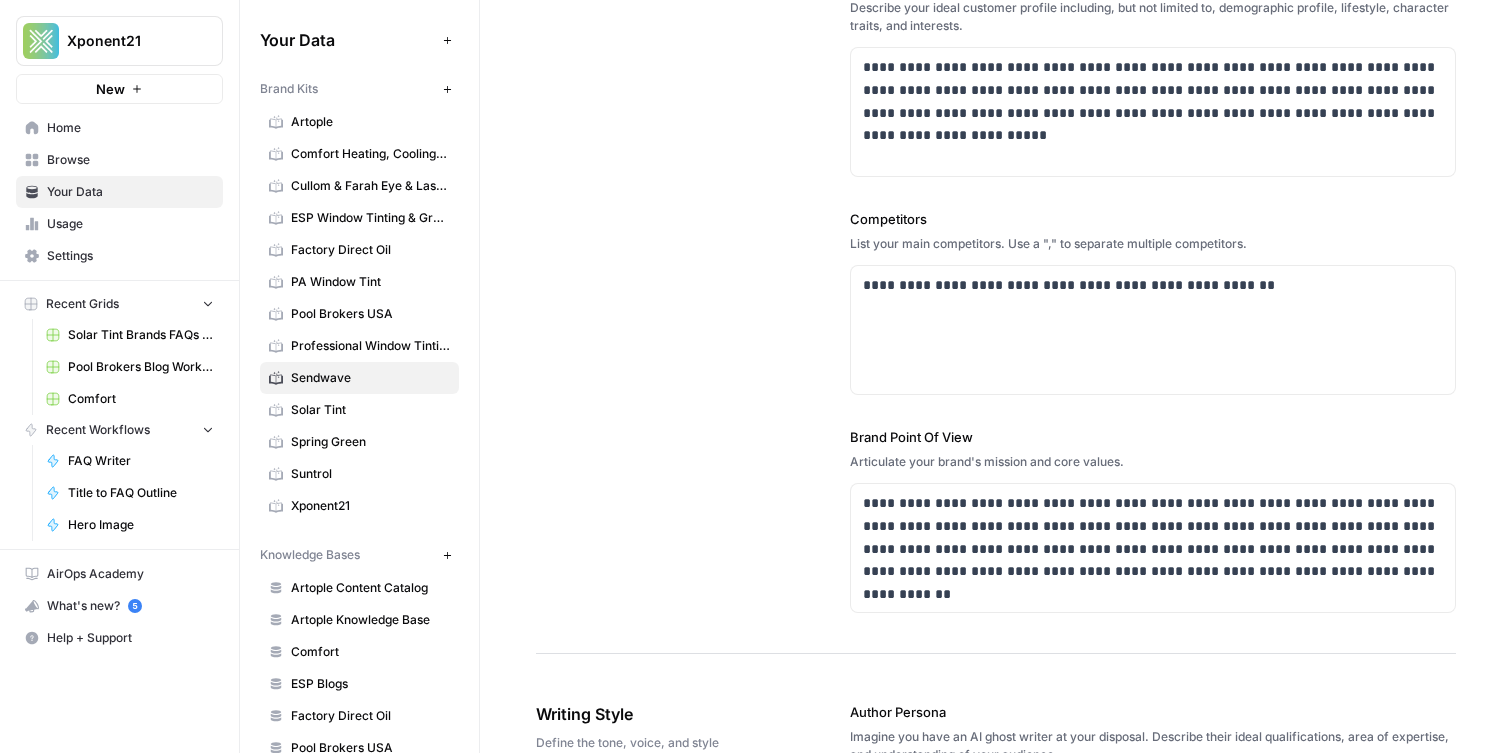 scroll, scrollTop: 0, scrollLeft: 0, axis: both 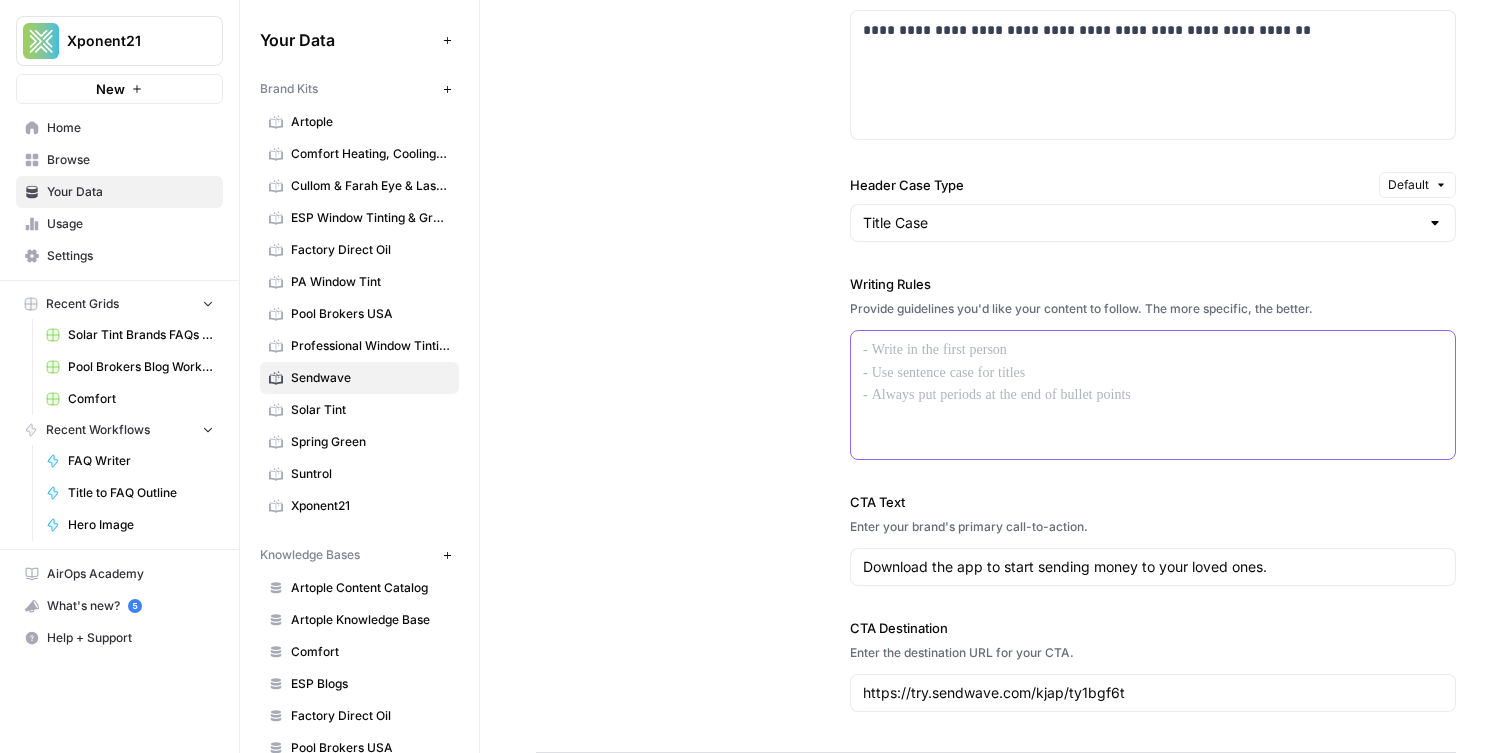 click at bounding box center [1153, 395] 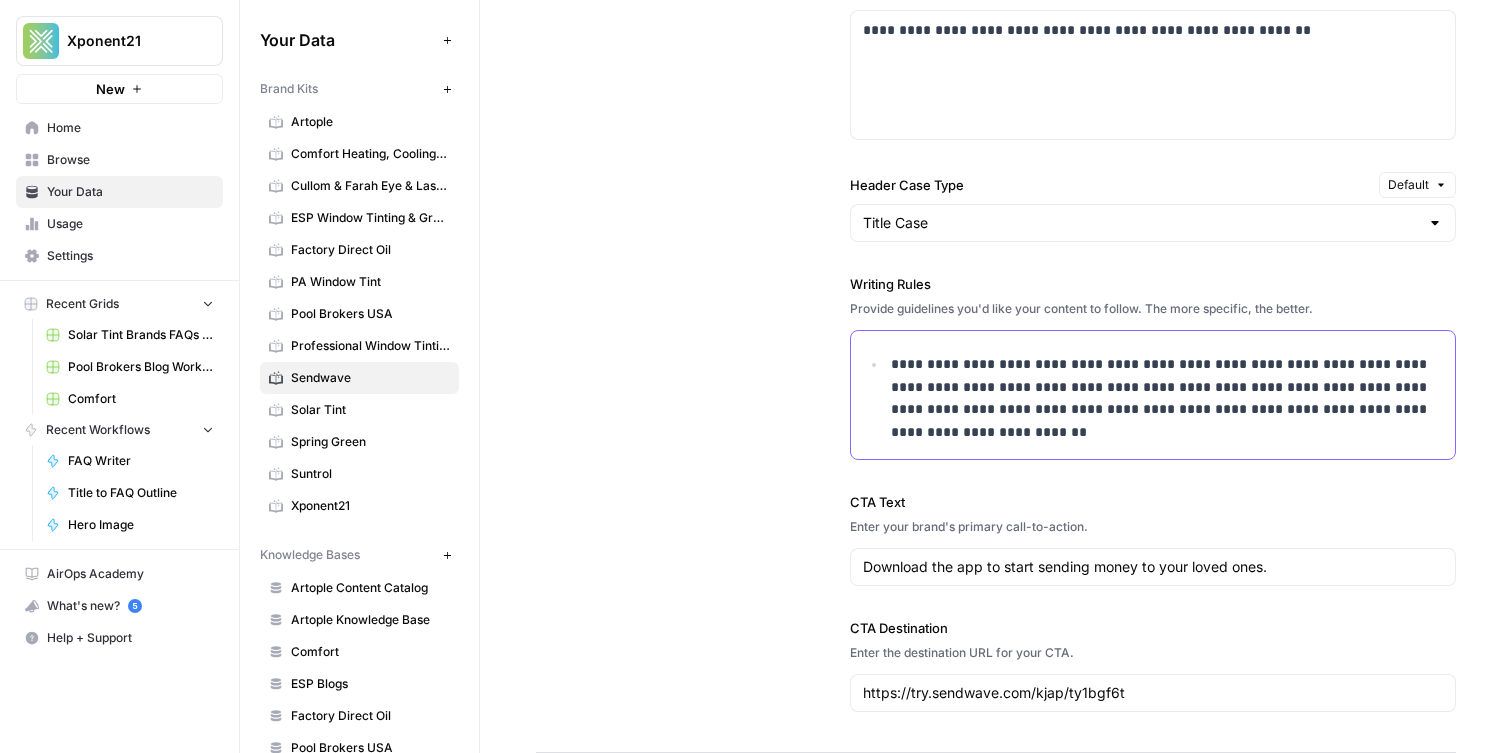 click on "**********" at bounding box center (1167, 398) 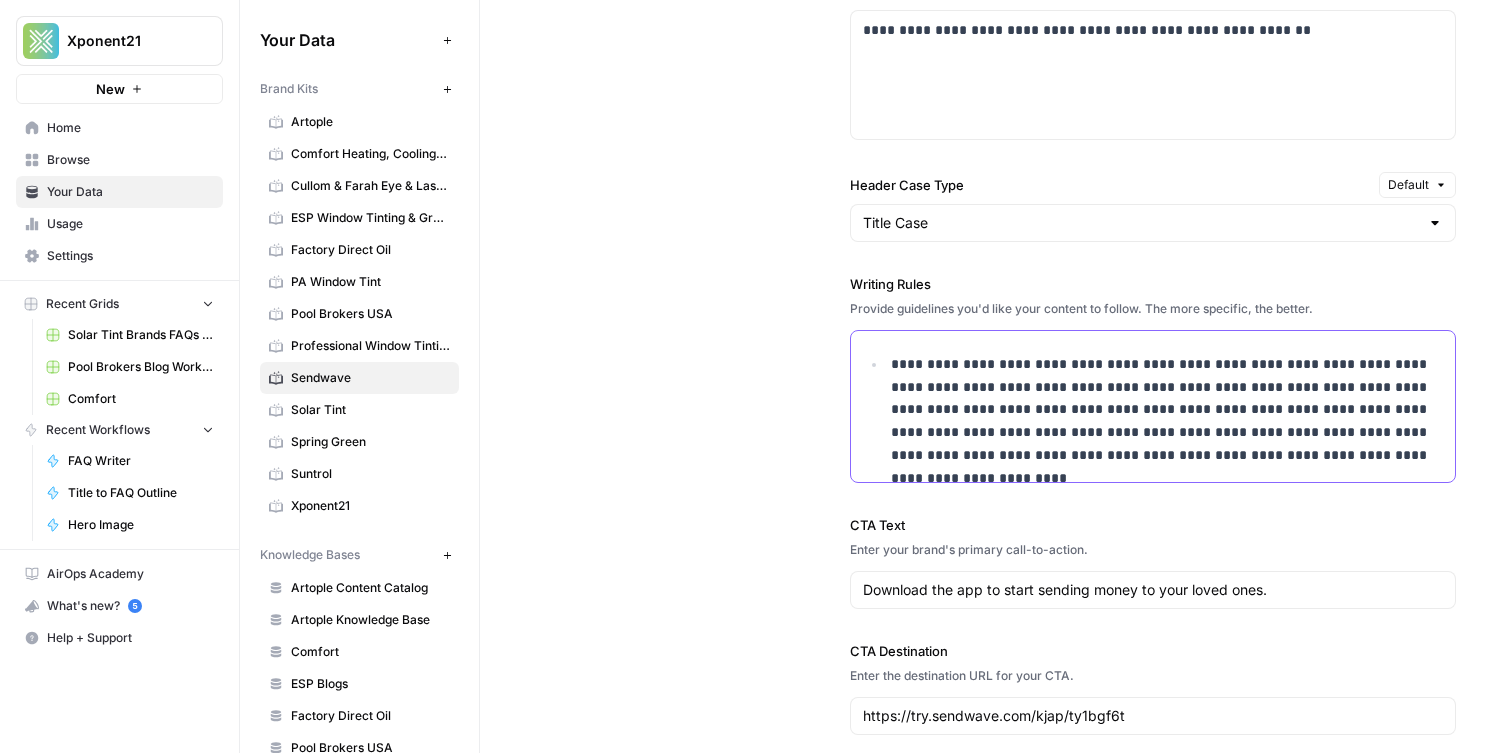 click on "**********" at bounding box center (1167, 410) 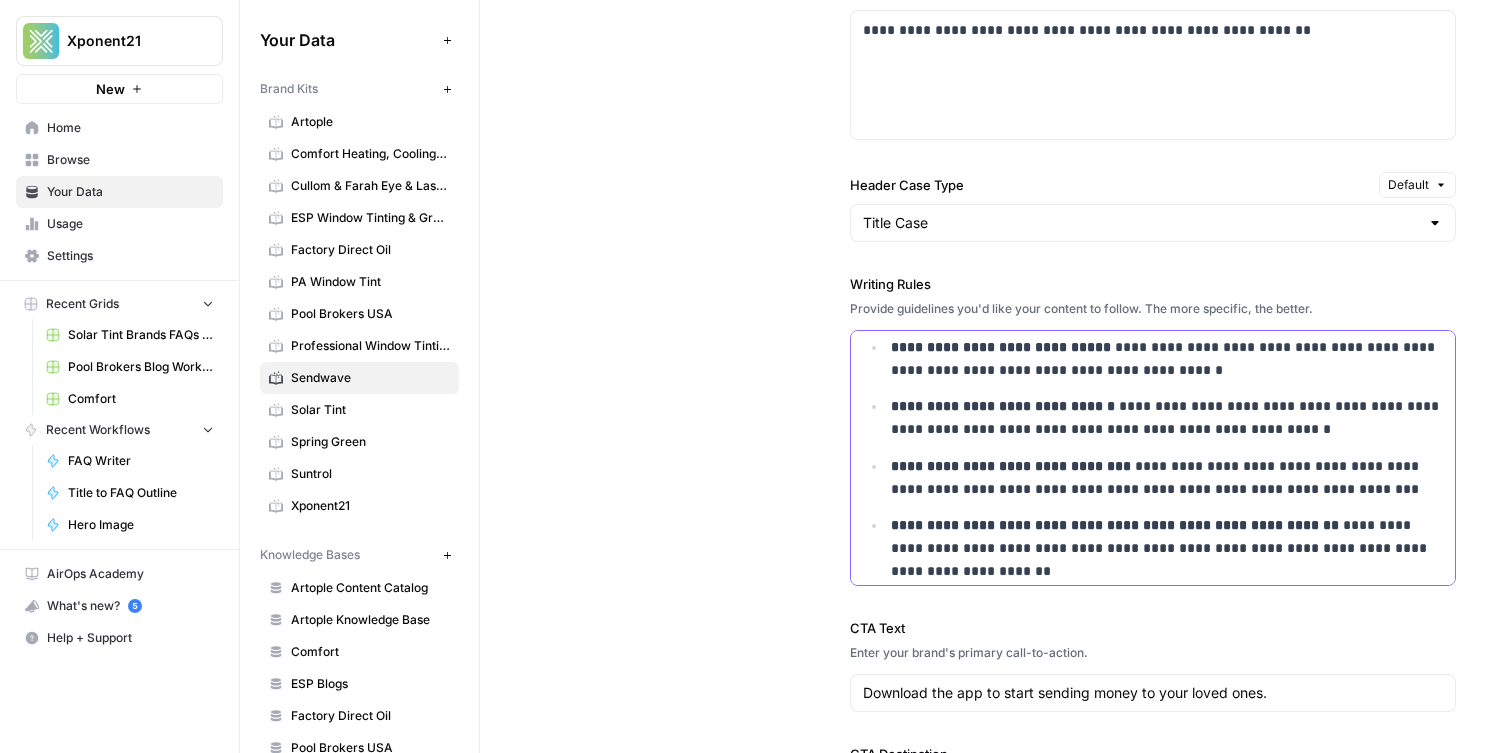 scroll, scrollTop: 0, scrollLeft: 0, axis: both 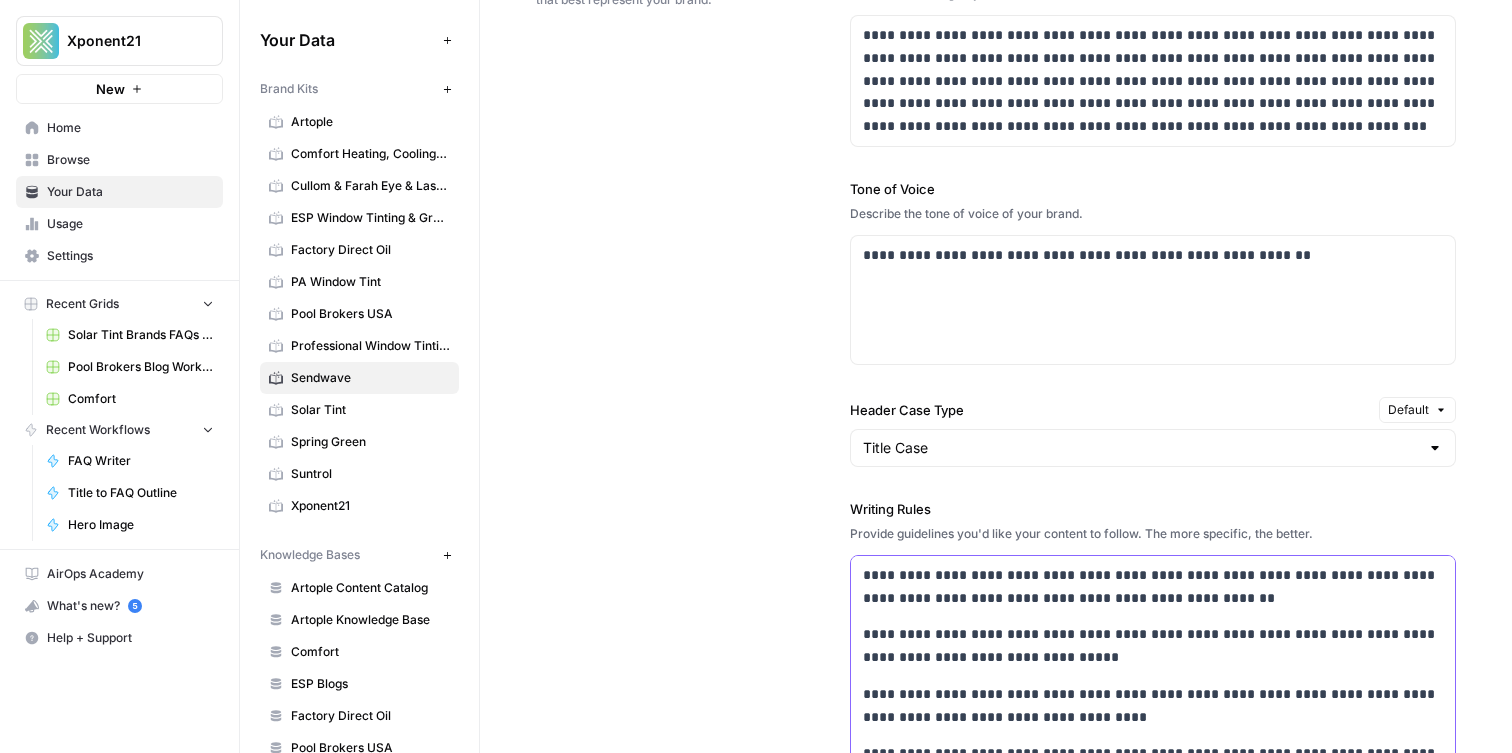 click on "**********" at bounding box center [1153, 587] 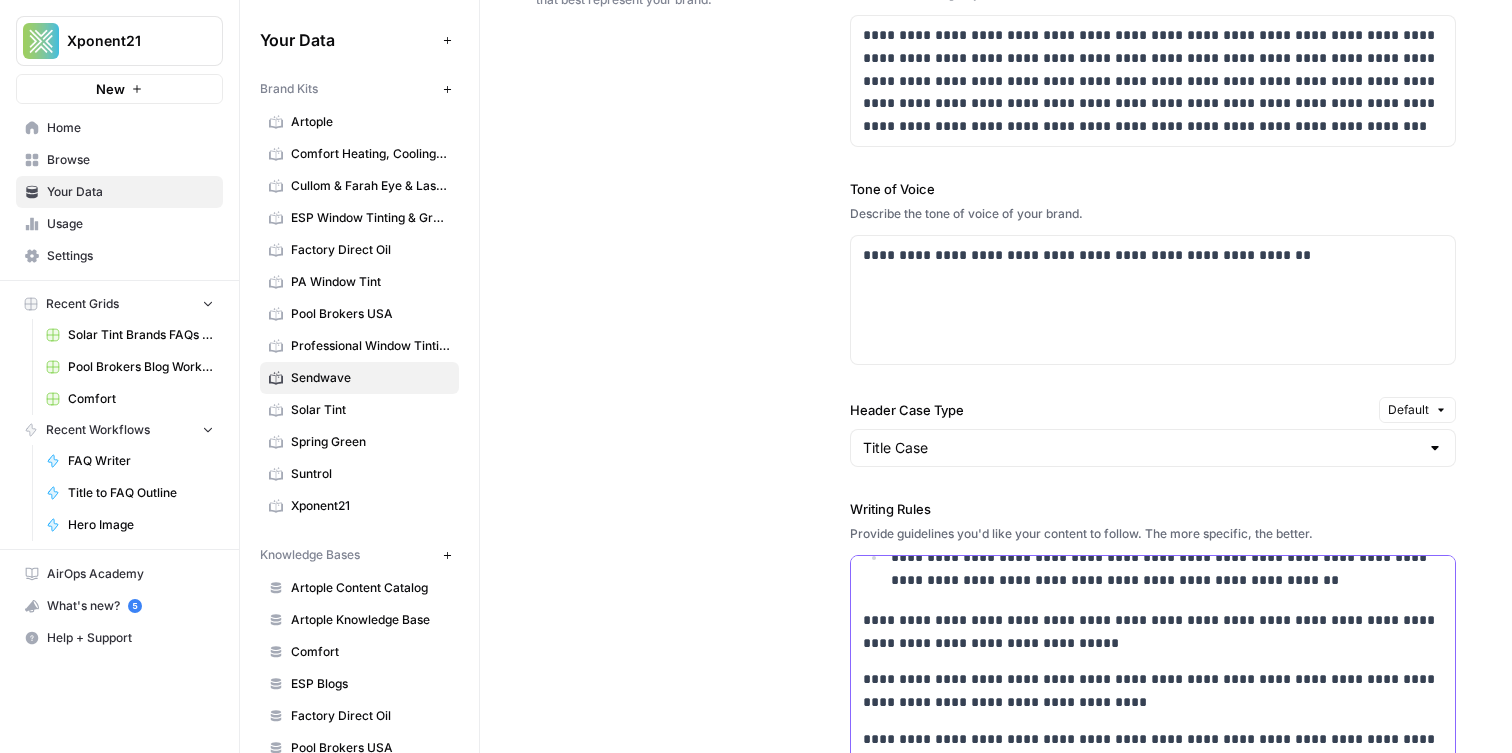scroll, scrollTop: 27, scrollLeft: 0, axis: vertical 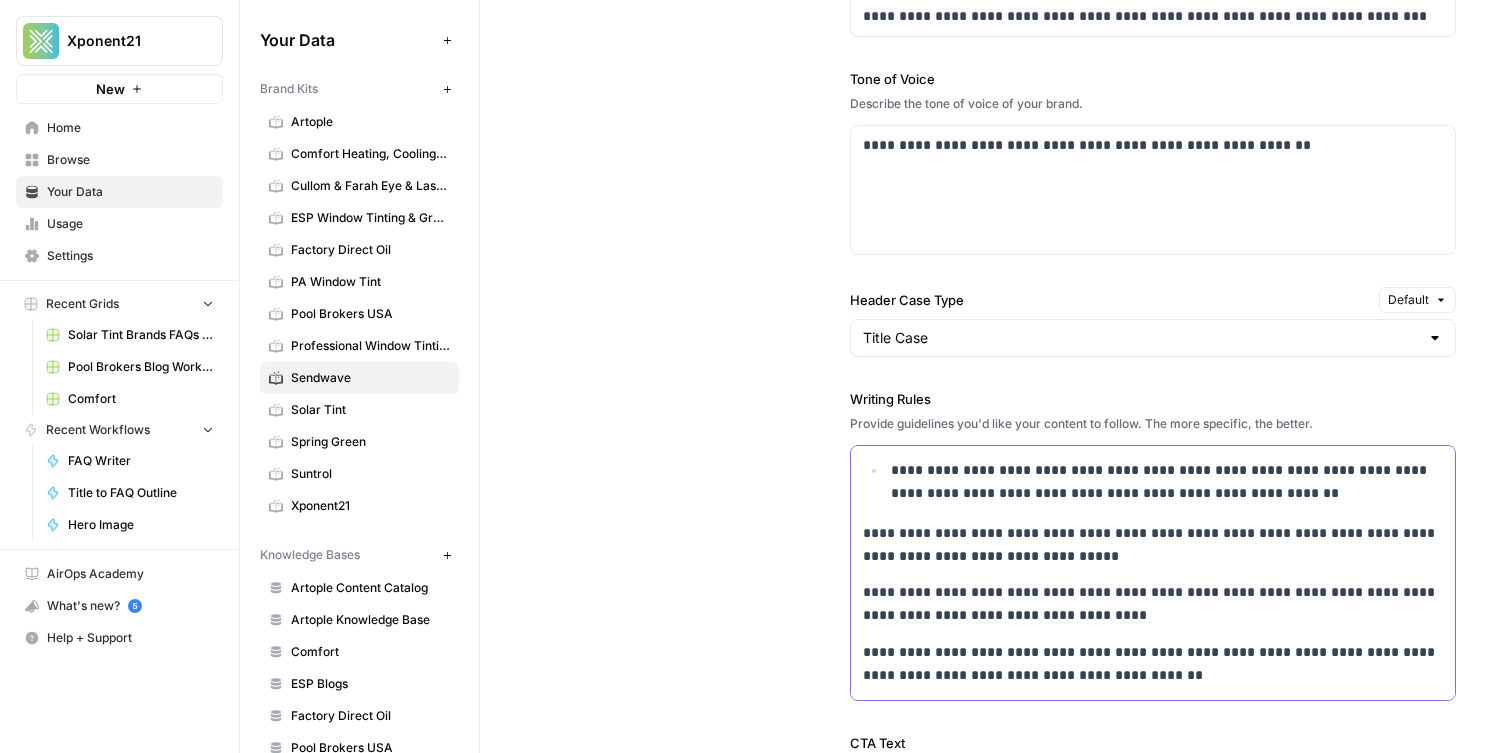 click on "**********" at bounding box center [1167, 482] 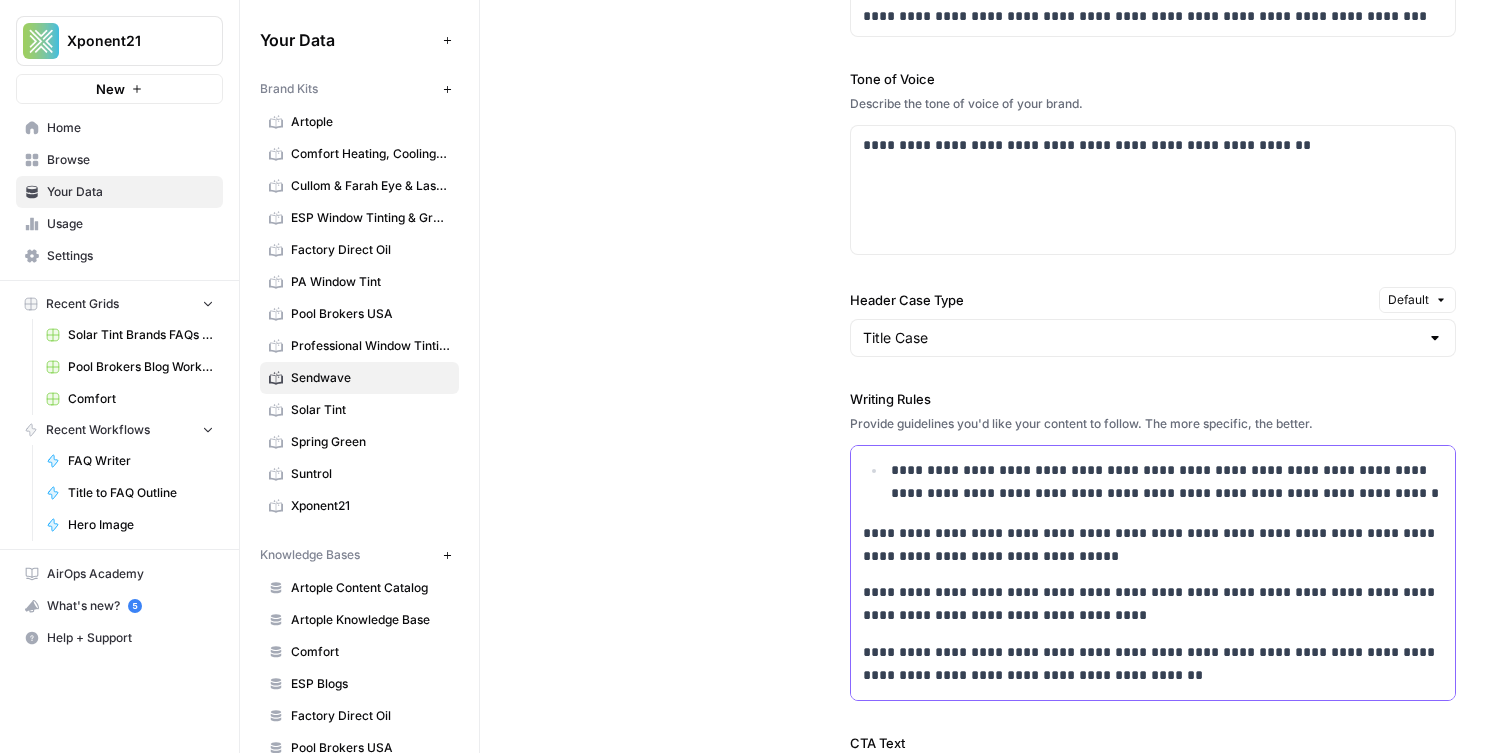 click on "**********" at bounding box center (1153, 604) 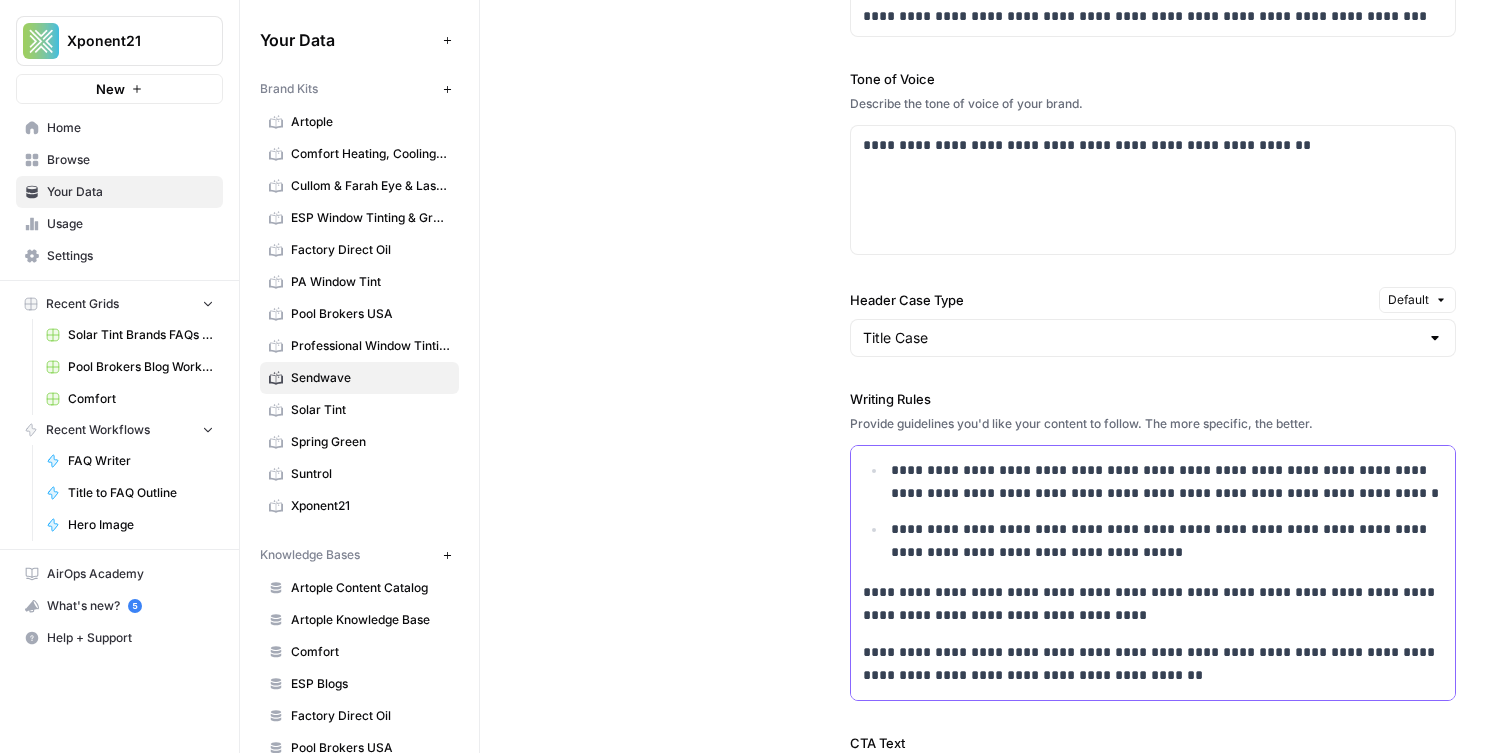 scroll, scrollTop: 21, scrollLeft: 0, axis: vertical 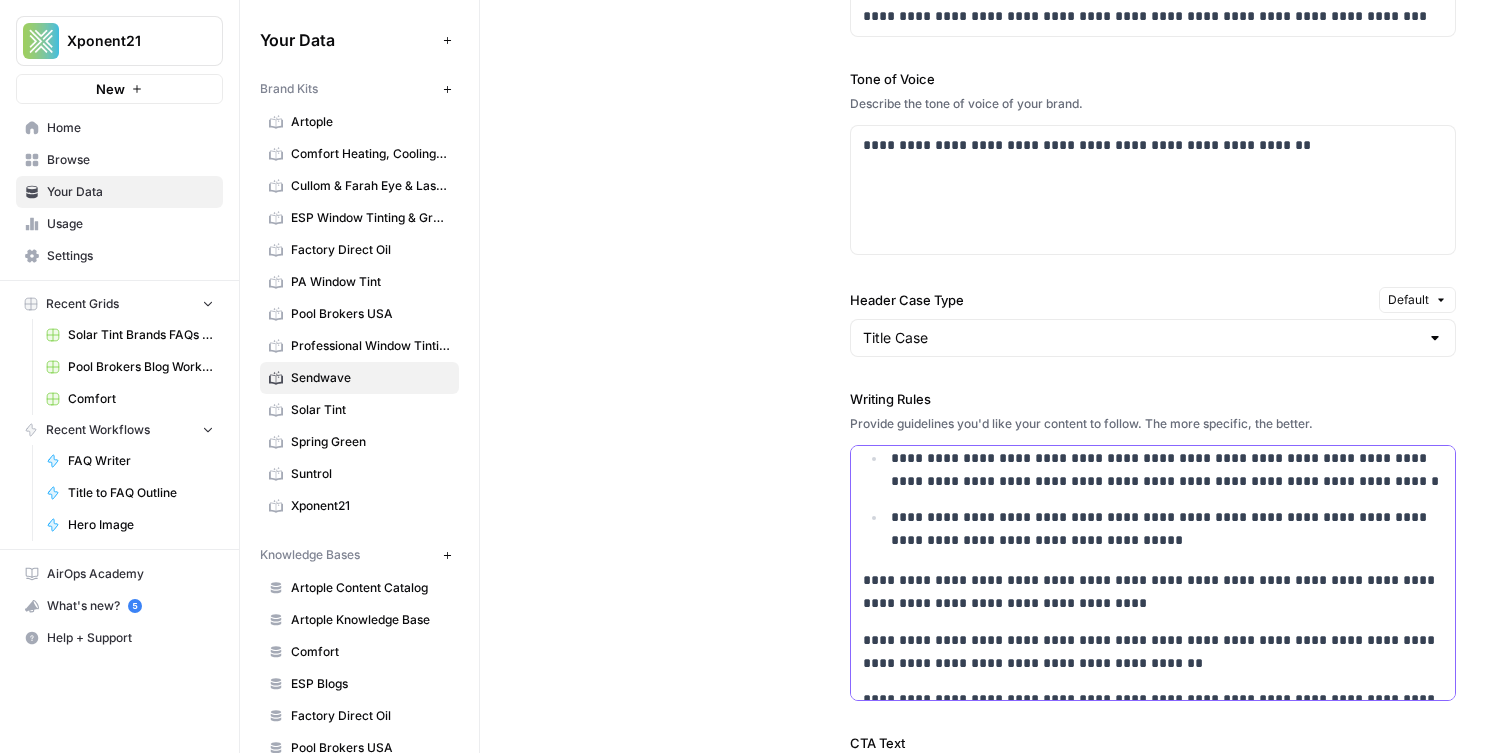 click on "**********" at bounding box center [1167, 529] 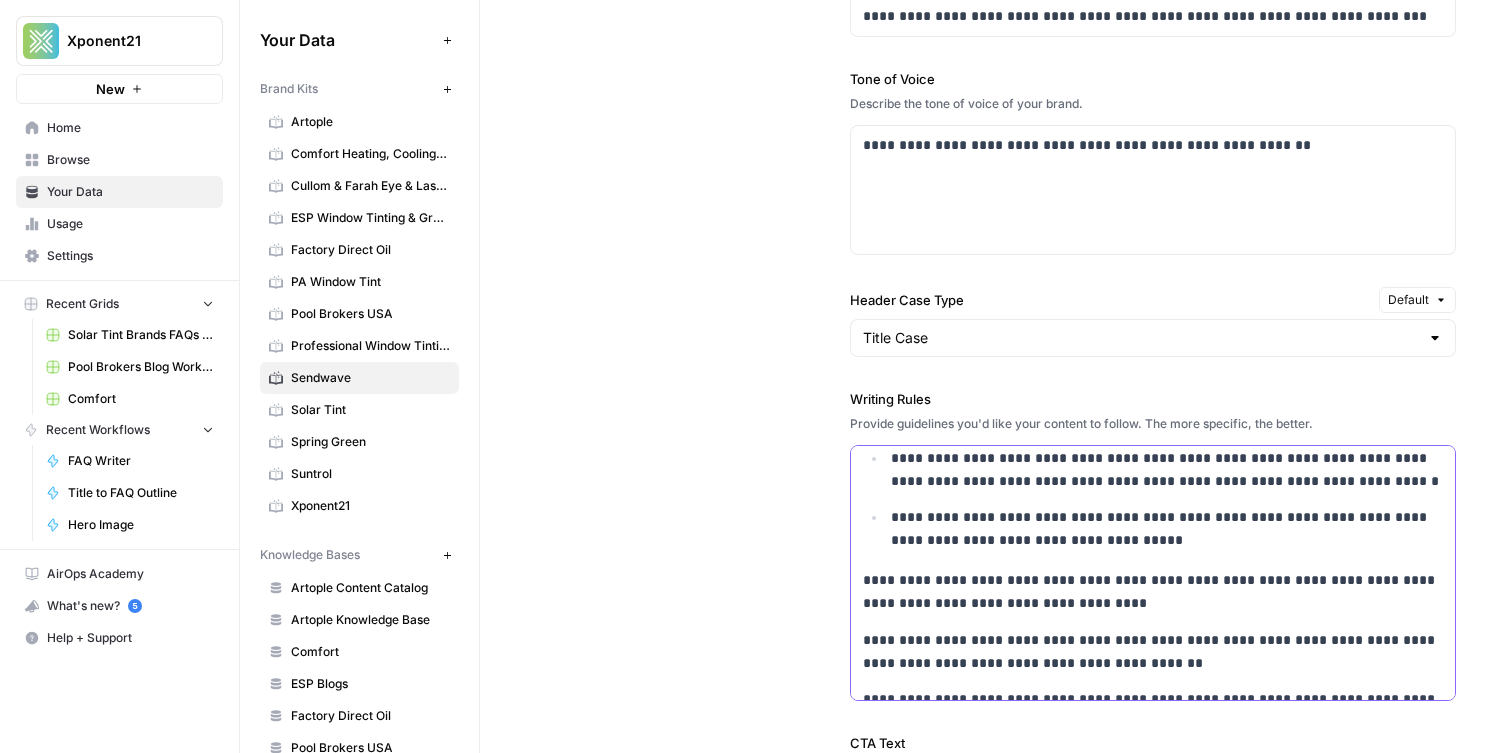 click on "**********" at bounding box center (1153, 592) 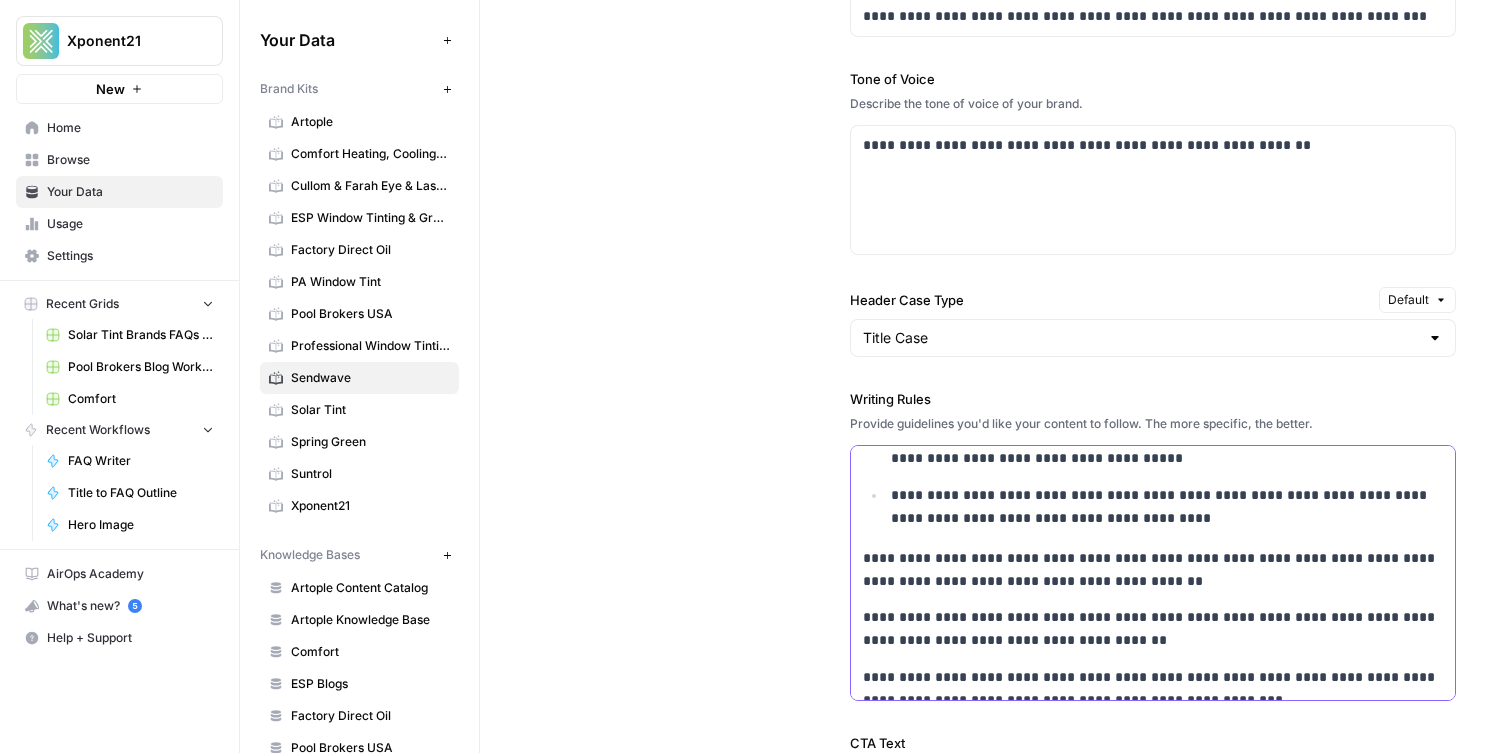 scroll, scrollTop: 99, scrollLeft: 0, axis: vertical 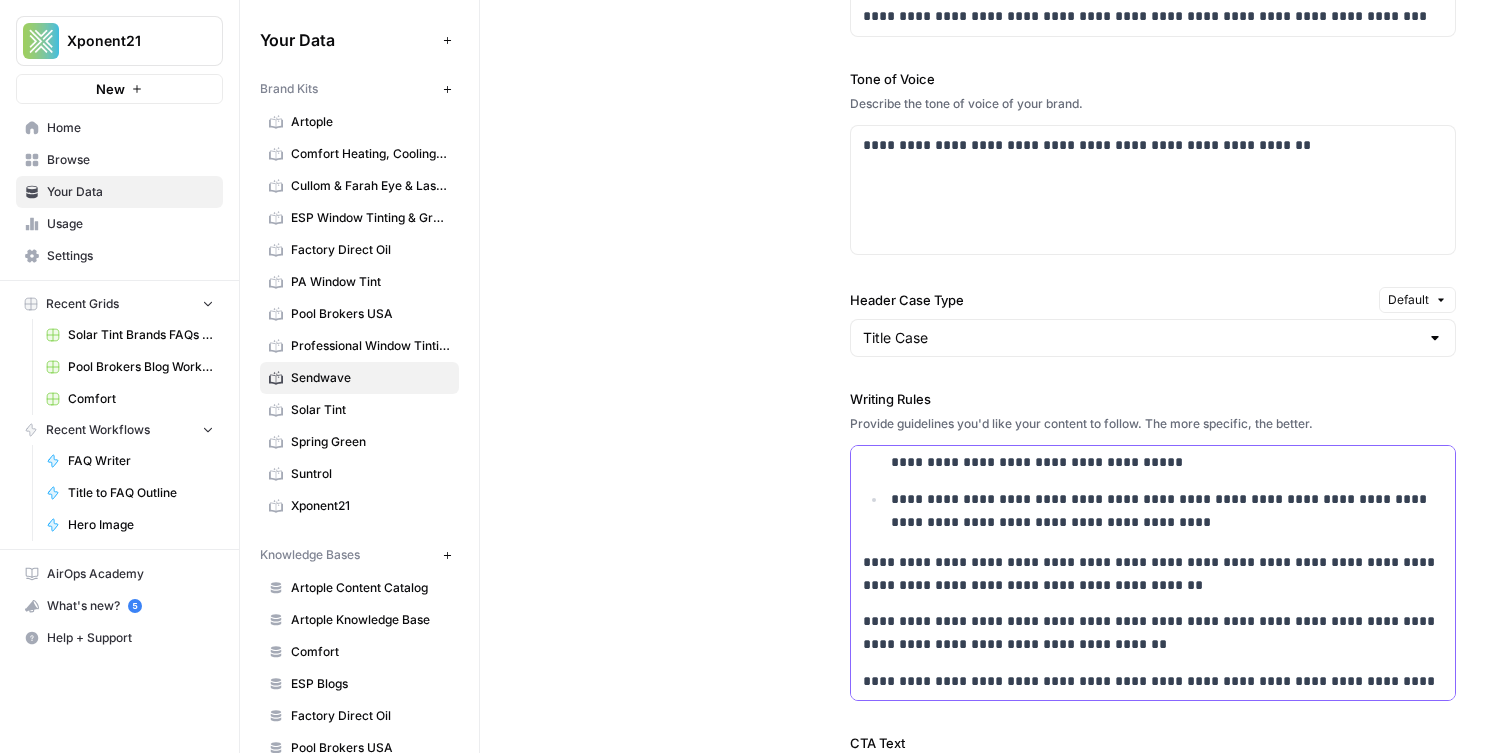 click on "**********" at bounding box center [1153, 574] 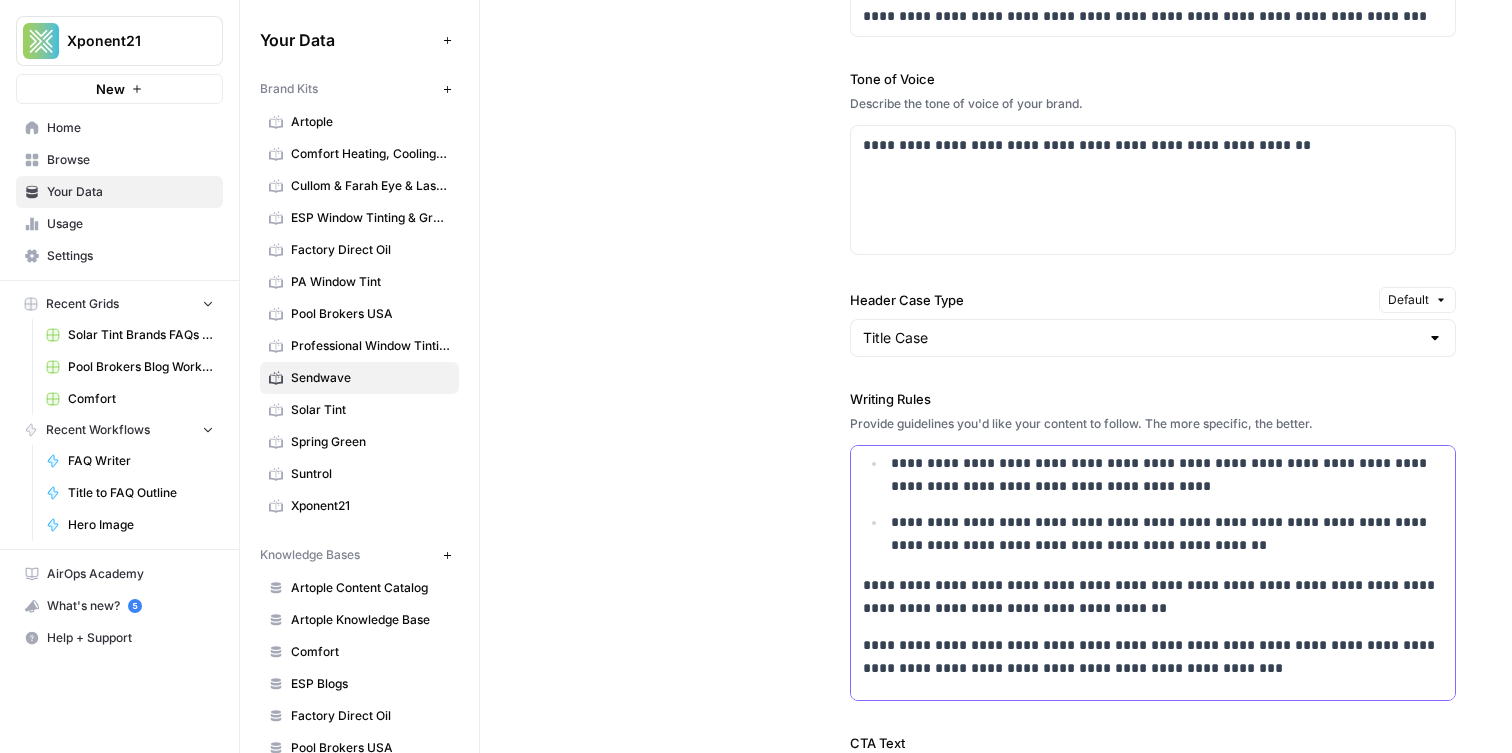 scroll, scrollTop: 133, scrollLeft: 0, axis: vertical 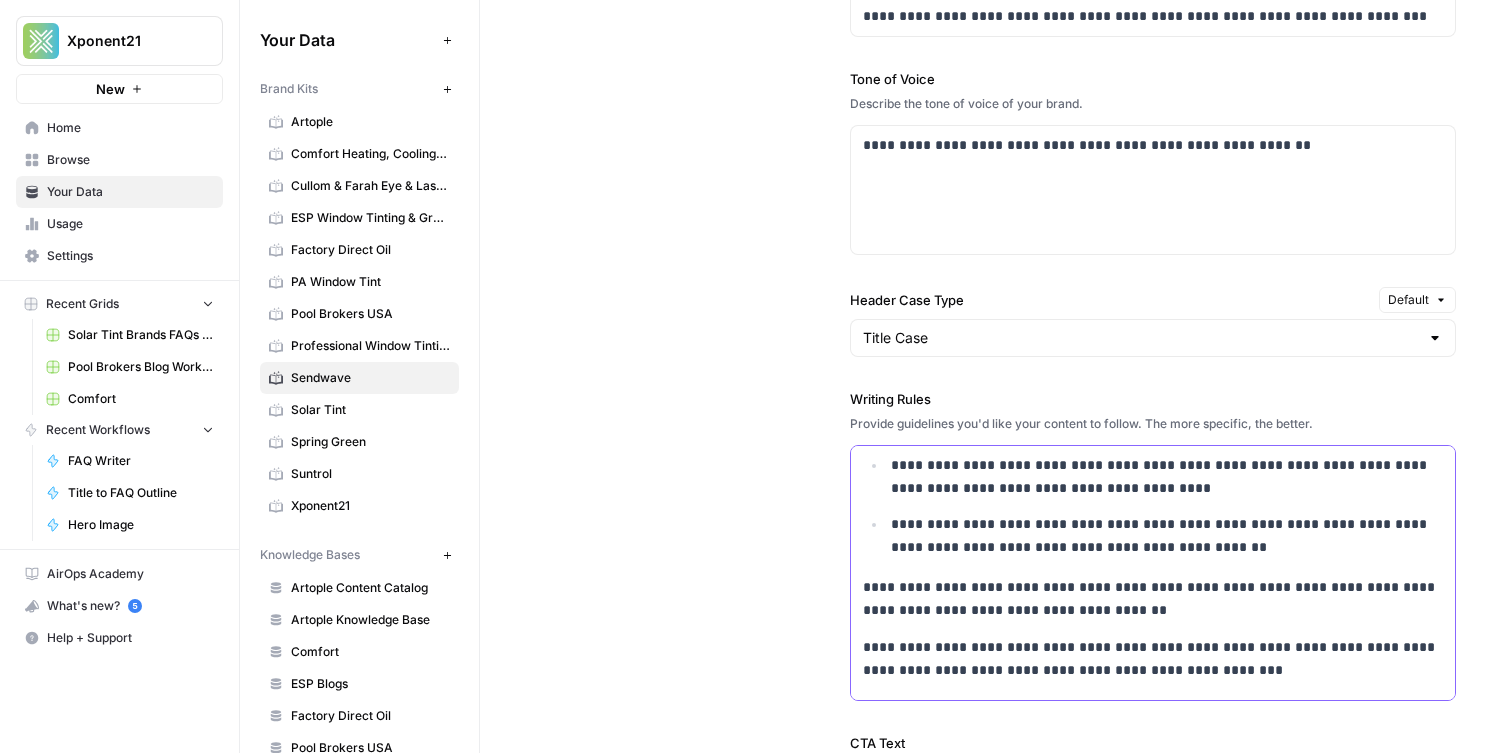 click on "**********" at bounding box center (1167, 536) 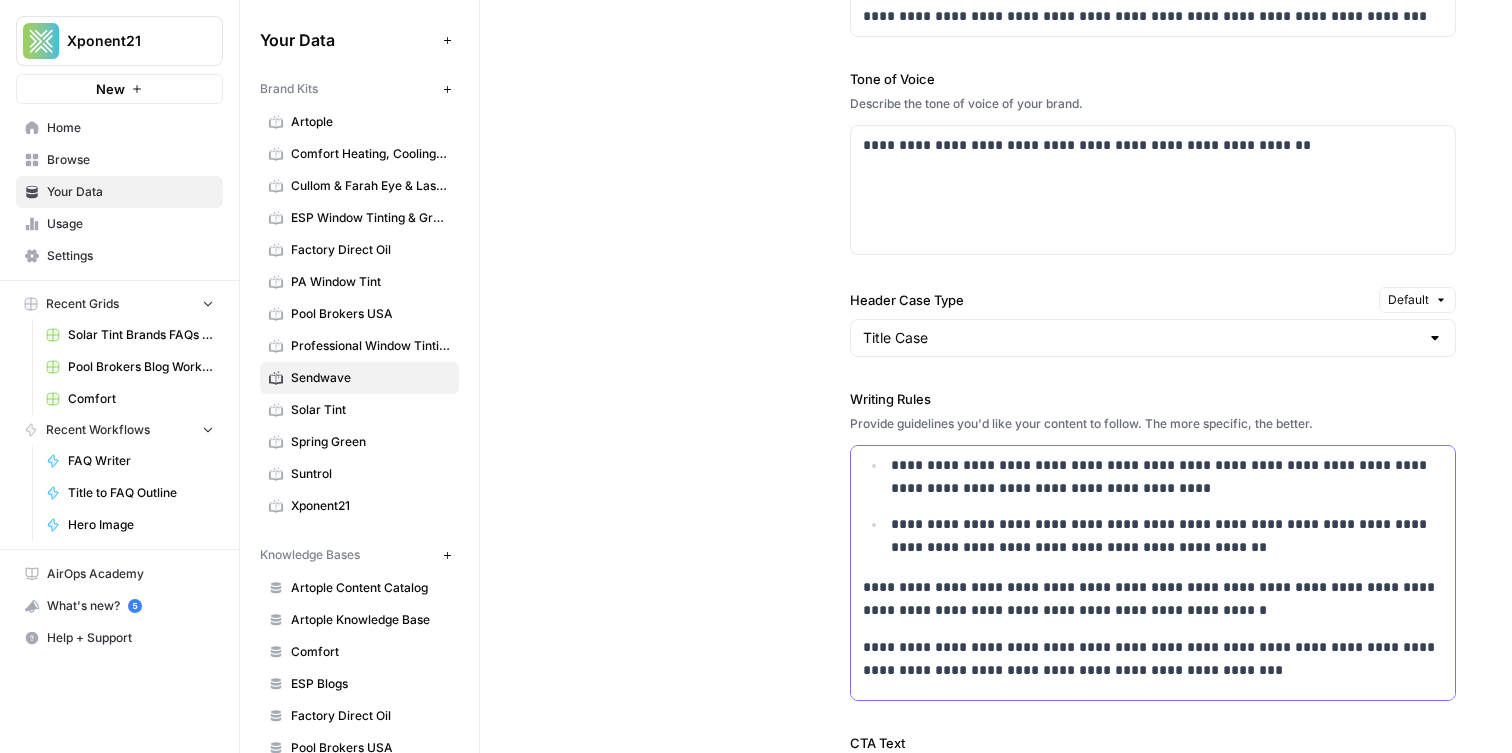 click on "**********" at bounding box center [1153, 599] 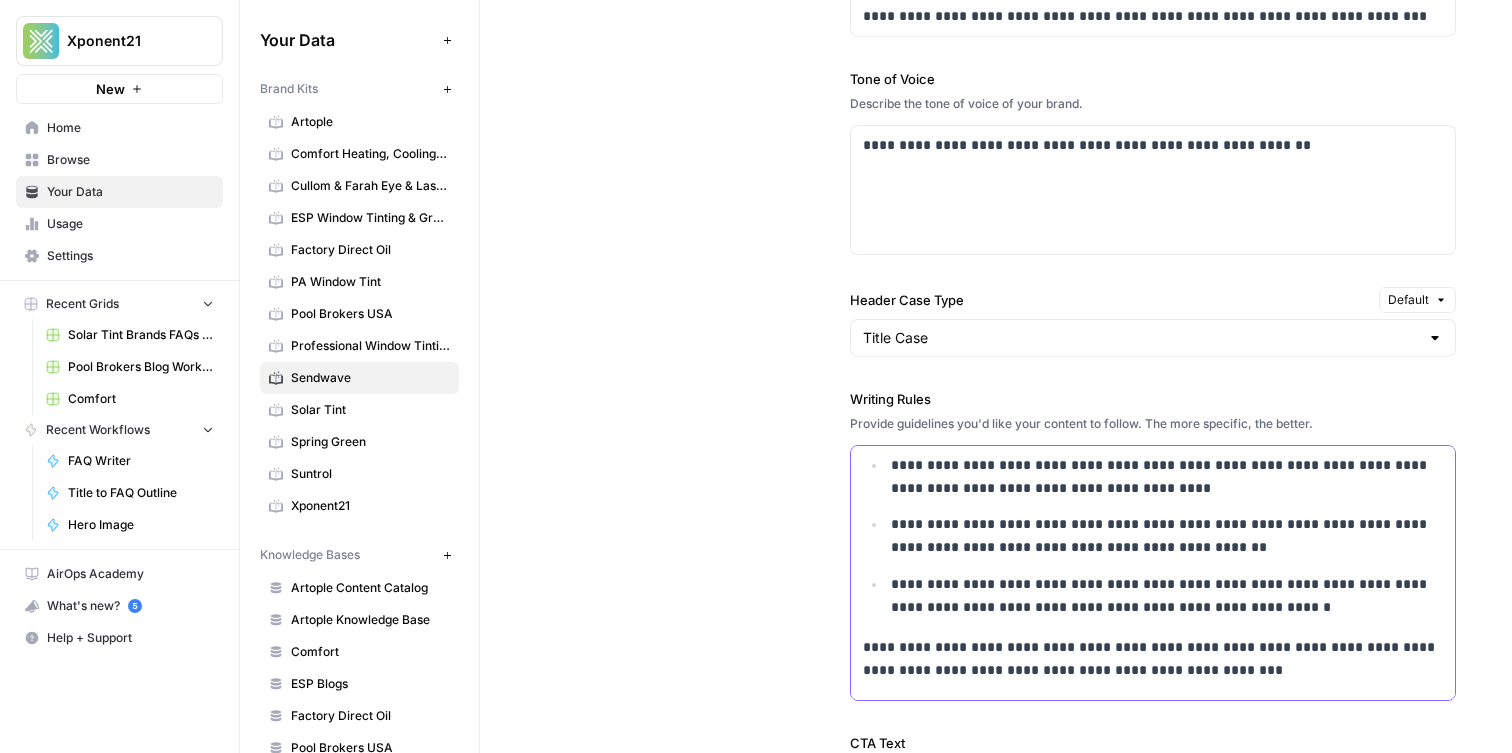 click on "**********" at bounding box center [1167, 596] 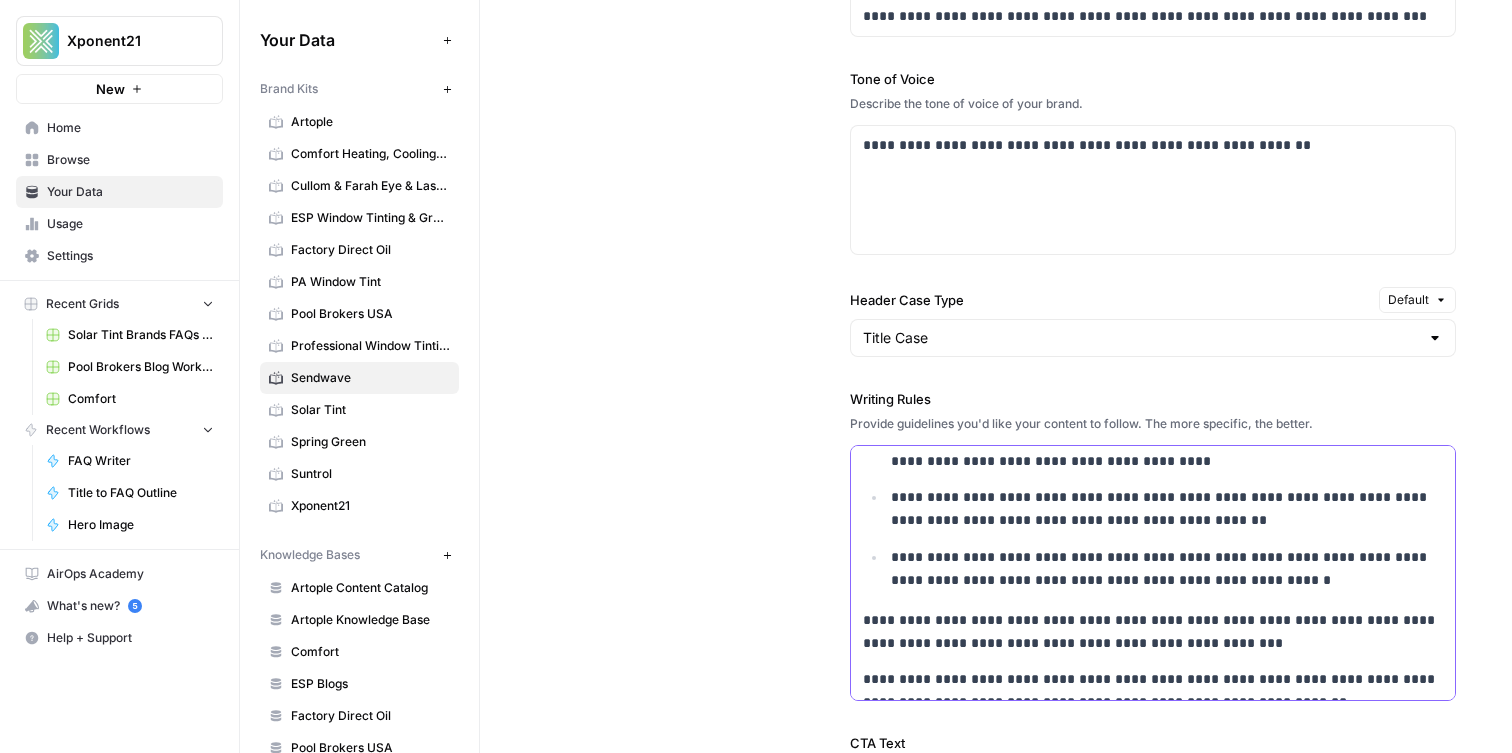 scroll, scrollTop: 157, scrollLeft: 0, axis: vertical 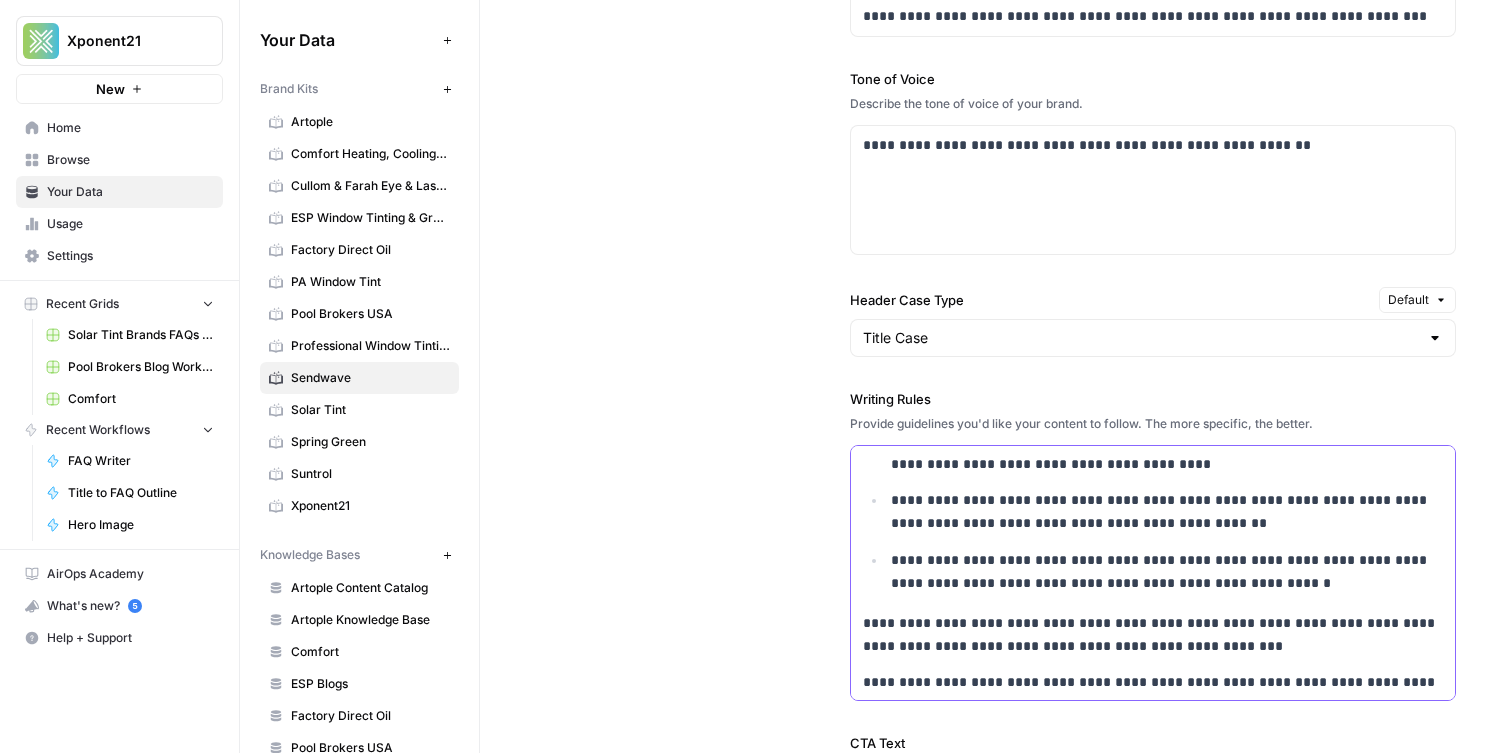 click on "**********" at bounding box center (1153, 537) 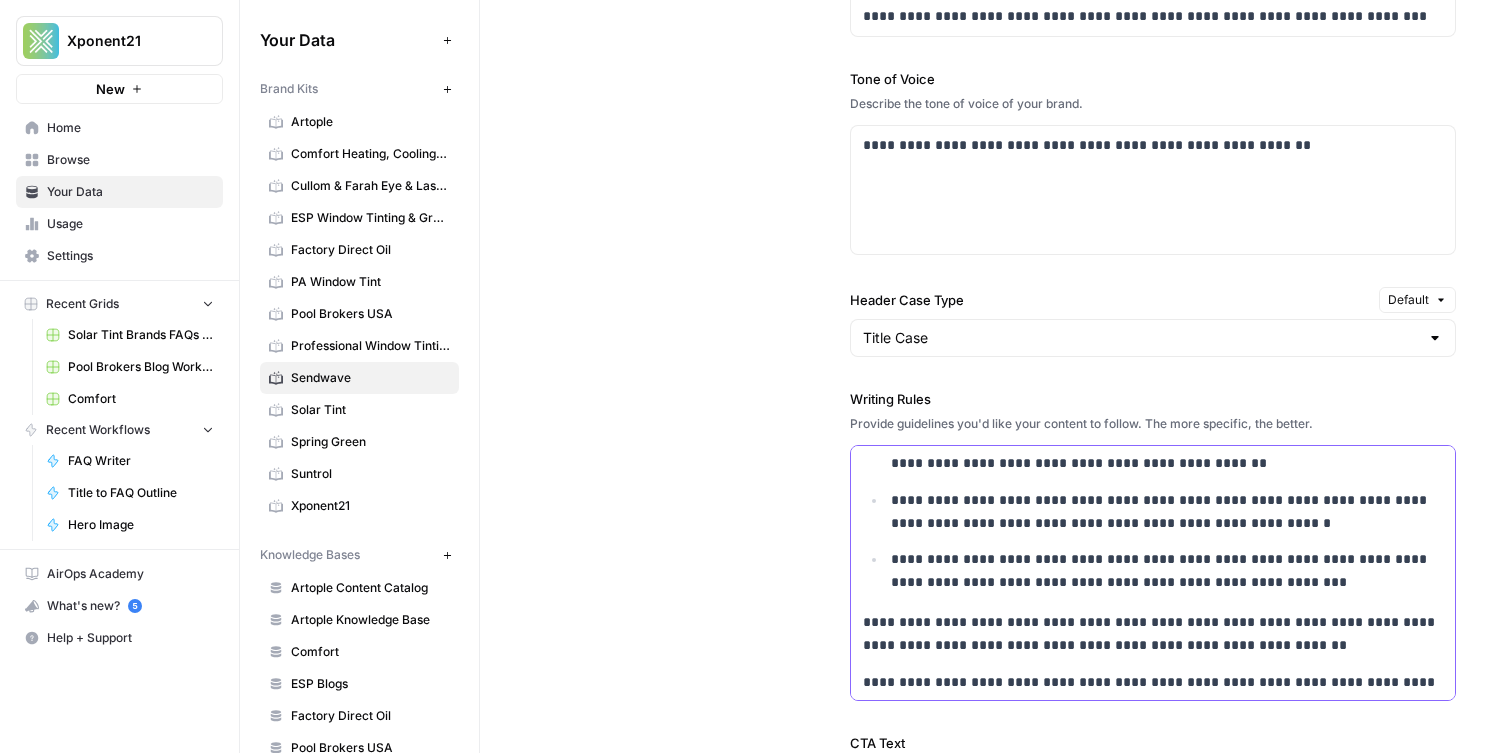 scroll, scrollTop: 213, scrollLeft: 0, axis: vertical 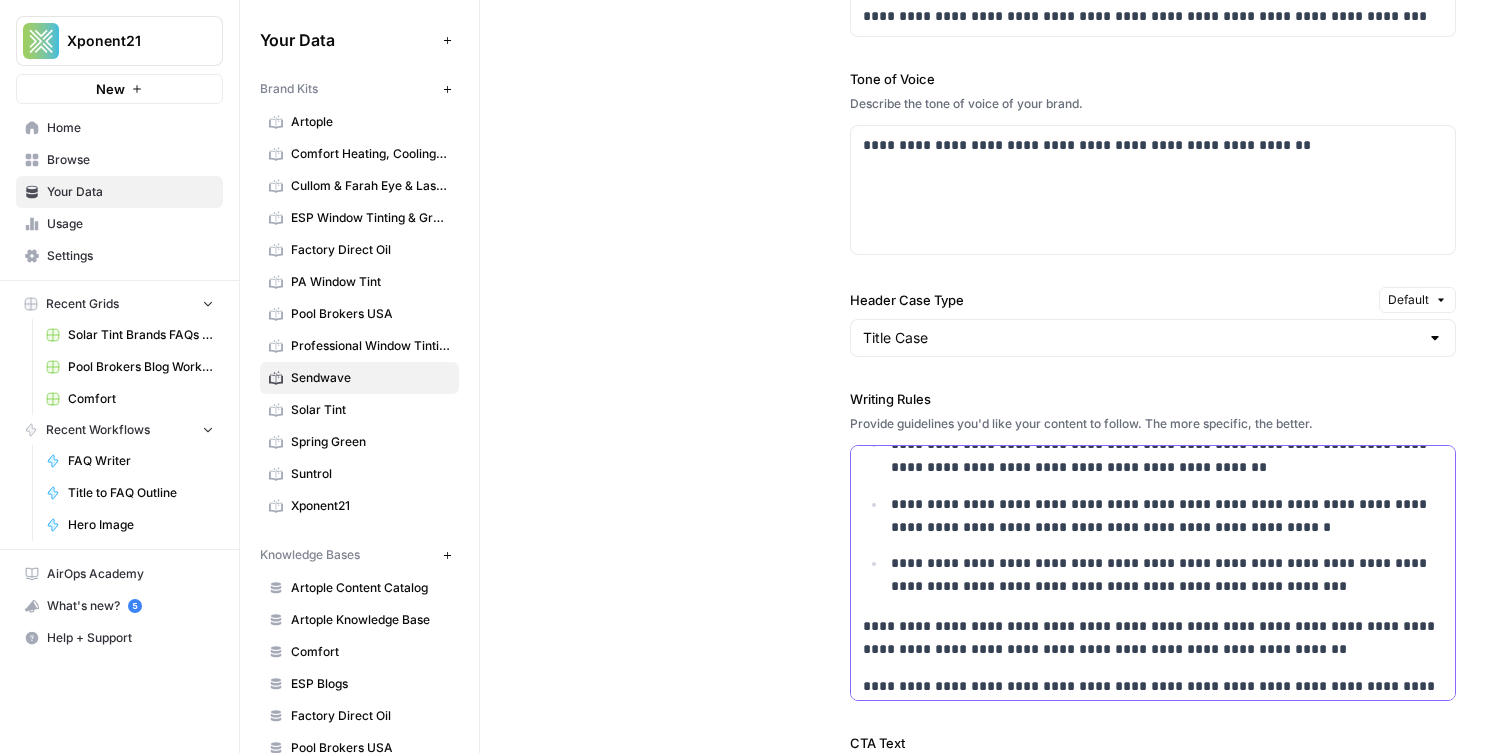 click on "**********" at bounding box center [1153, 481] 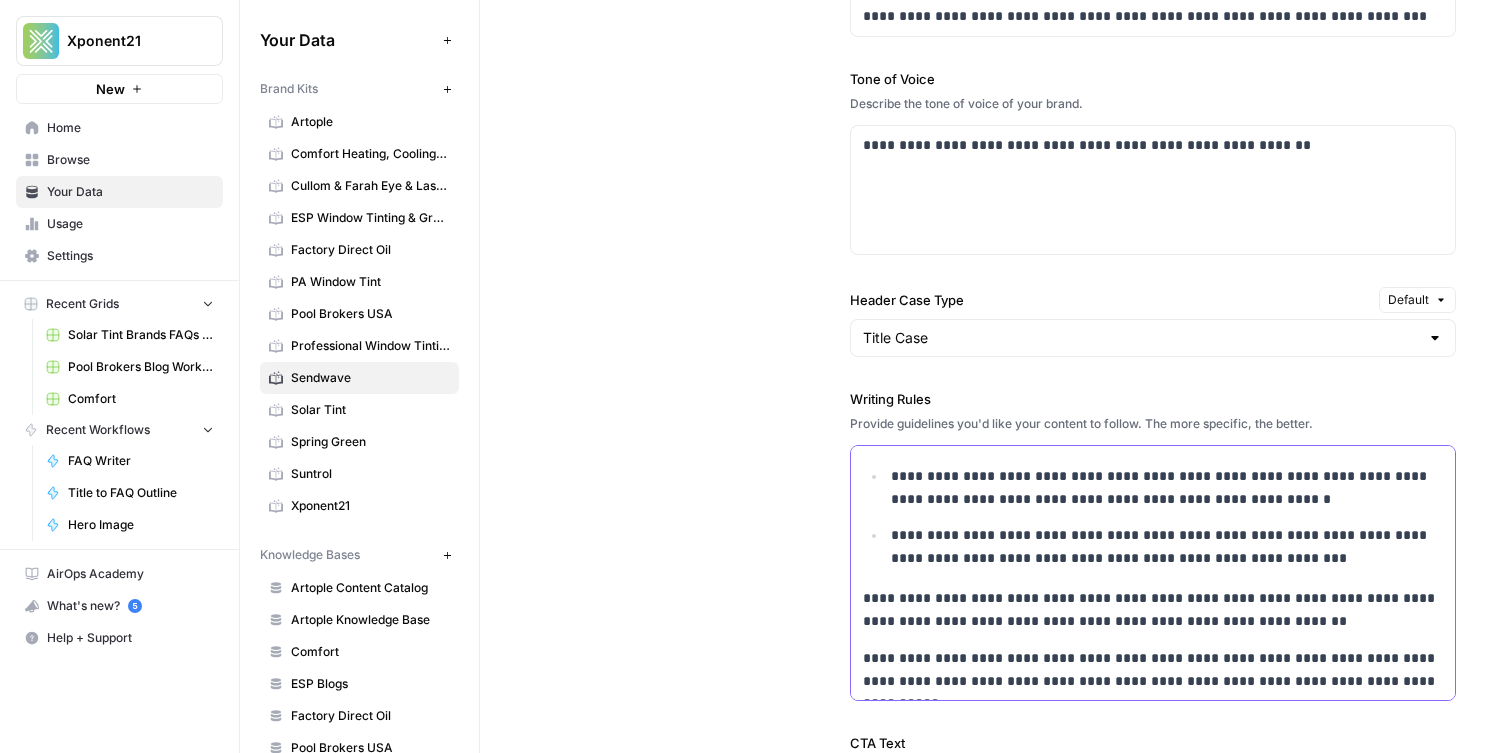 scroll, scrollTop: 237, scrollLeft: 0, axis: vertical 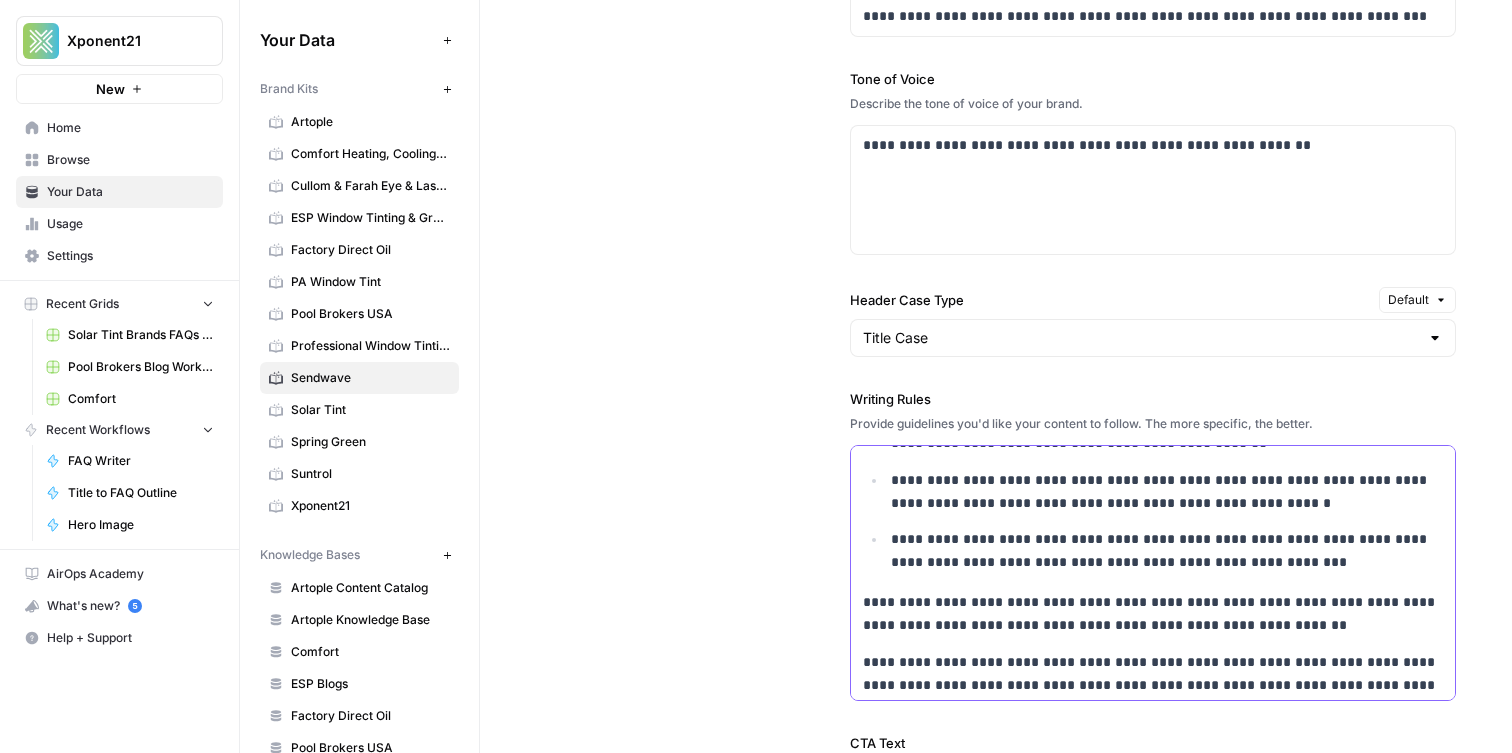 click on "**********" at bounding box center [1153, 614] 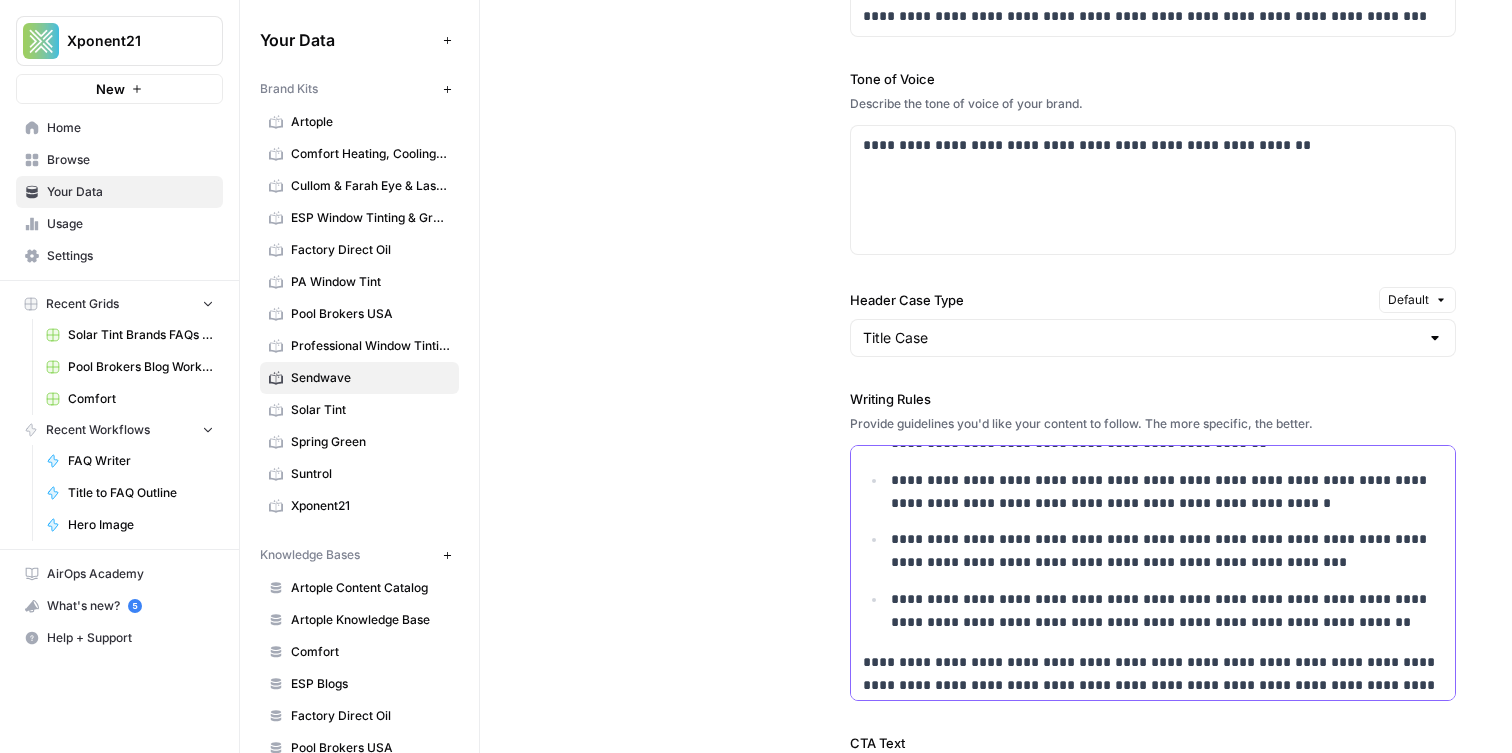 scroll, scrollTop: 241, scrollLeft: 0, axis: vertical 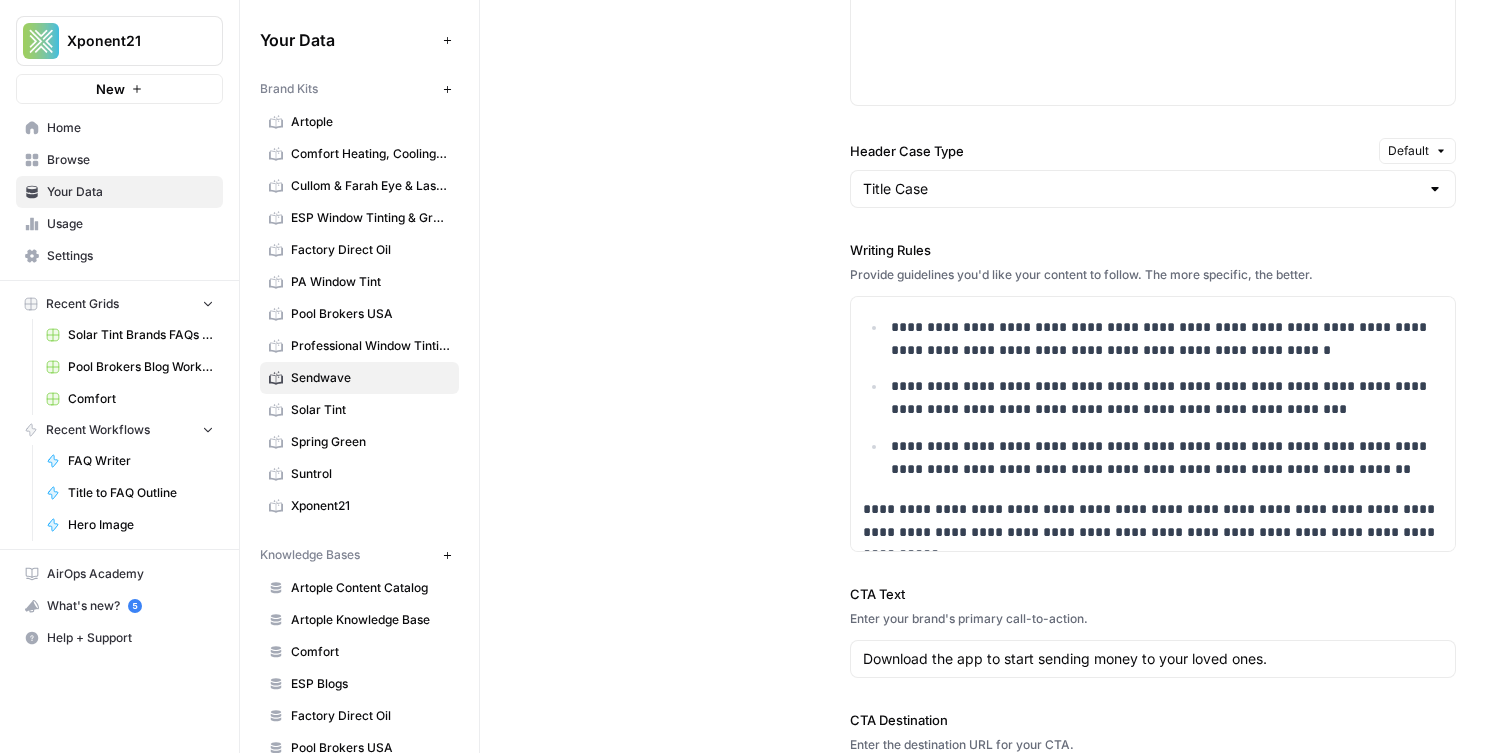 click on "**********" at bounding box center (996, 243) 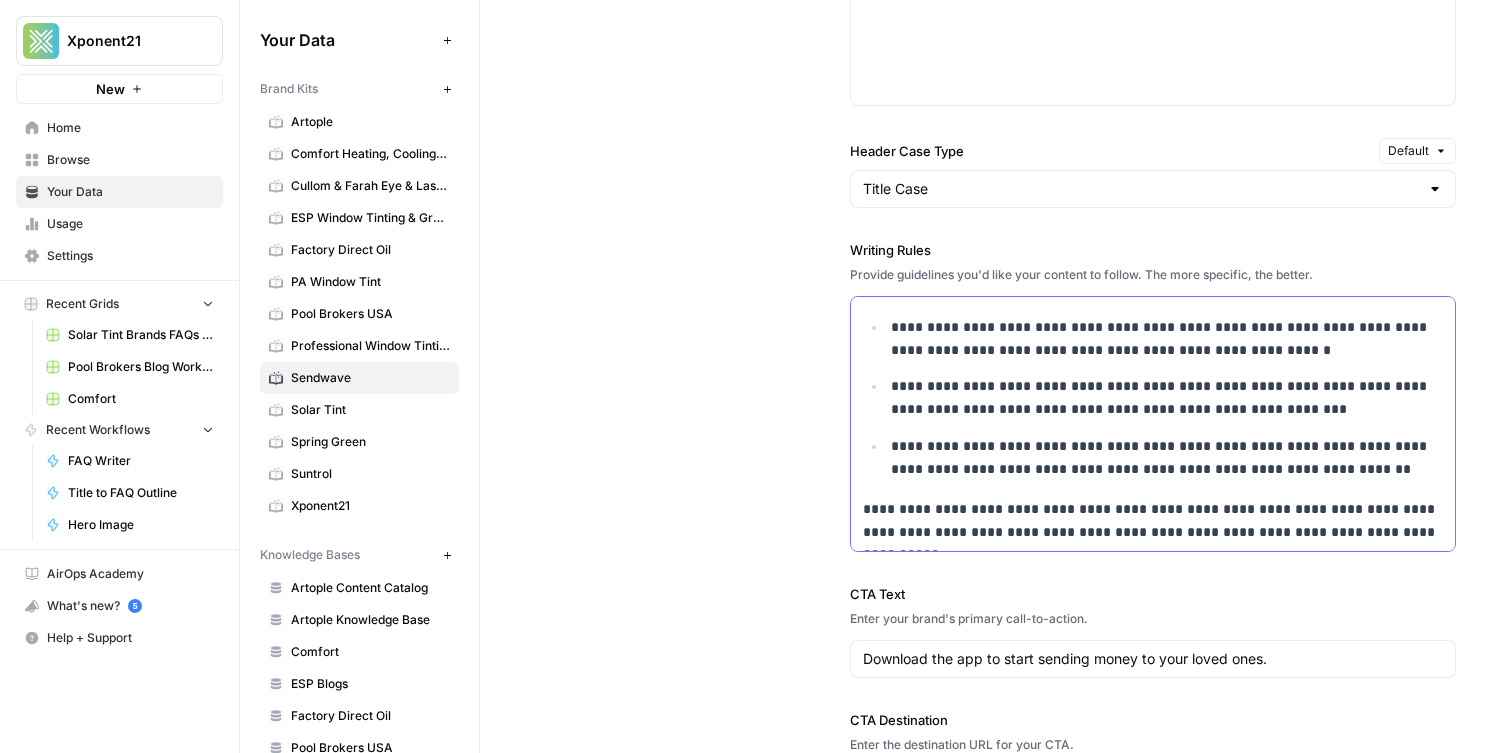click on "**********" at bounding box center (1153, 521) 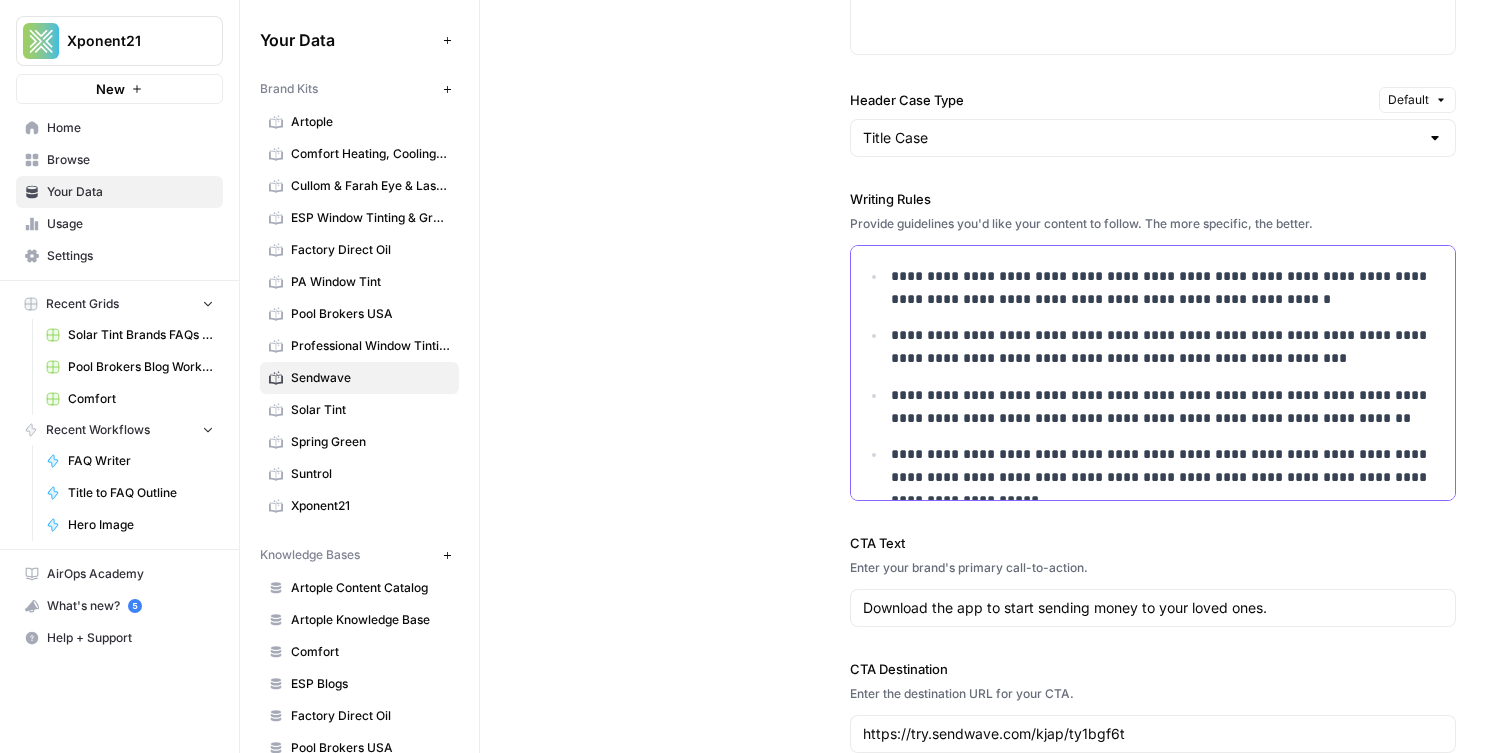 scroll, scrollTop: 1705, scrollLeft: 0, axis: vertical 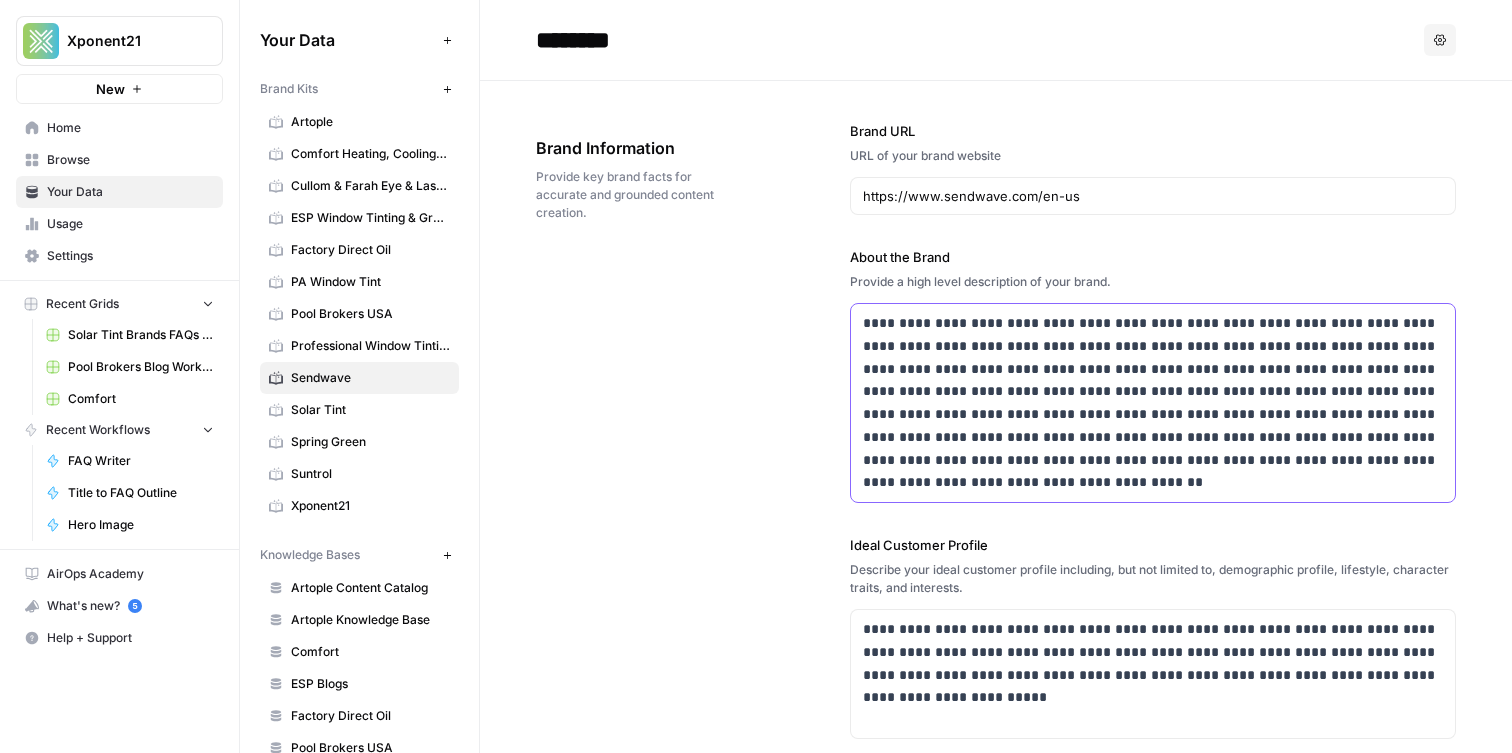 click on "**********" at bounding box center (1153, 403) 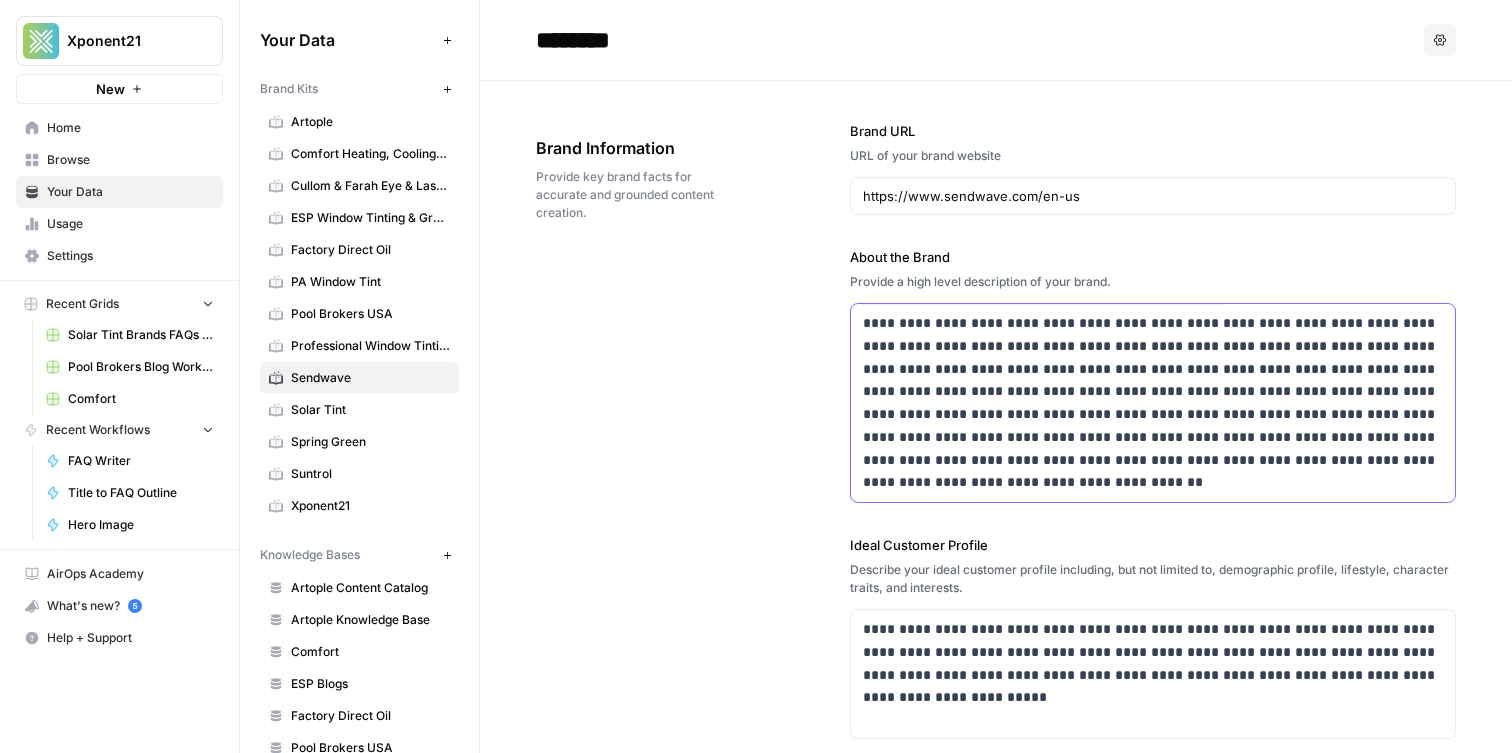 scroll, scrollTop: 528, scrollLeft: 0, axis: vertical 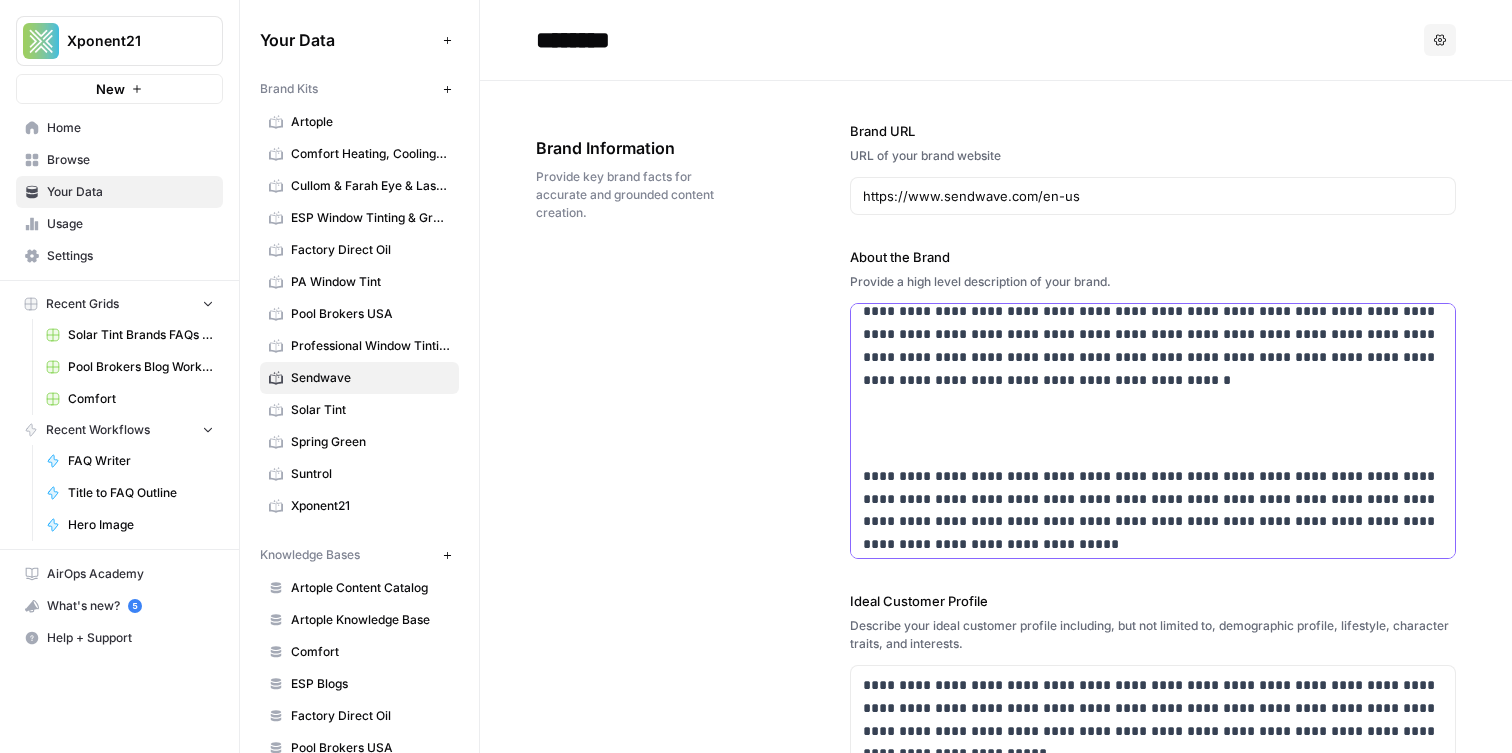 click on "**********" at bounding box center [1153, 170] 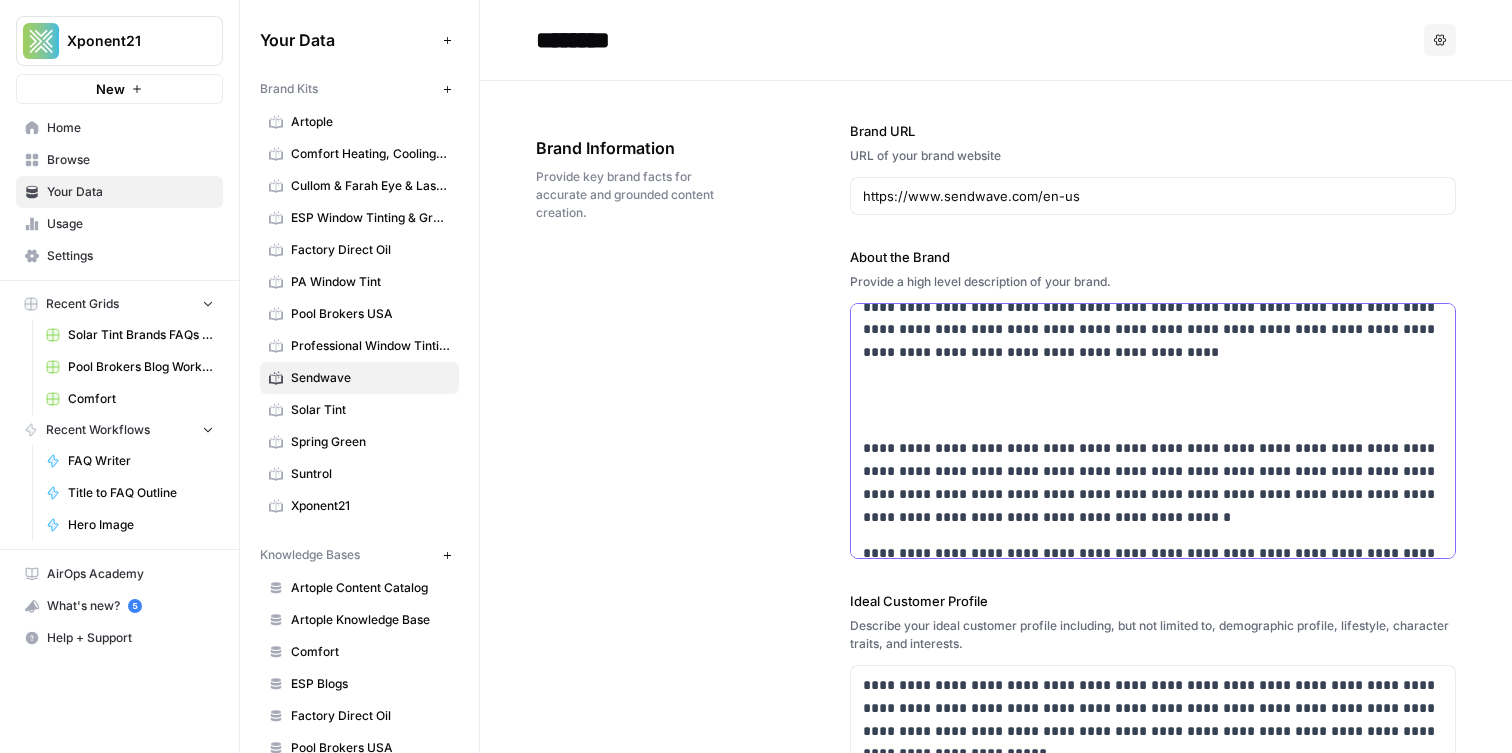scroll, scrollTop: 384, scrollLeft: 0, axis: vertical 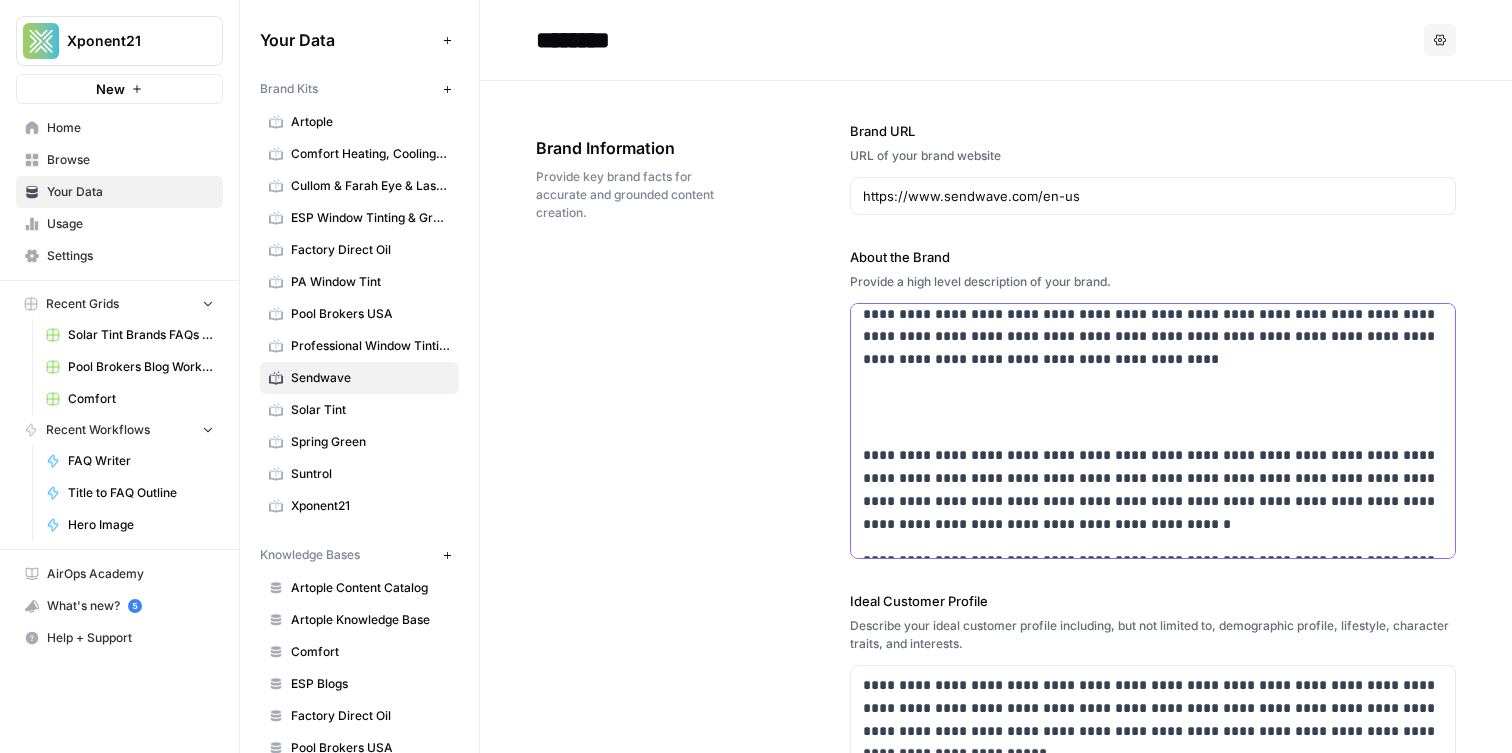 click at bounding box center [1153, 408] 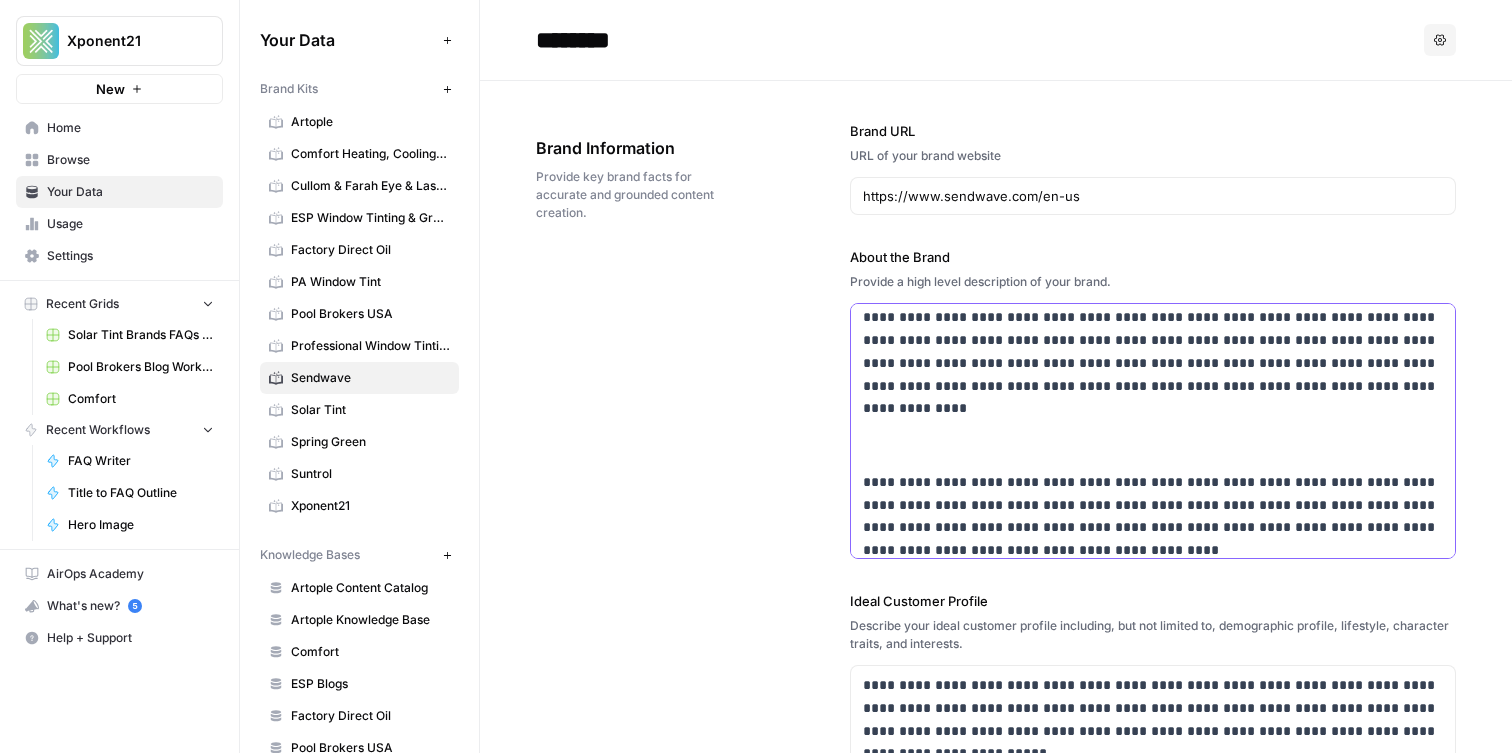 scroll, scrollTop: 184, scrollLeft: 0, axis: vertical 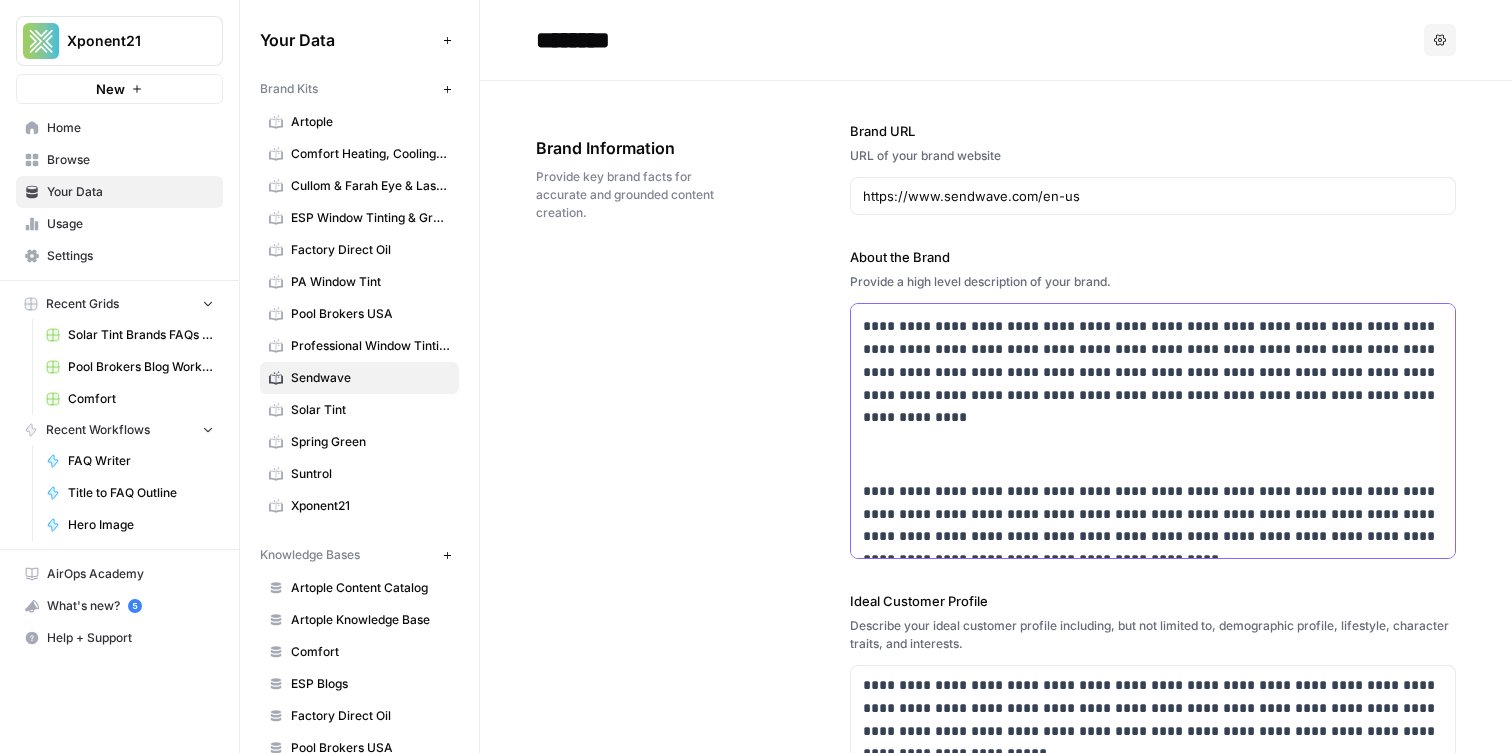 click at bounding box center (1153, 443) 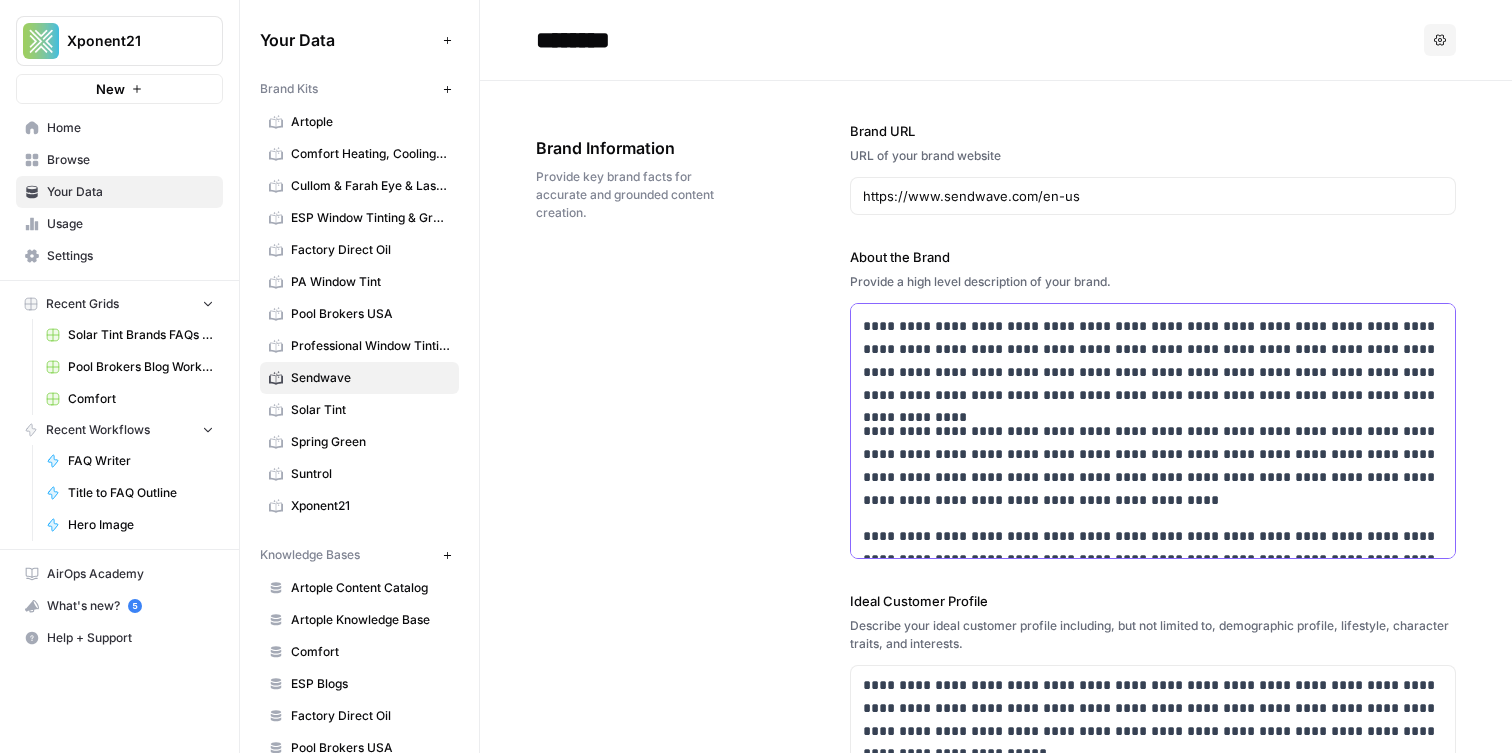 scroll, scrollTop: 0, scrollLeft: 0, axis: both 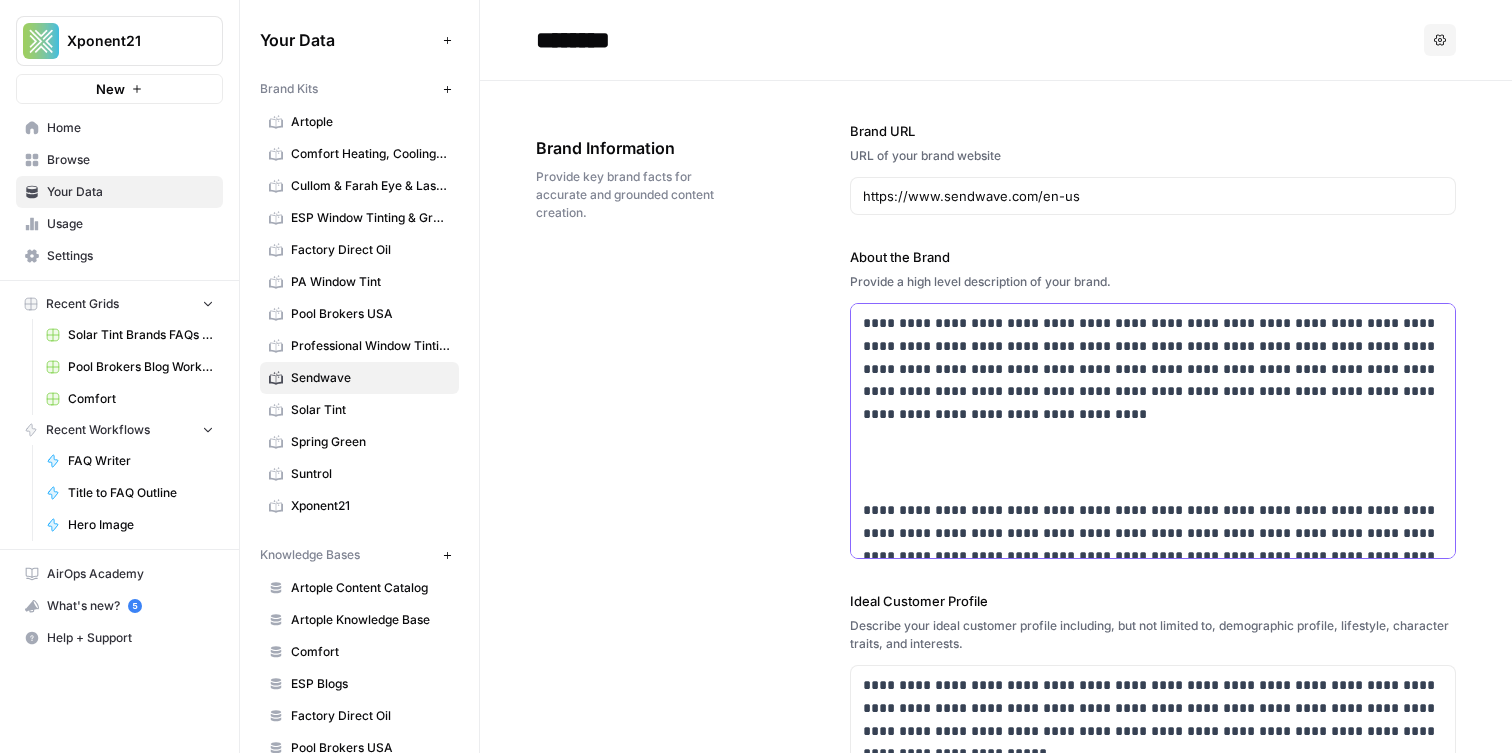 click on "**********" at bounding box center (1153, 608) 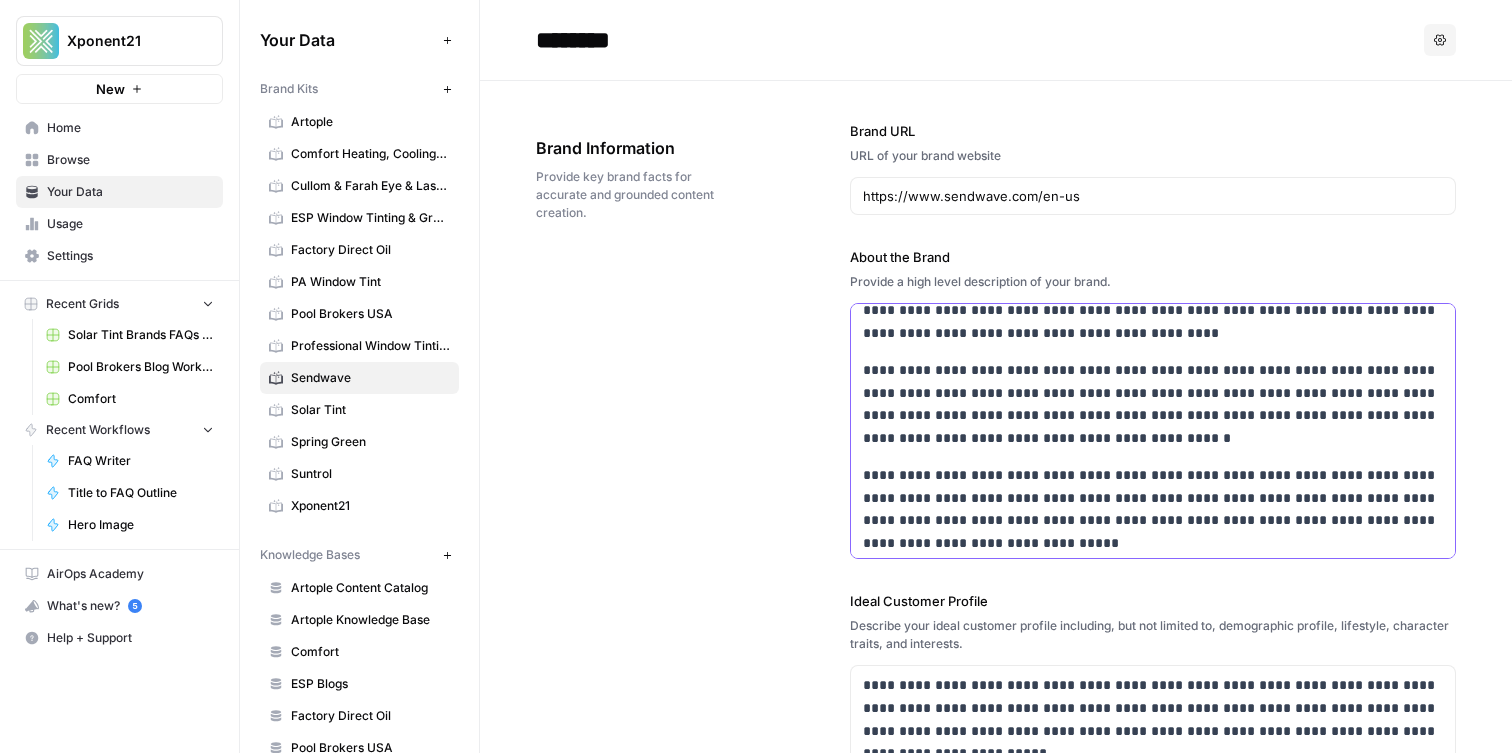 scroll, scrollTop: 296, scrollLeft: 0, axis: vertical 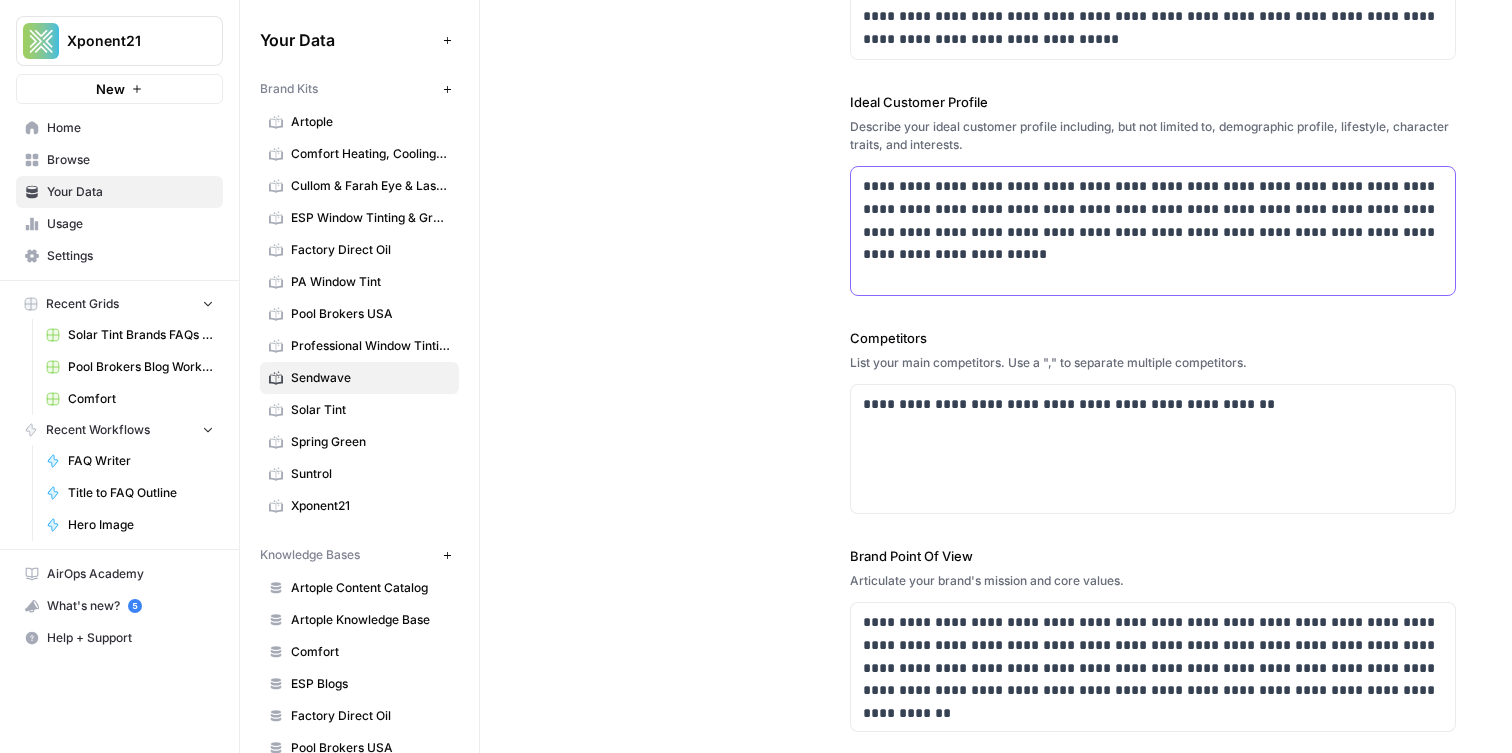 click on "**********" at bounding box center [1153, 220] 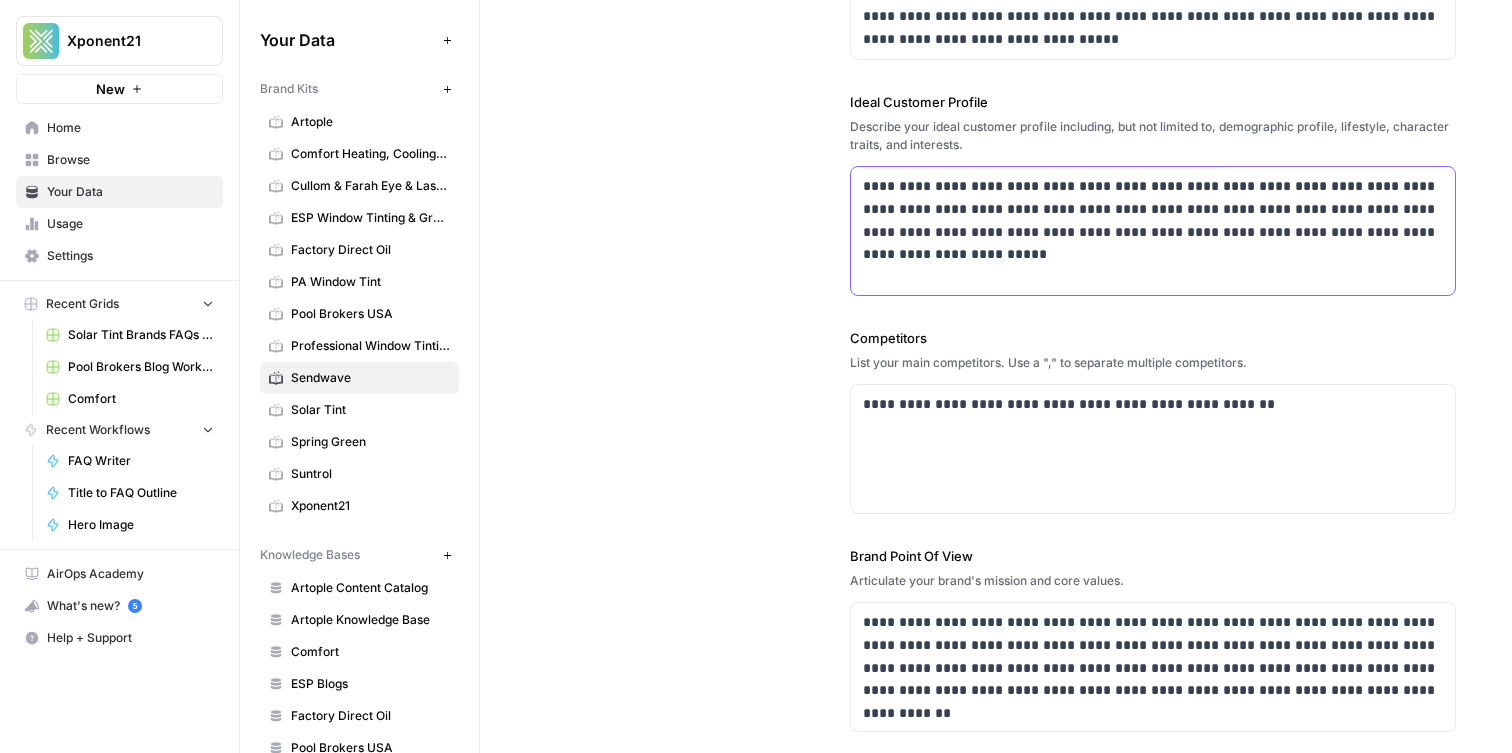 scroll, scrollTop: 237, scrollLeft: 0, axis: vertical 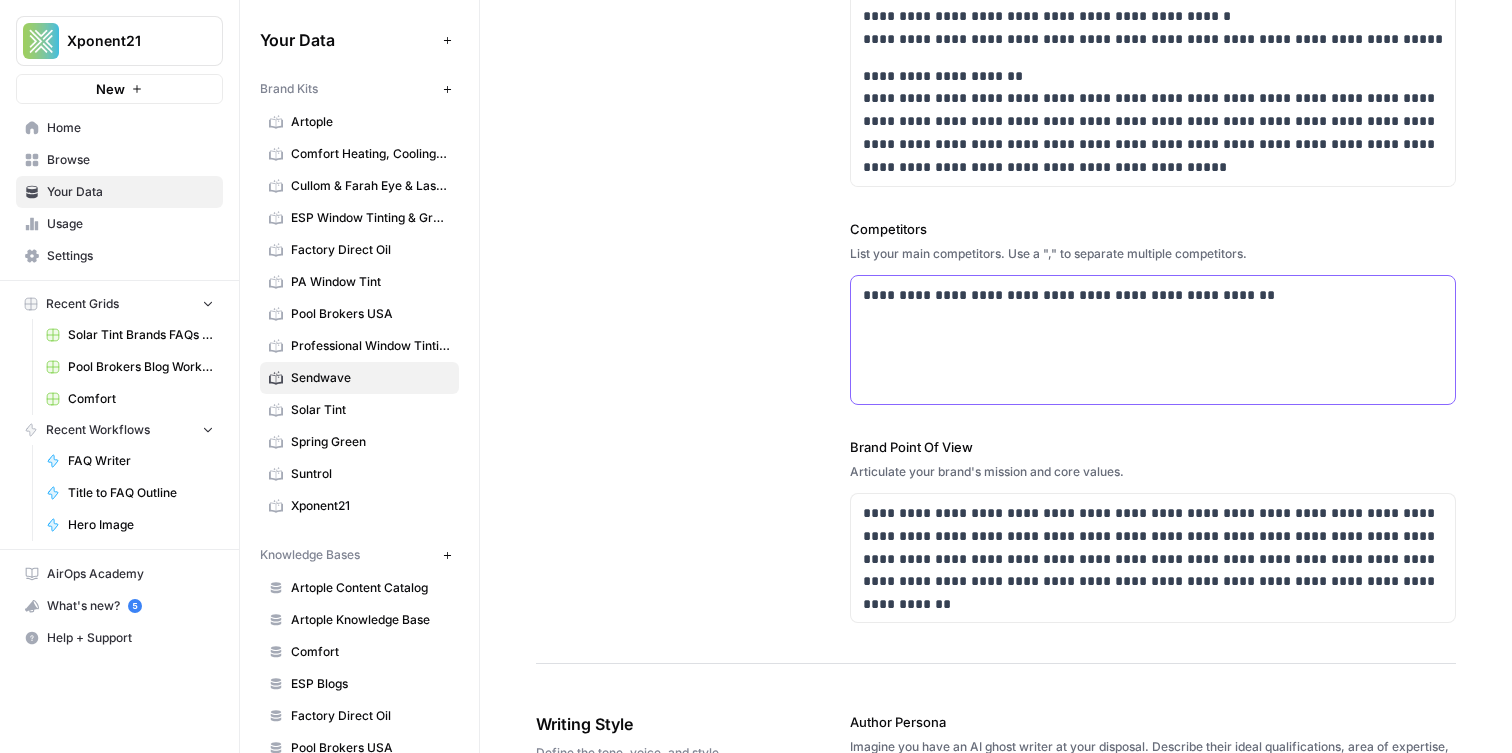 click on "**********" at bounding box center (1153, 295) 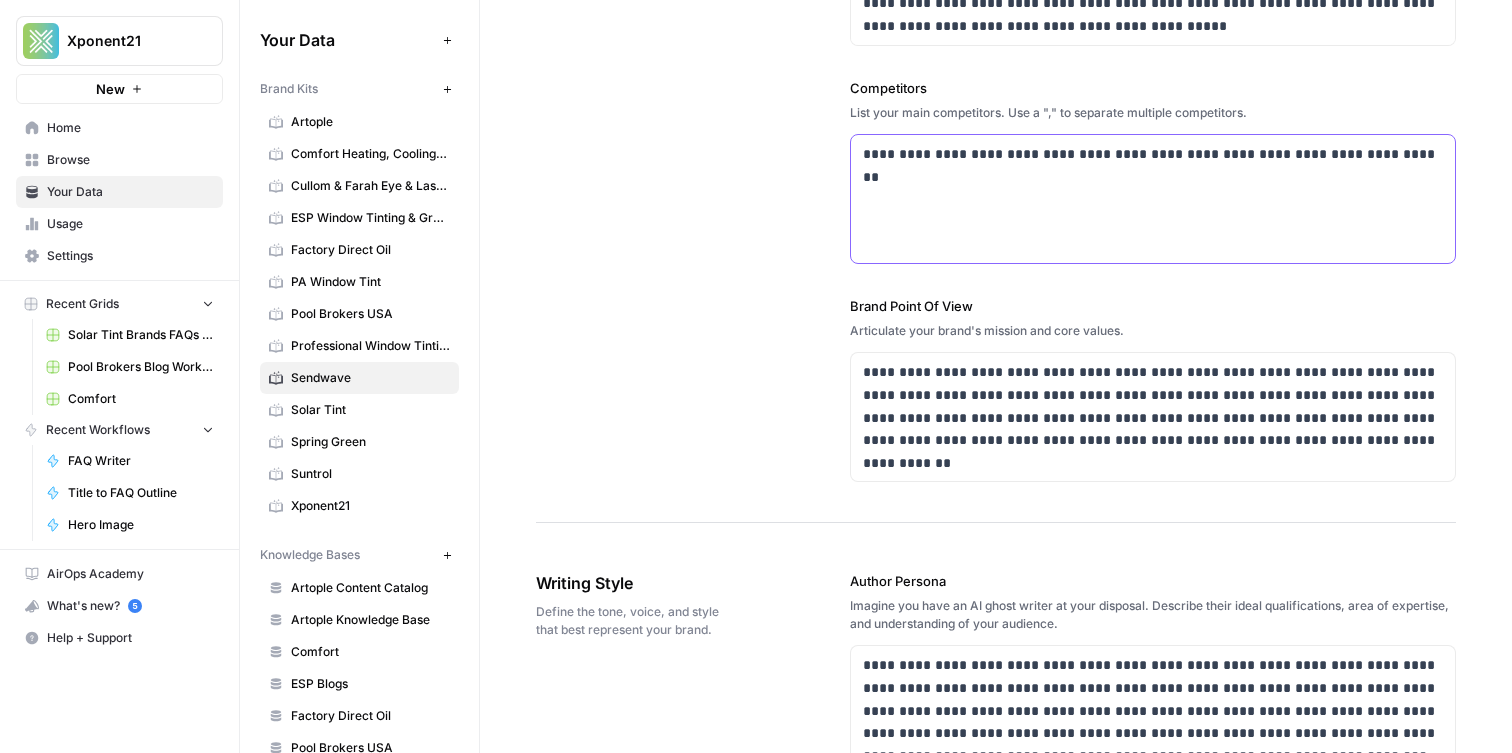 scroll, scrollTop: 870, scrollLeft: 0, axis: vertical 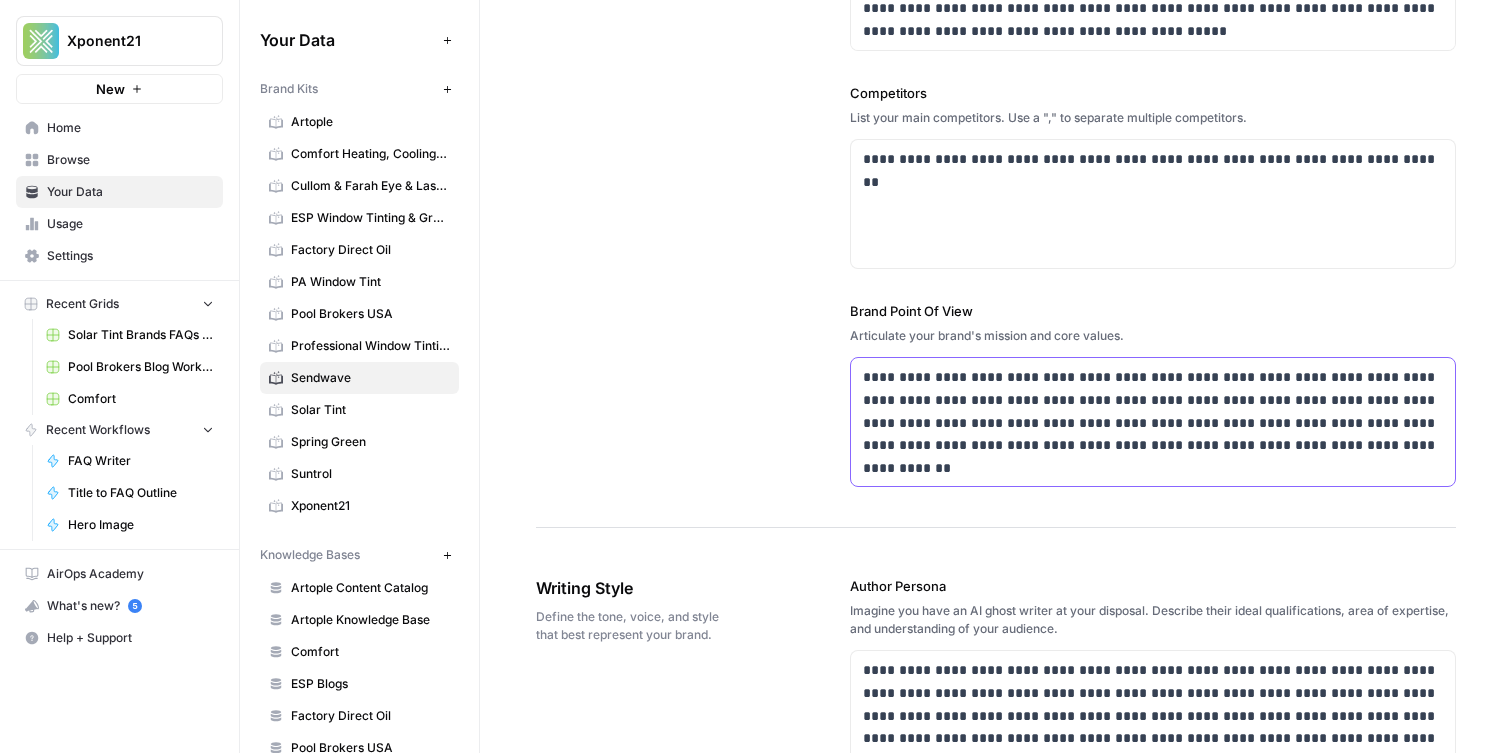 click on "**********" at bounding box center [1153, 411] 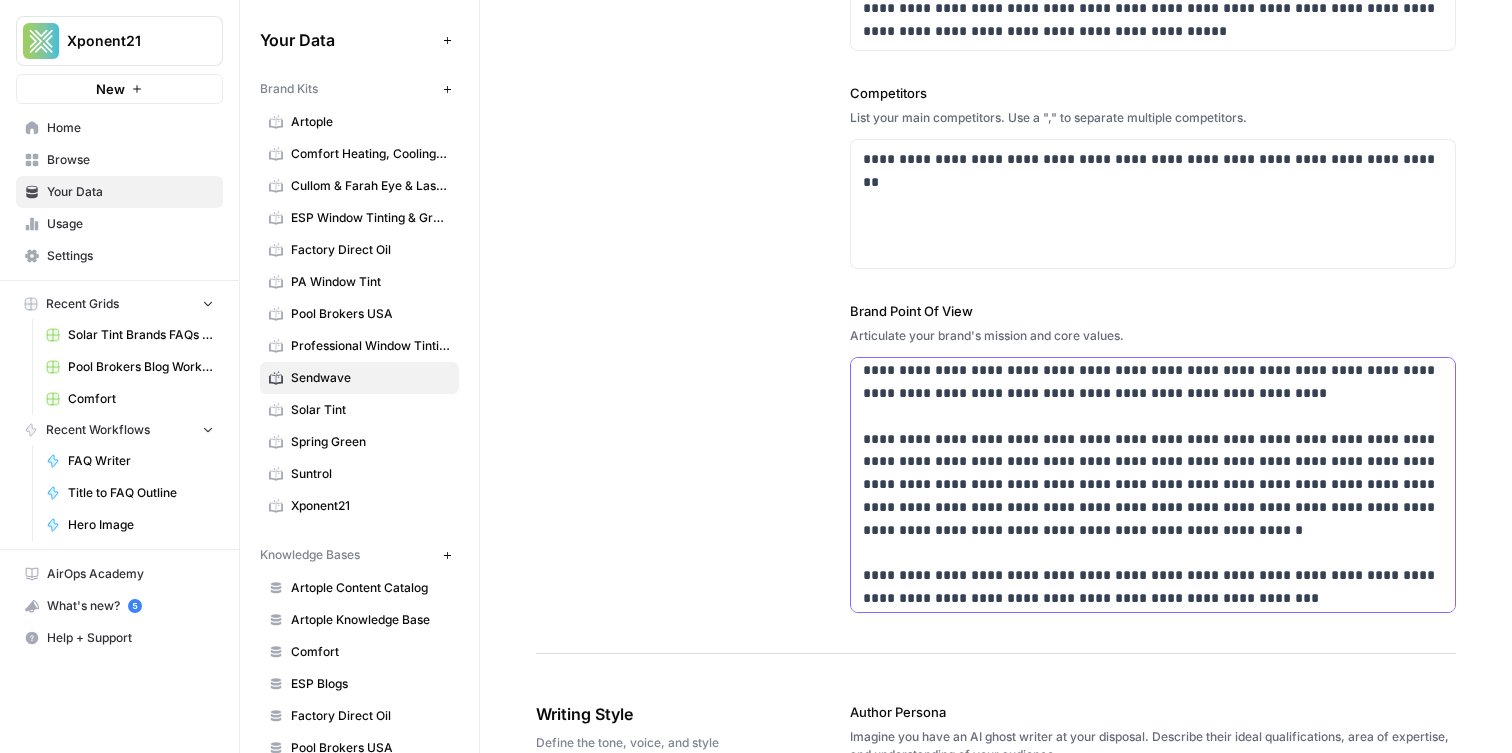 scroll, scrollTop: 773, scrollLeft: 0, axis: vertical 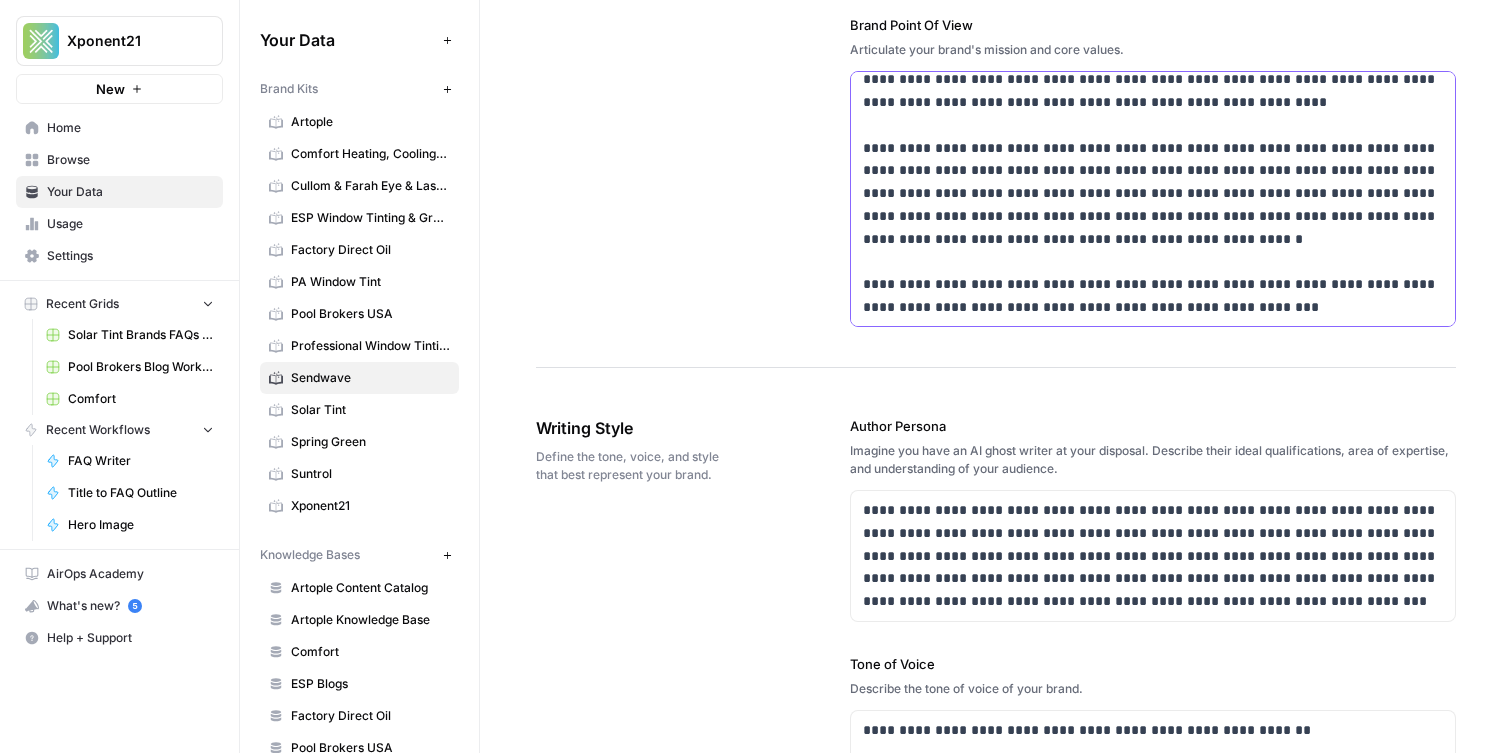 click on "**********" at bounding box center [1153, 182] 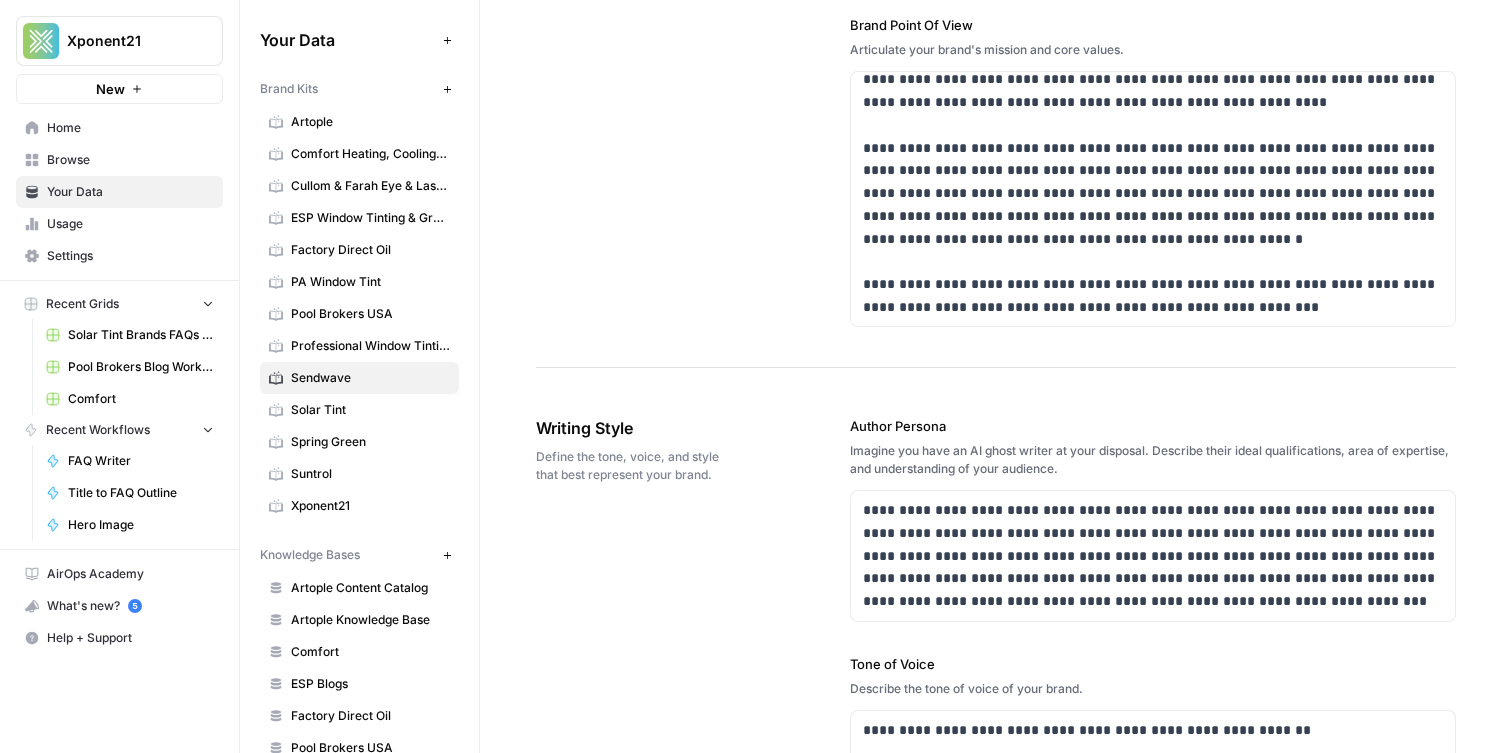 click on "**********" at bounding box center [996, -354] 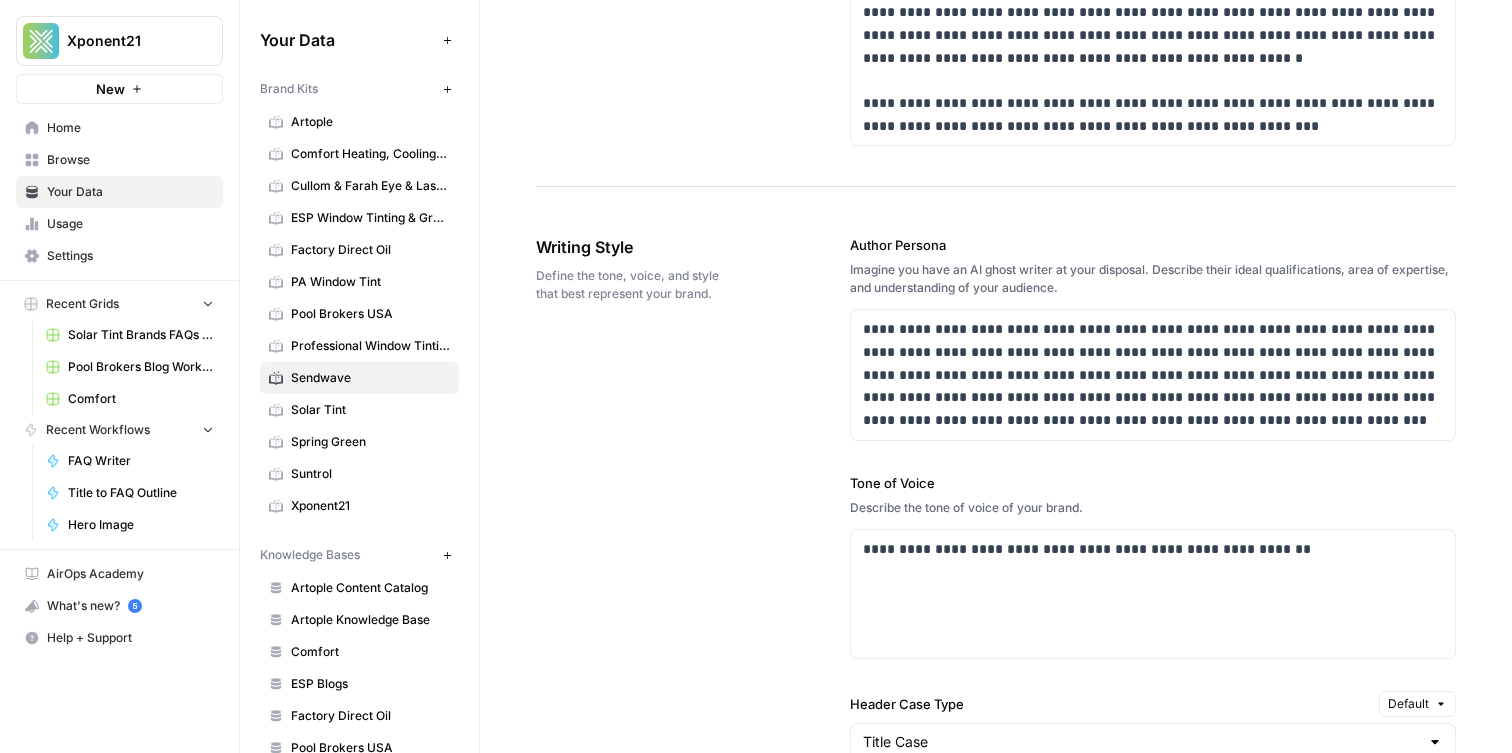 scroll, scrollTop: 1330, scrollLeft: 0, axis: vertical 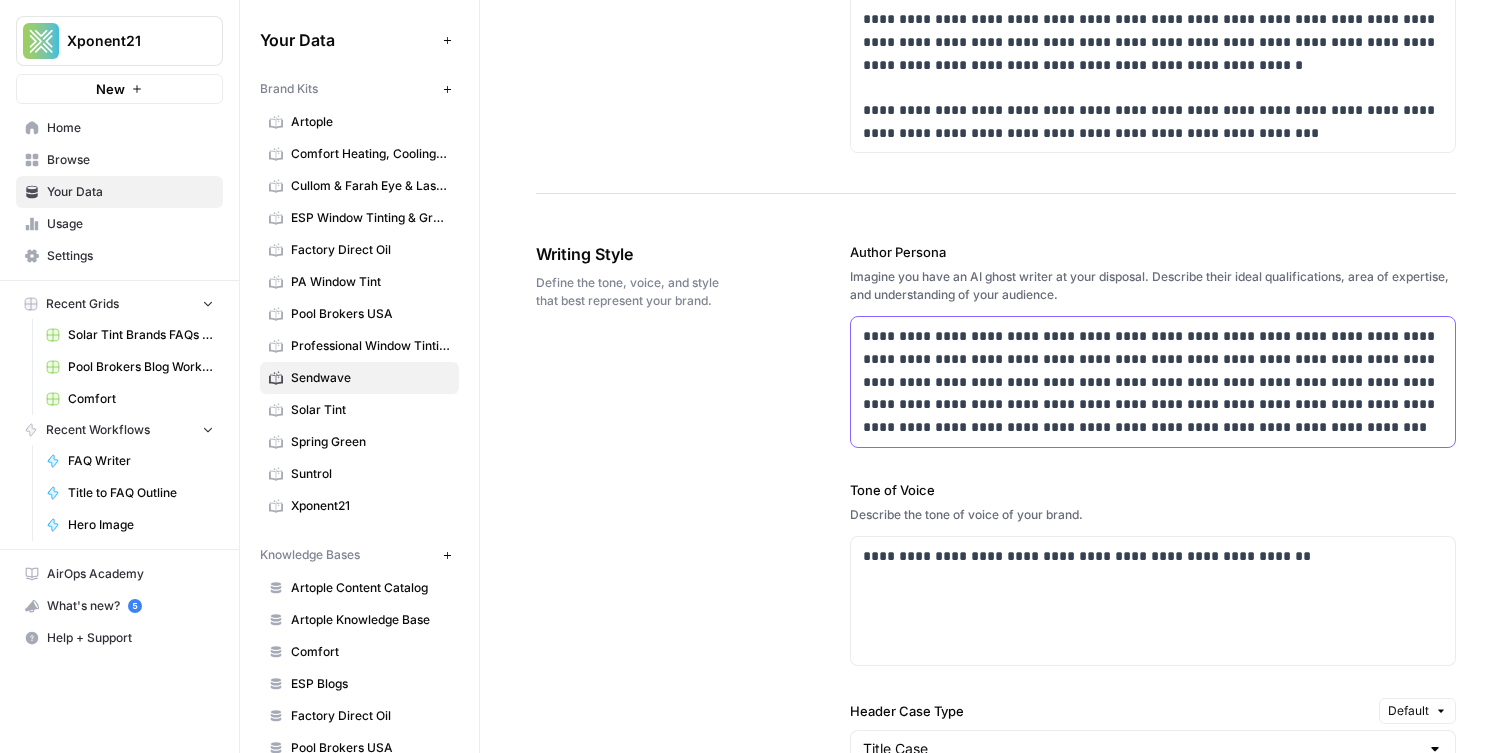 click on "**********" at bounding box center (1153, 382) 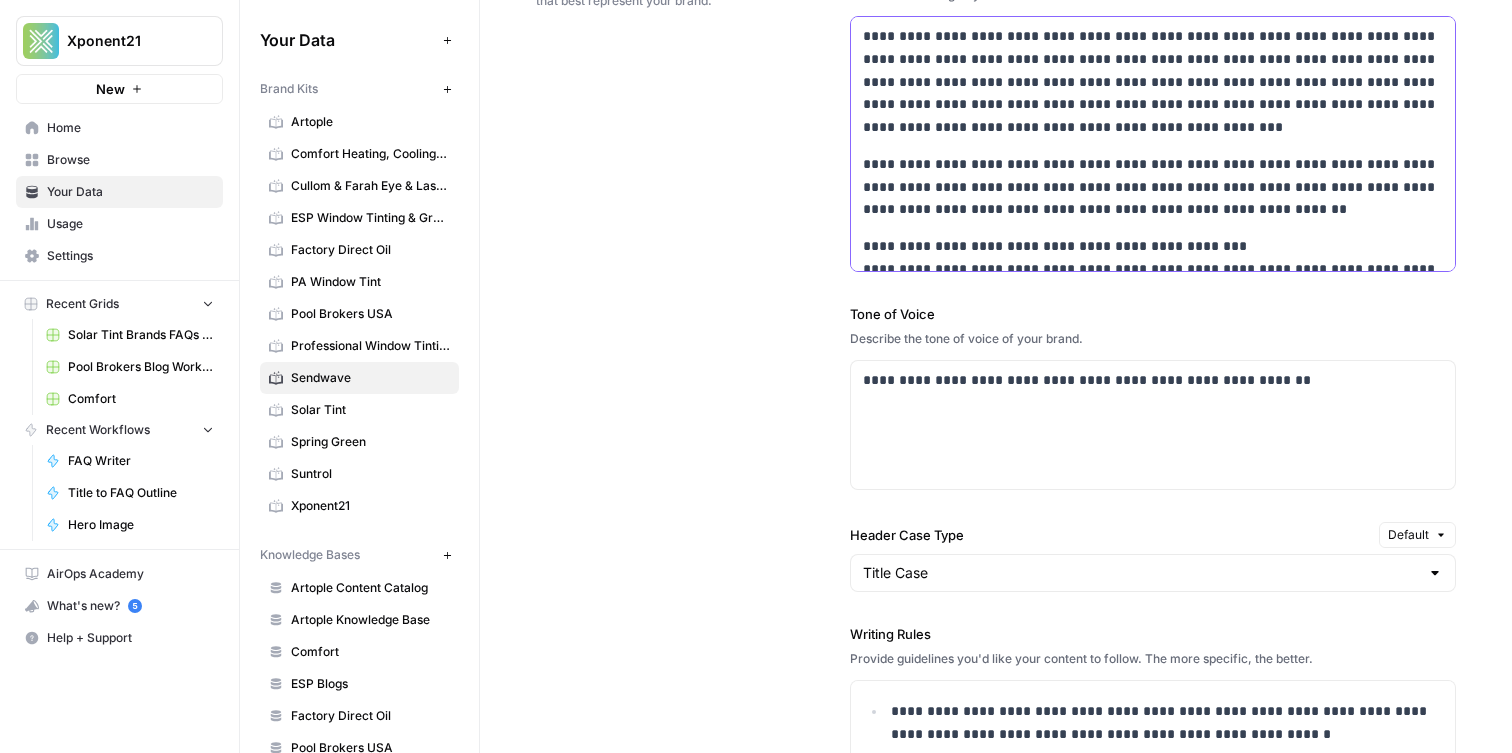 scroll, scrollTop: 1631, scrollLeft: 0, axis: vertical 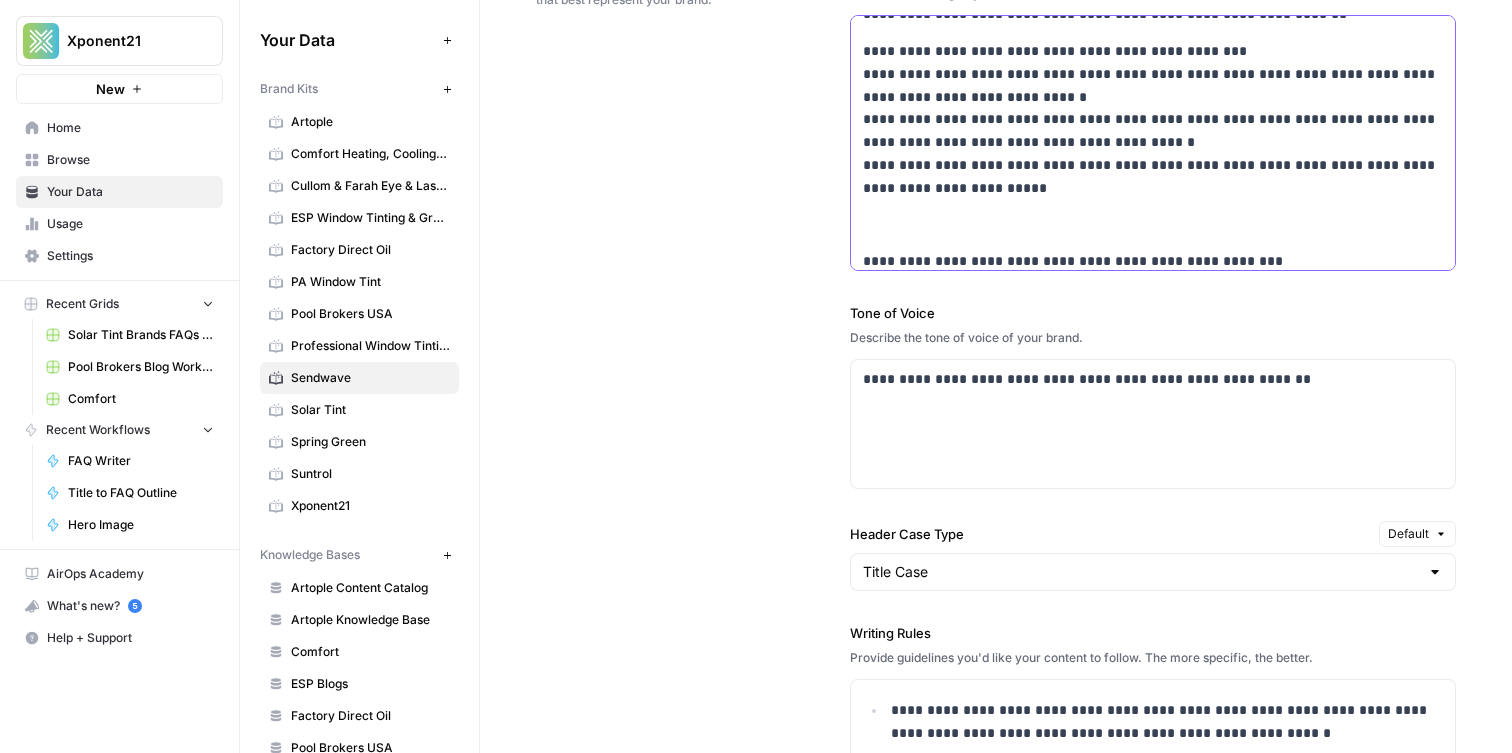 click at bounding box center [1153, 224] 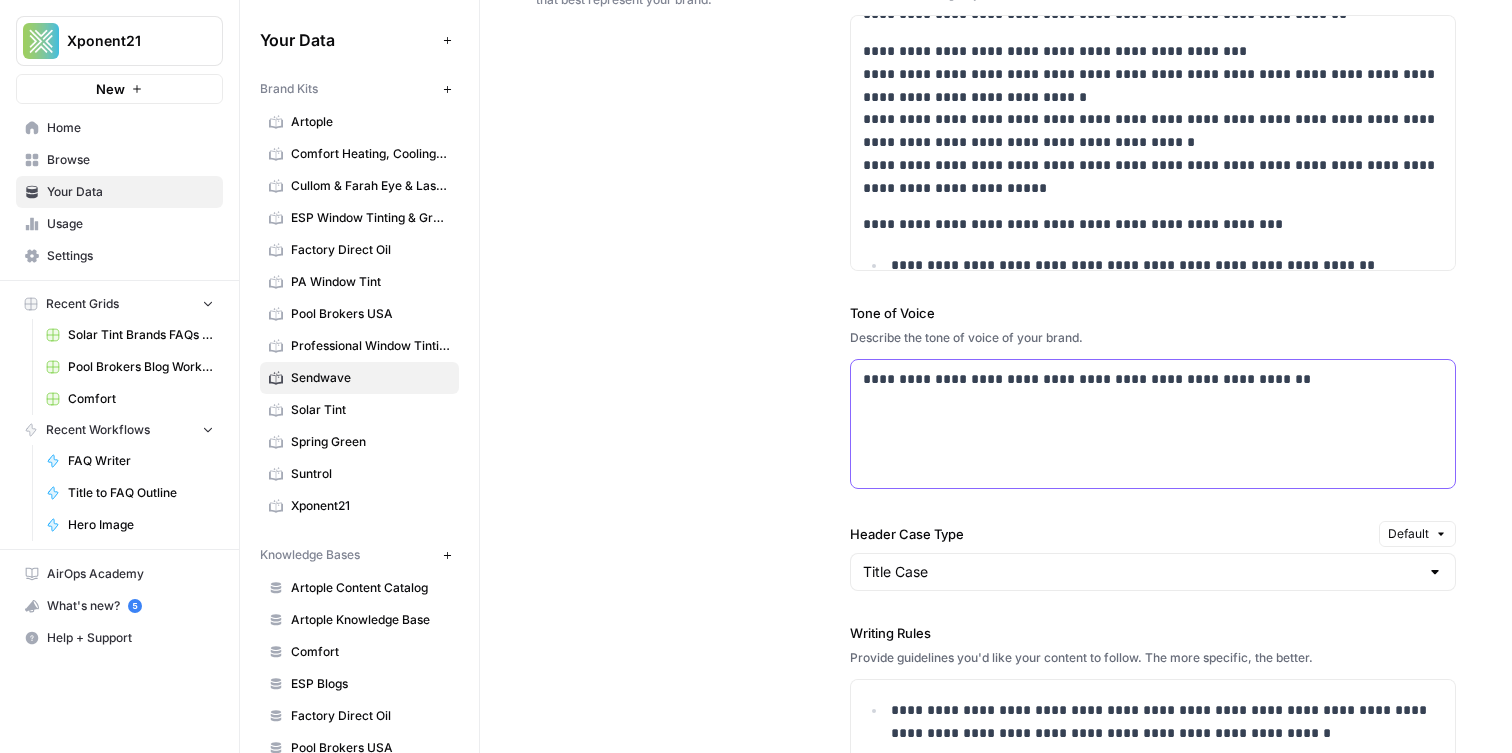click on "**********" at bounding box center (1153, 424) 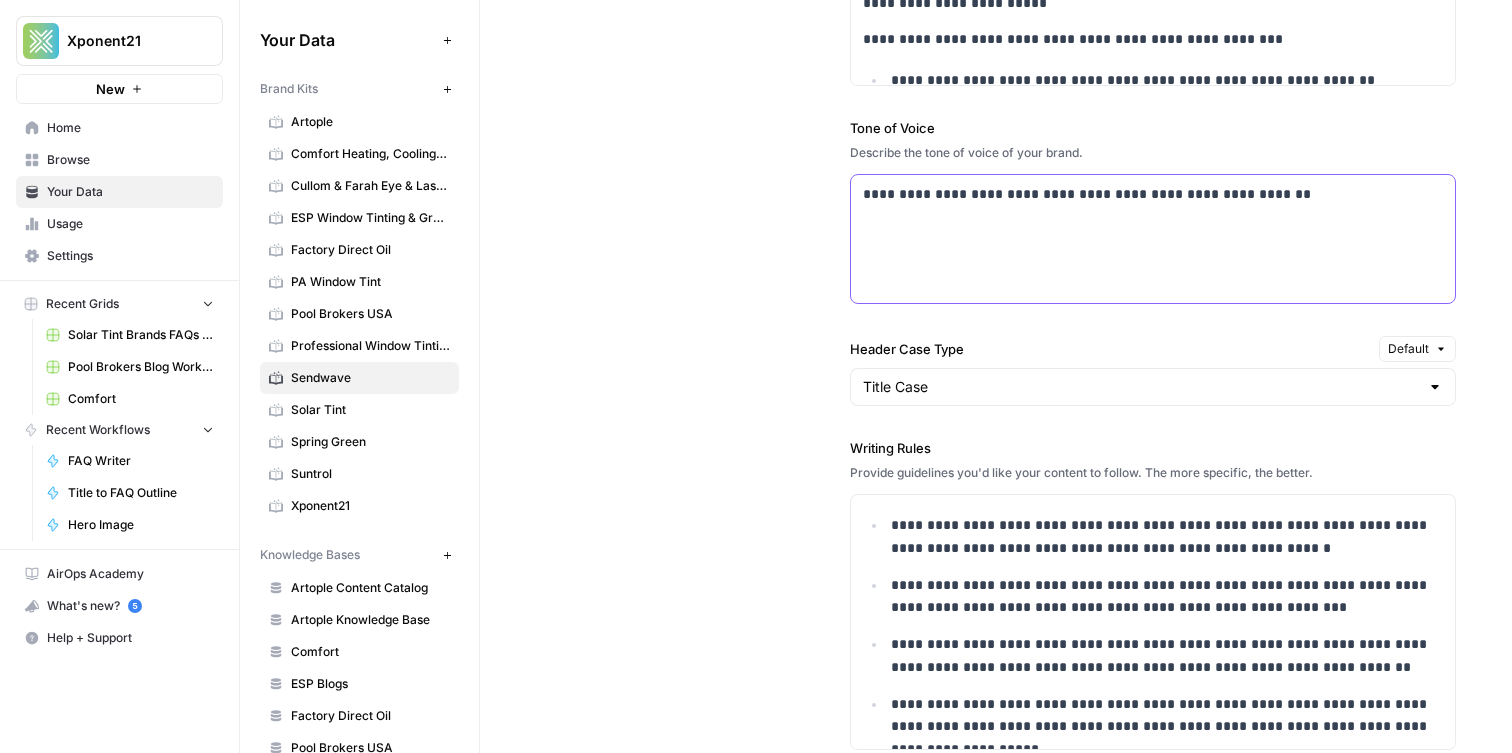 scroll, scrollTop: 1814, scrollLeft: 0, axis: vertical 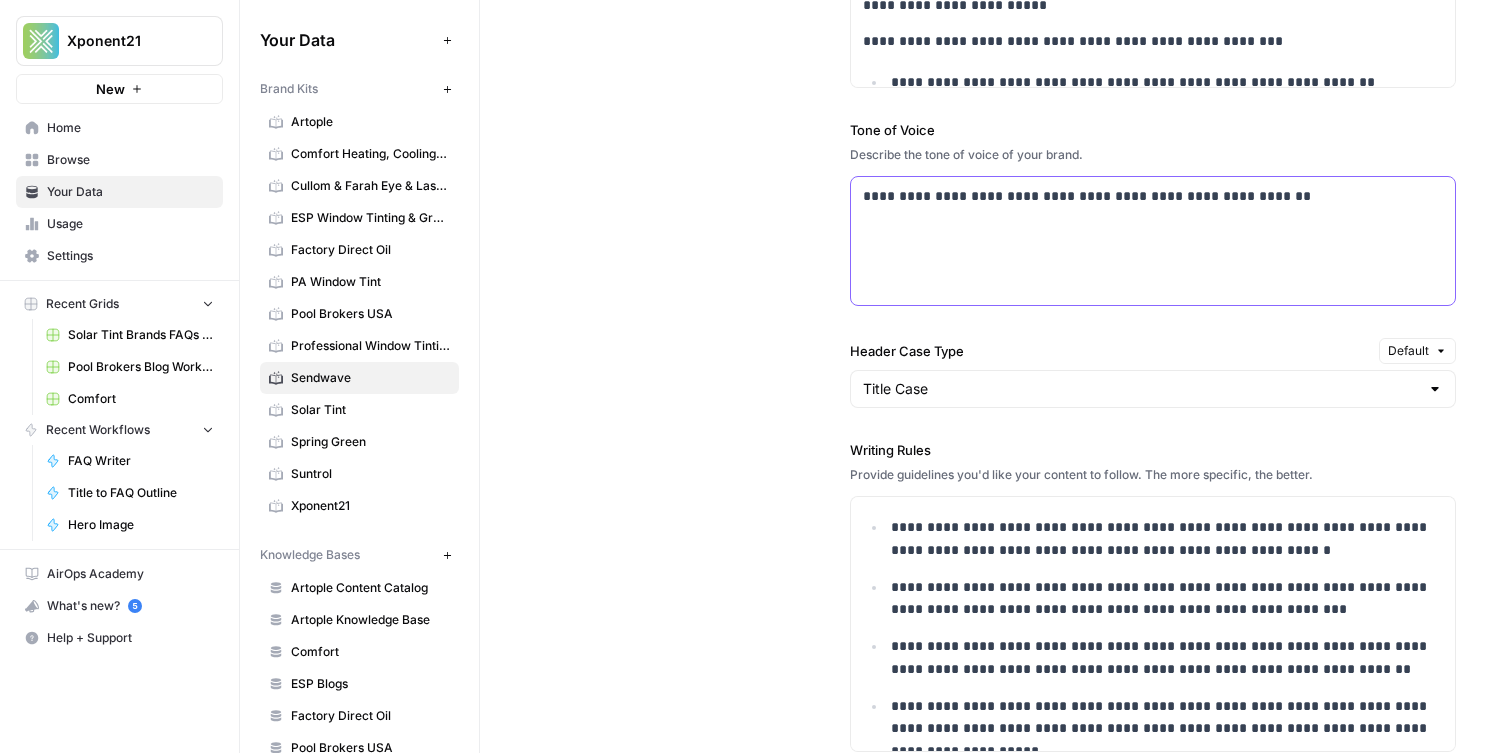 click on "**********" at bounding box center (1153, 241) 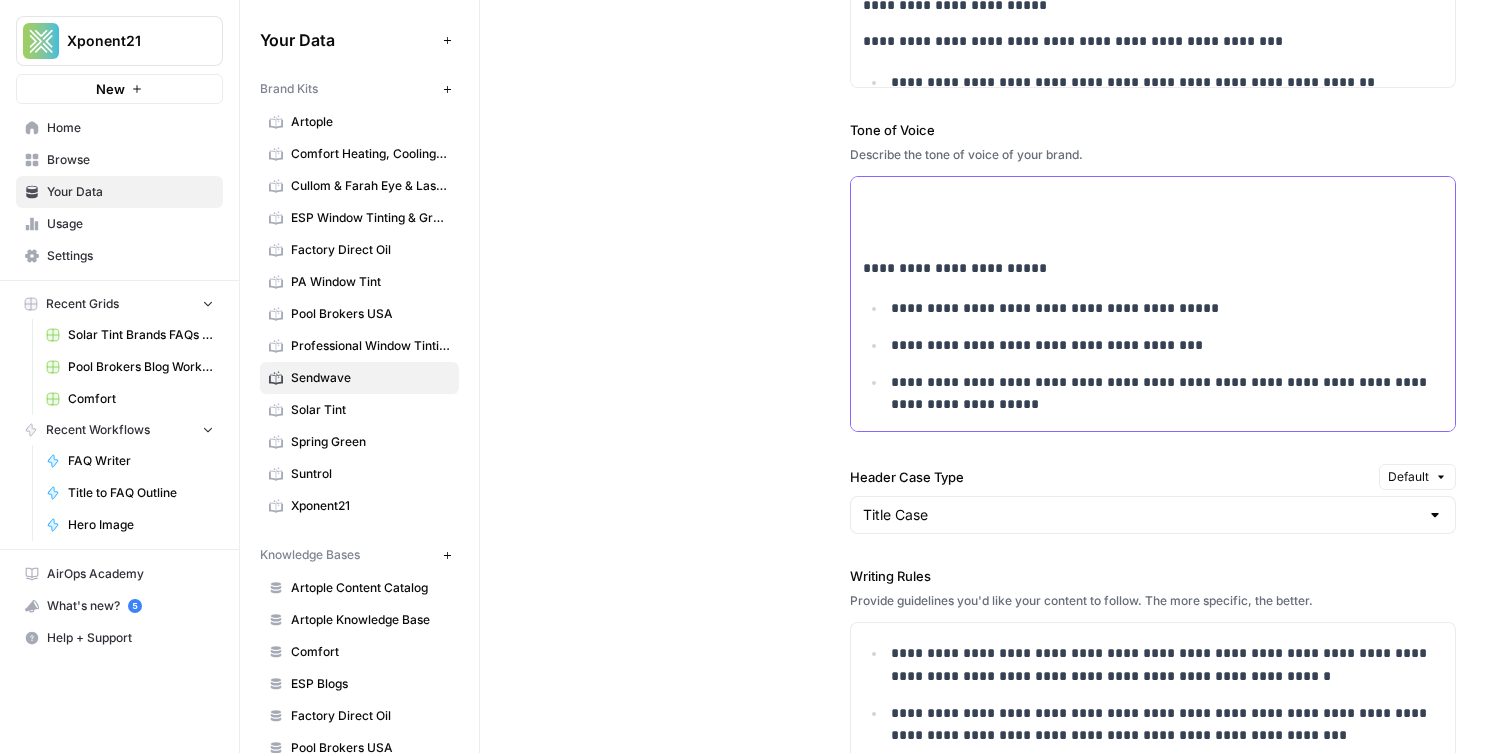 scroll, scrollTop: 159, scrollLeft: 0, axis: vertical 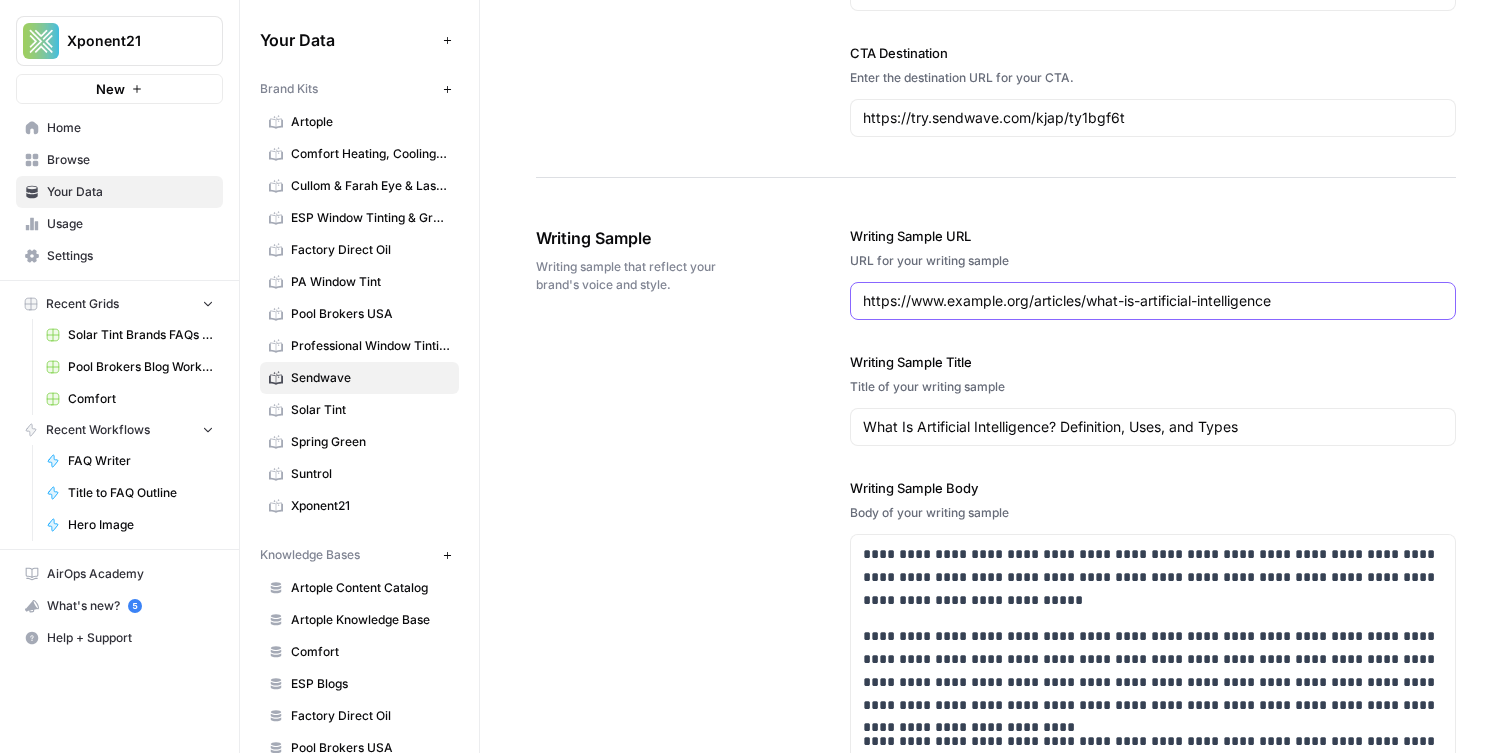 click on "https://www.example.org/articles/what-is-artificial-intelligence" at bounding box center [1153, 301] 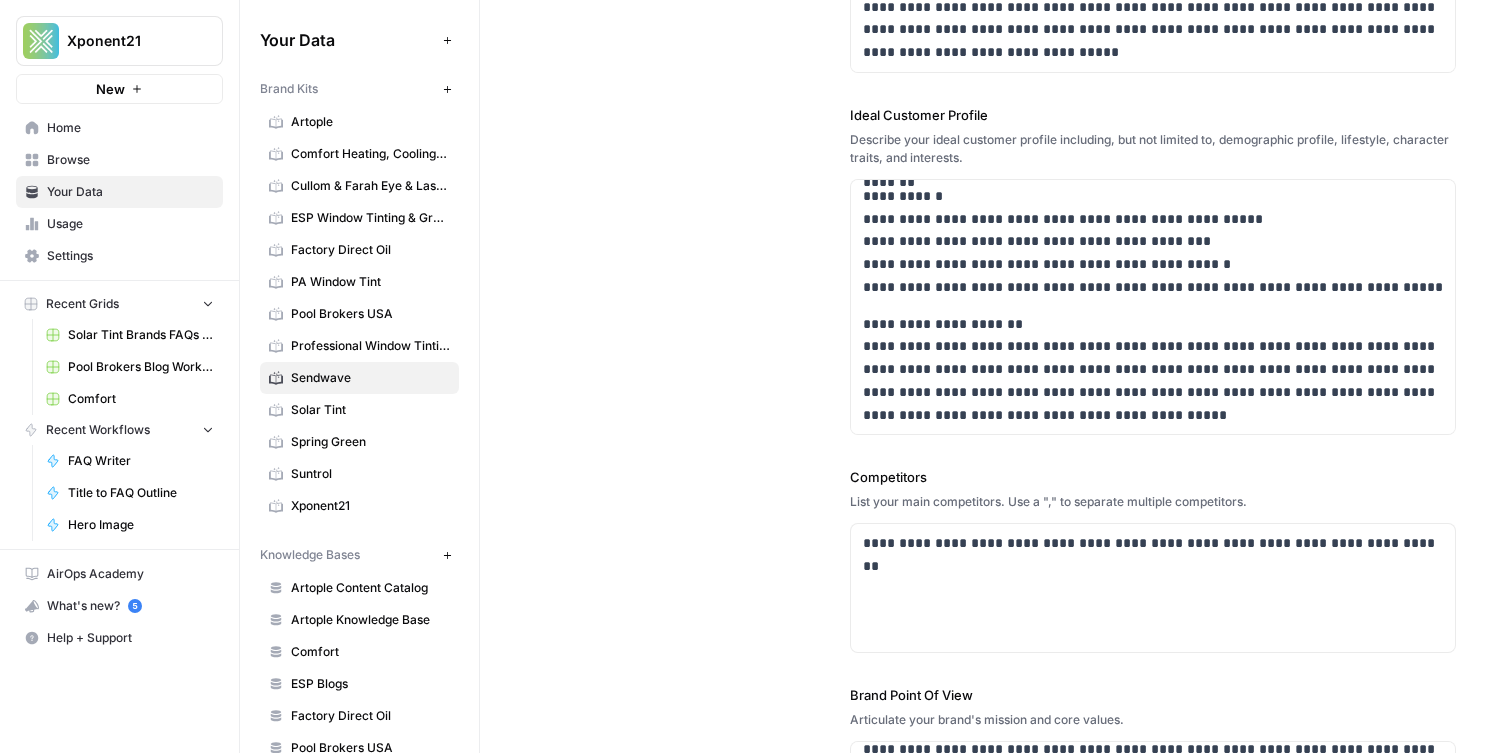 scroll, scrollTop: 0, scrollLeft: 0, axis: both 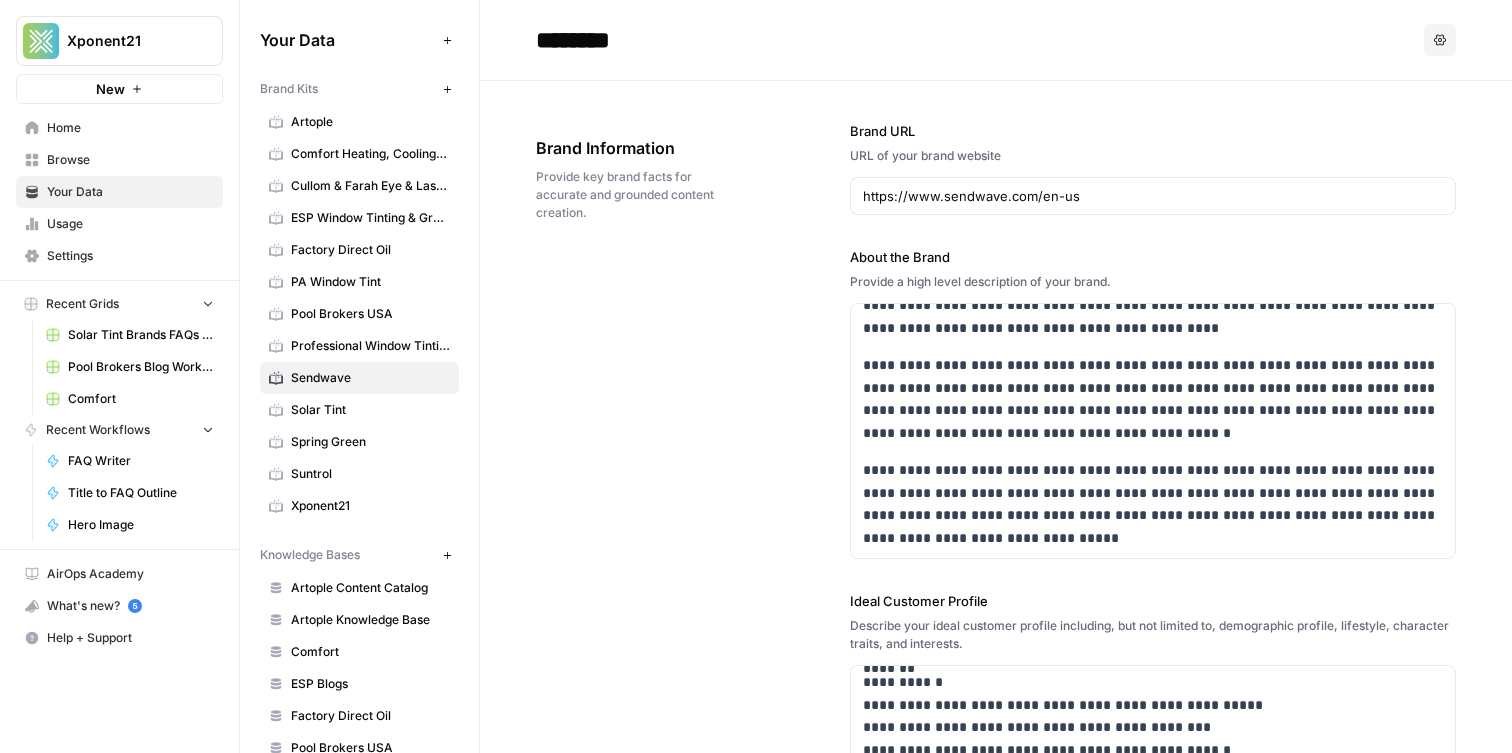 type 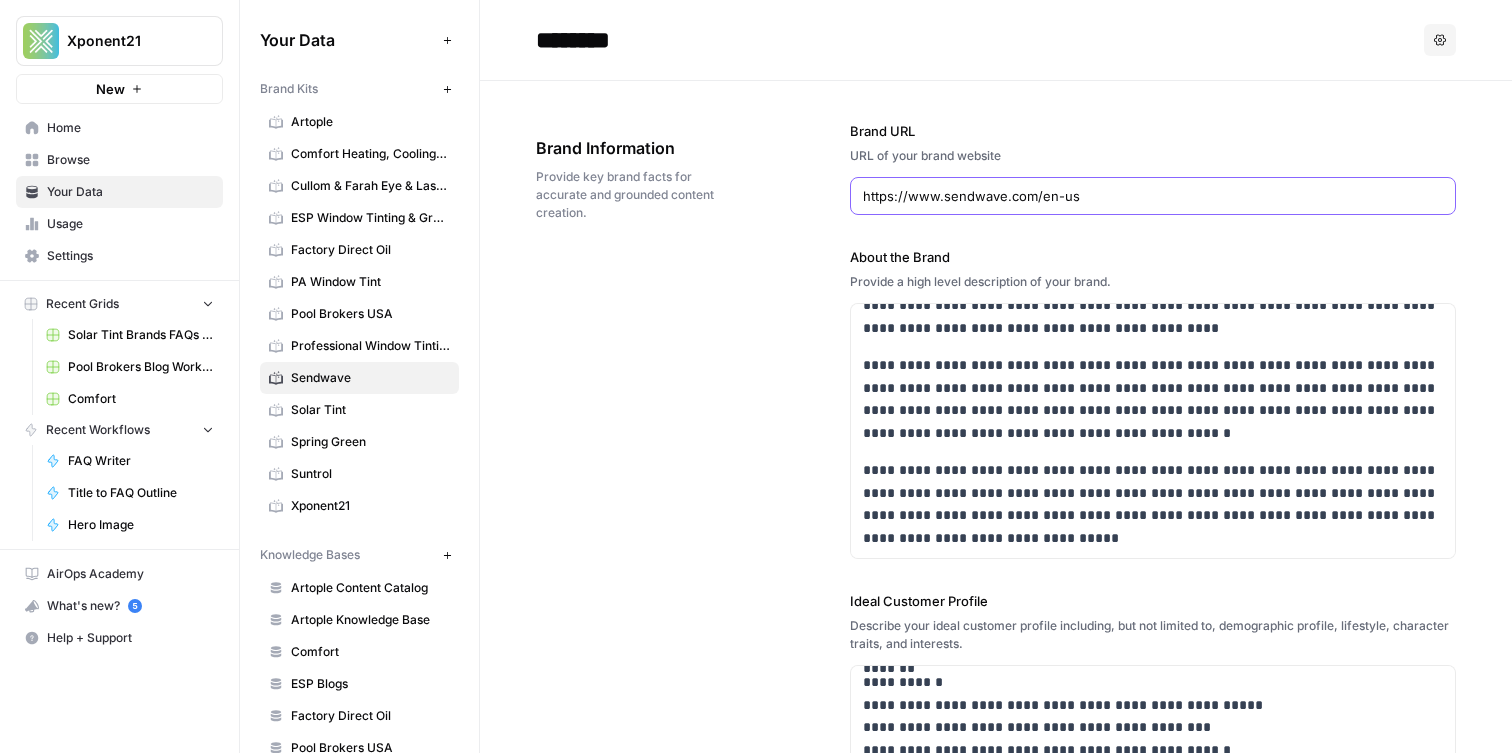 click on "https://www.sendwave.com/en-us" at bounding box center (1153, 196) 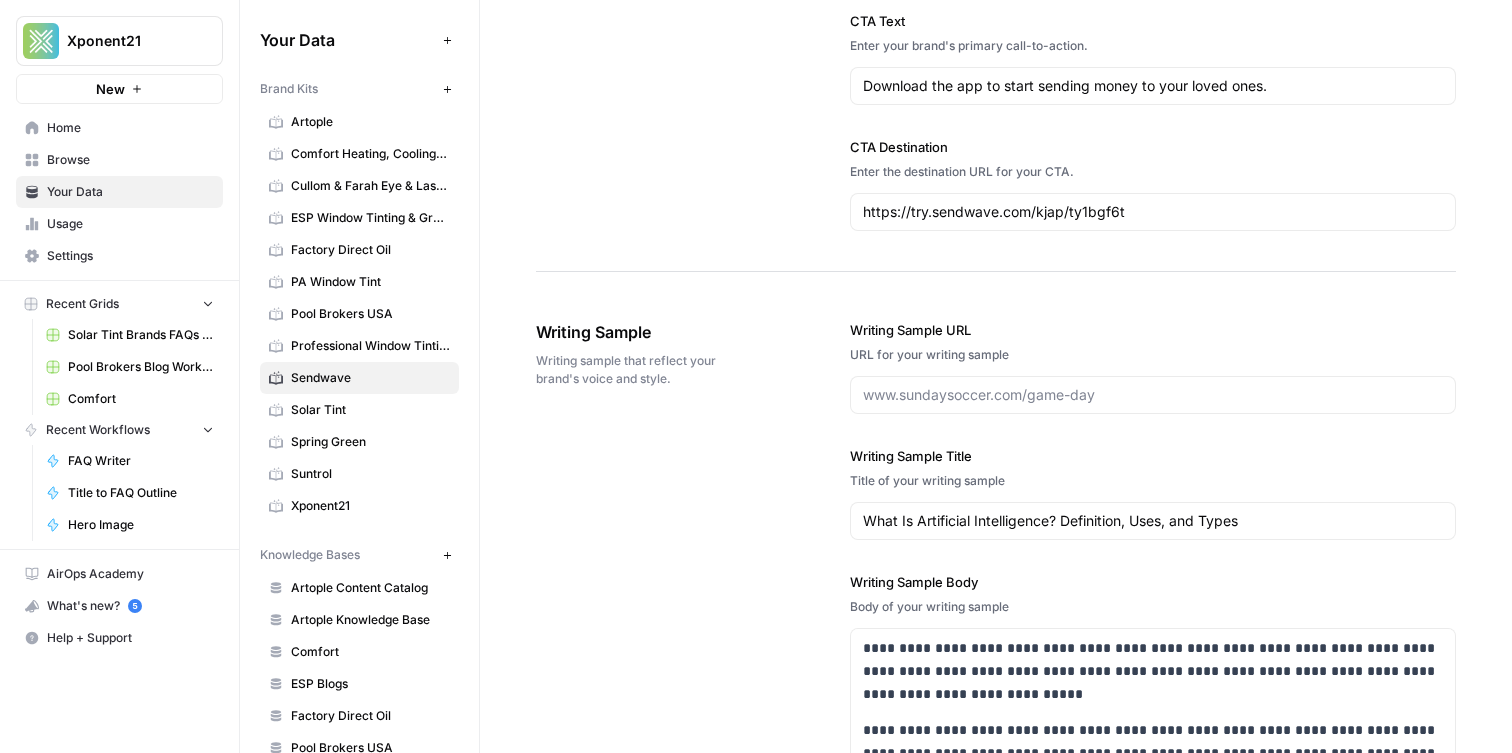 scroll, scrollTop: 2754, scrollLeft: 0, axis: vertical 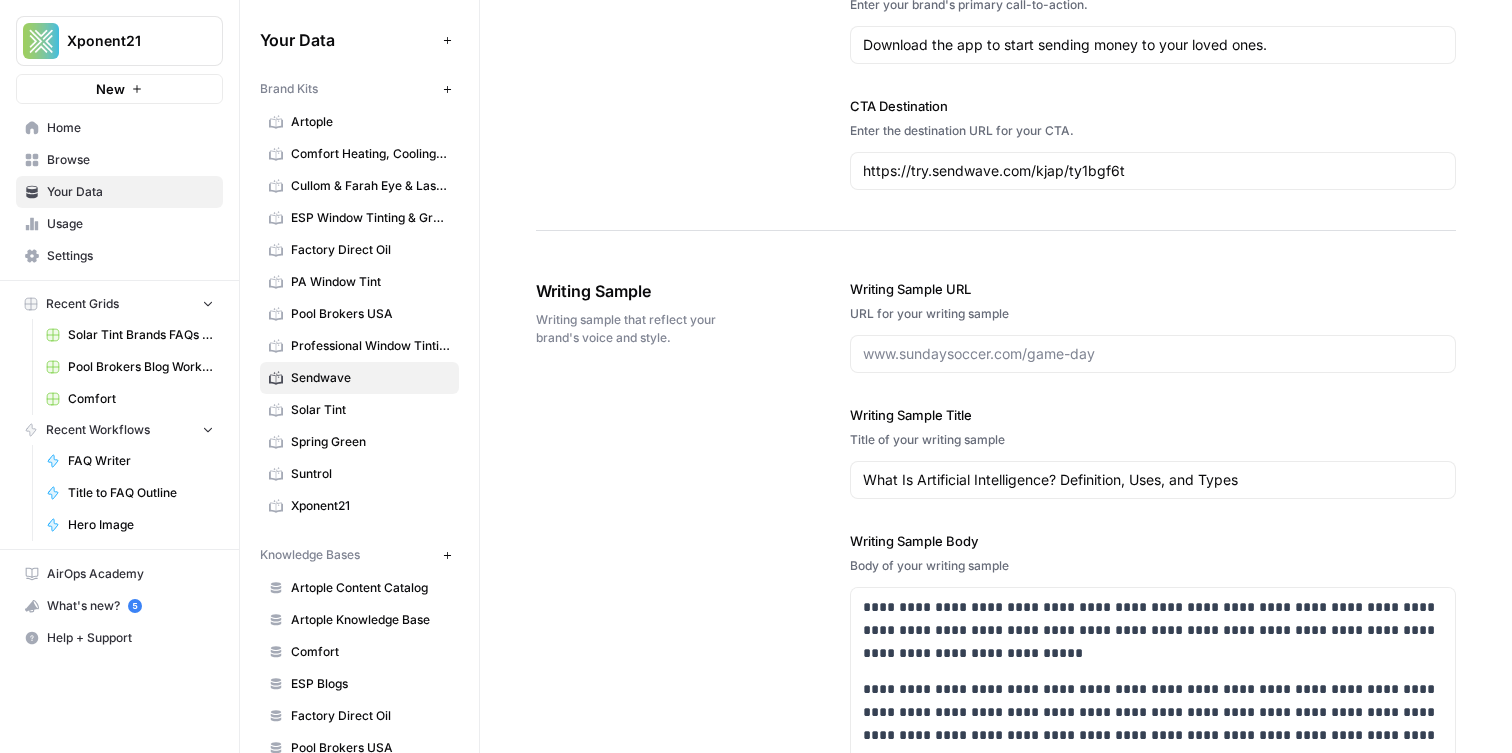 click at bounding box center (1153, 354) 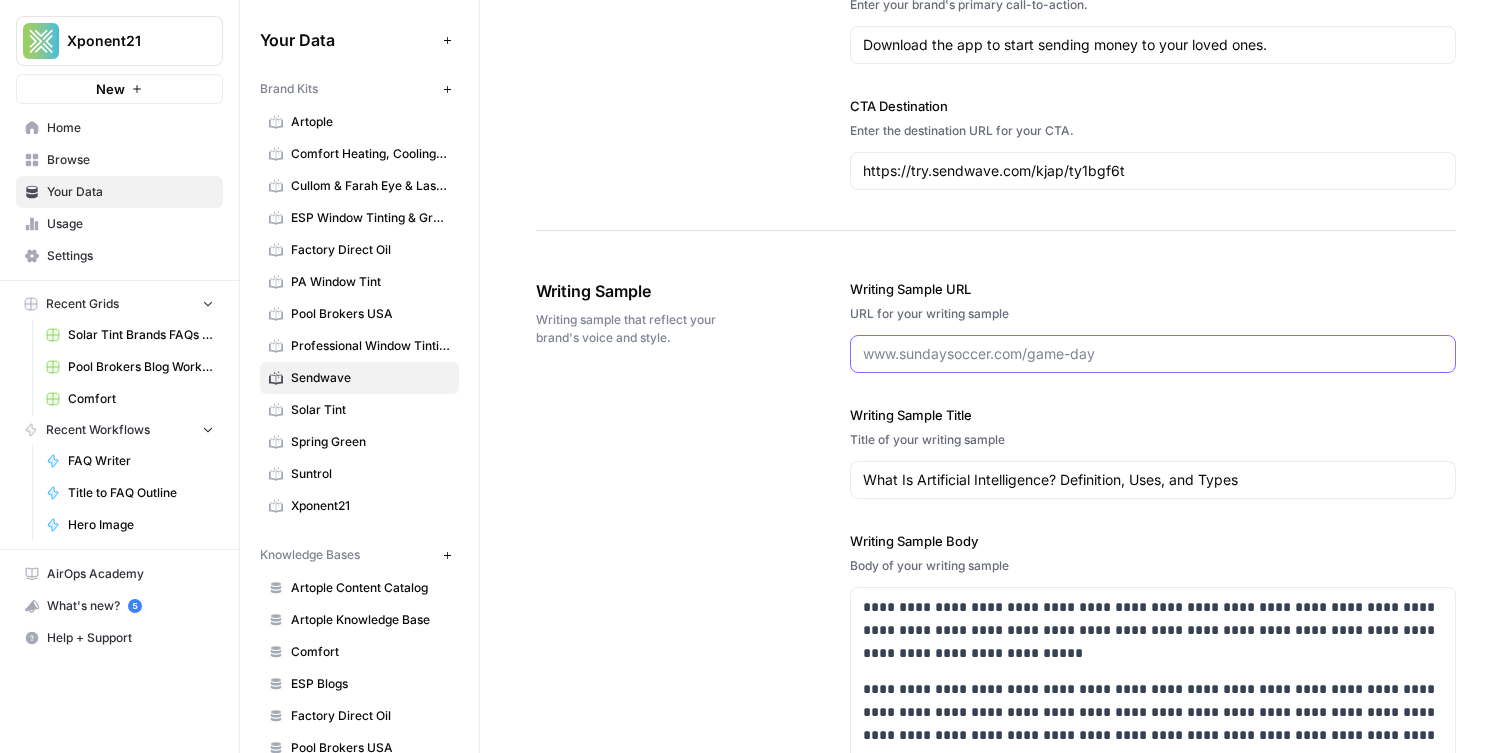click on "Writing Sample URL" at bounding box center [1153, 354] 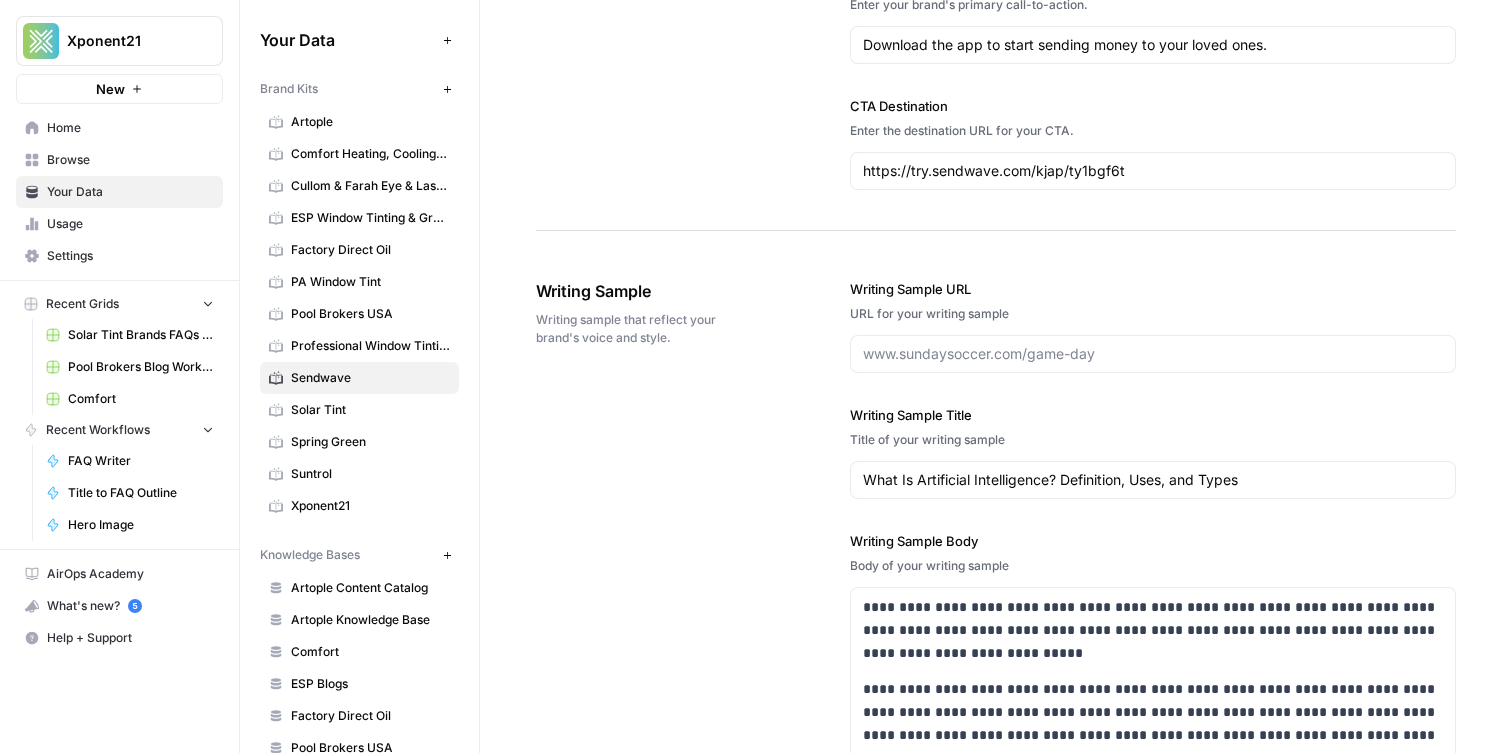 click on "**********" at bounding box center (996, 733) 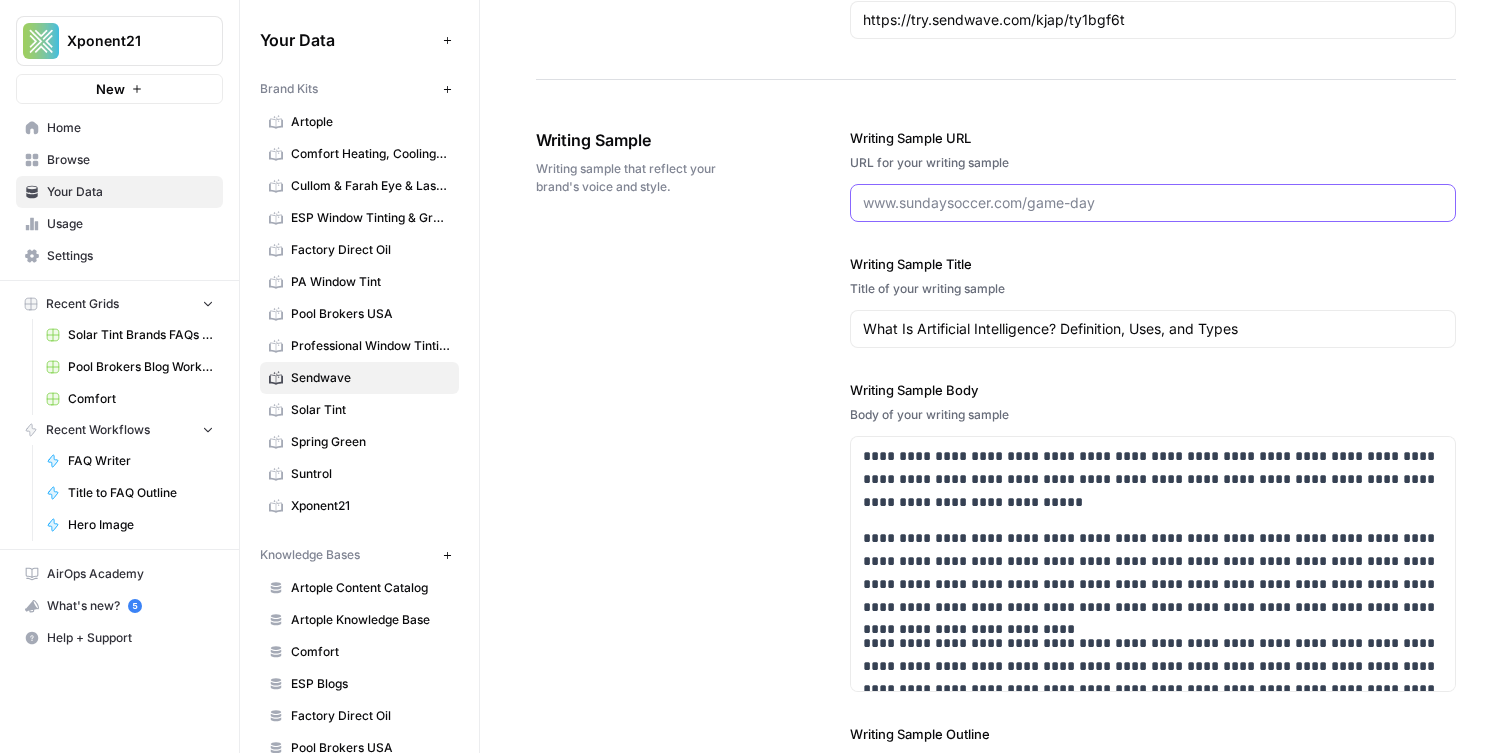 scroll, scrollTop: 2904, scrollLeft: 0, axis: vertical 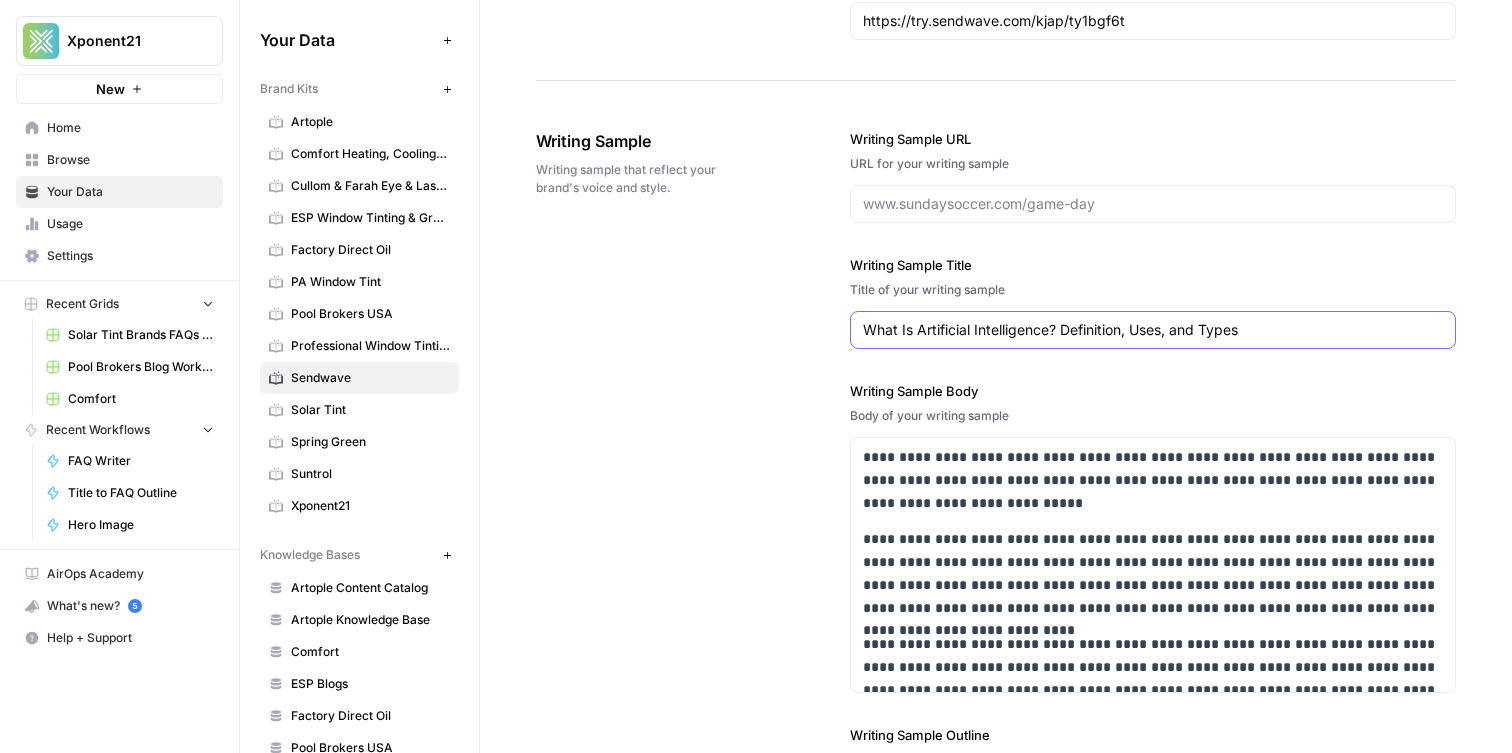 click on "What Is Artificial Intelligence? Definition, Uses, and Types" at bounding box center [1153, 330] 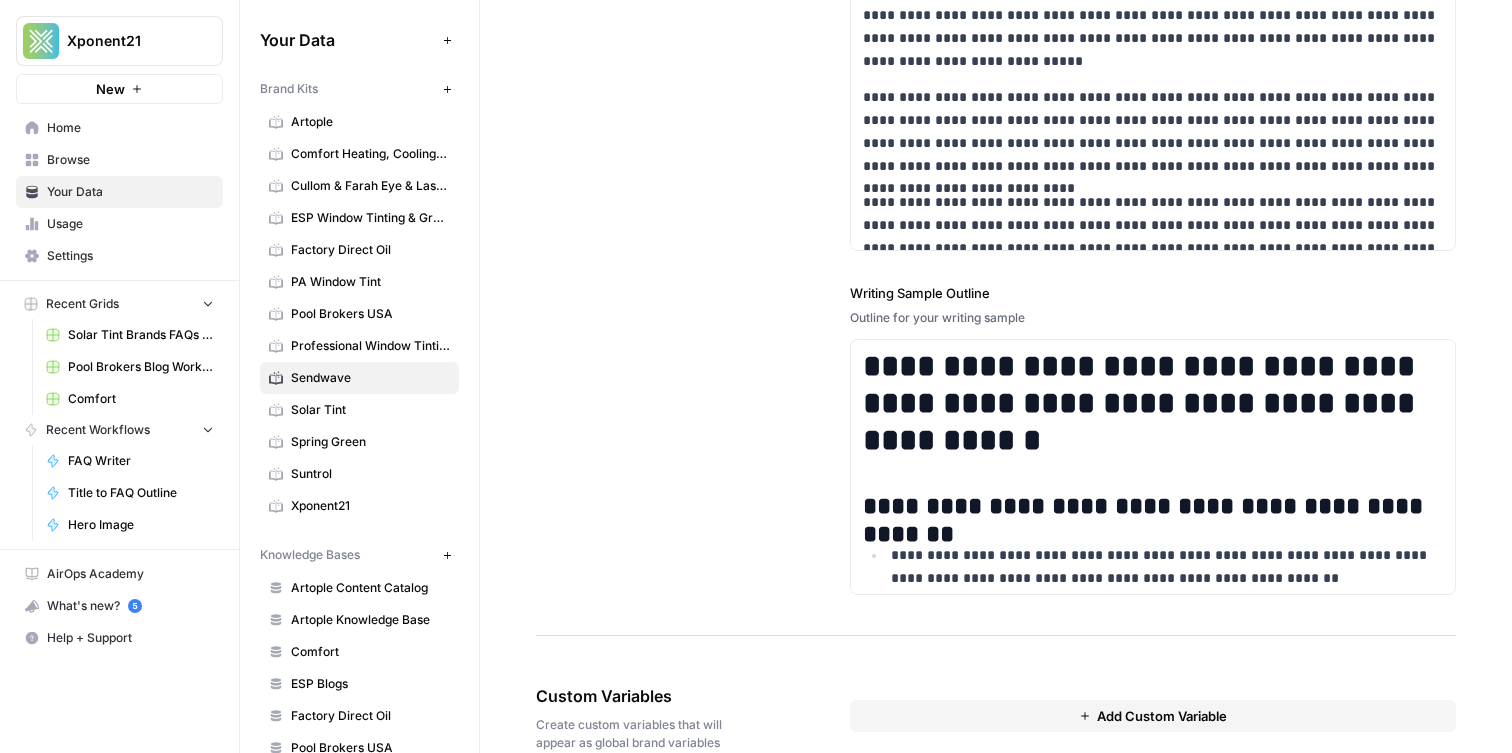 scroll, scrollTop: 3347, scrollLeft: 0, axis: vertical 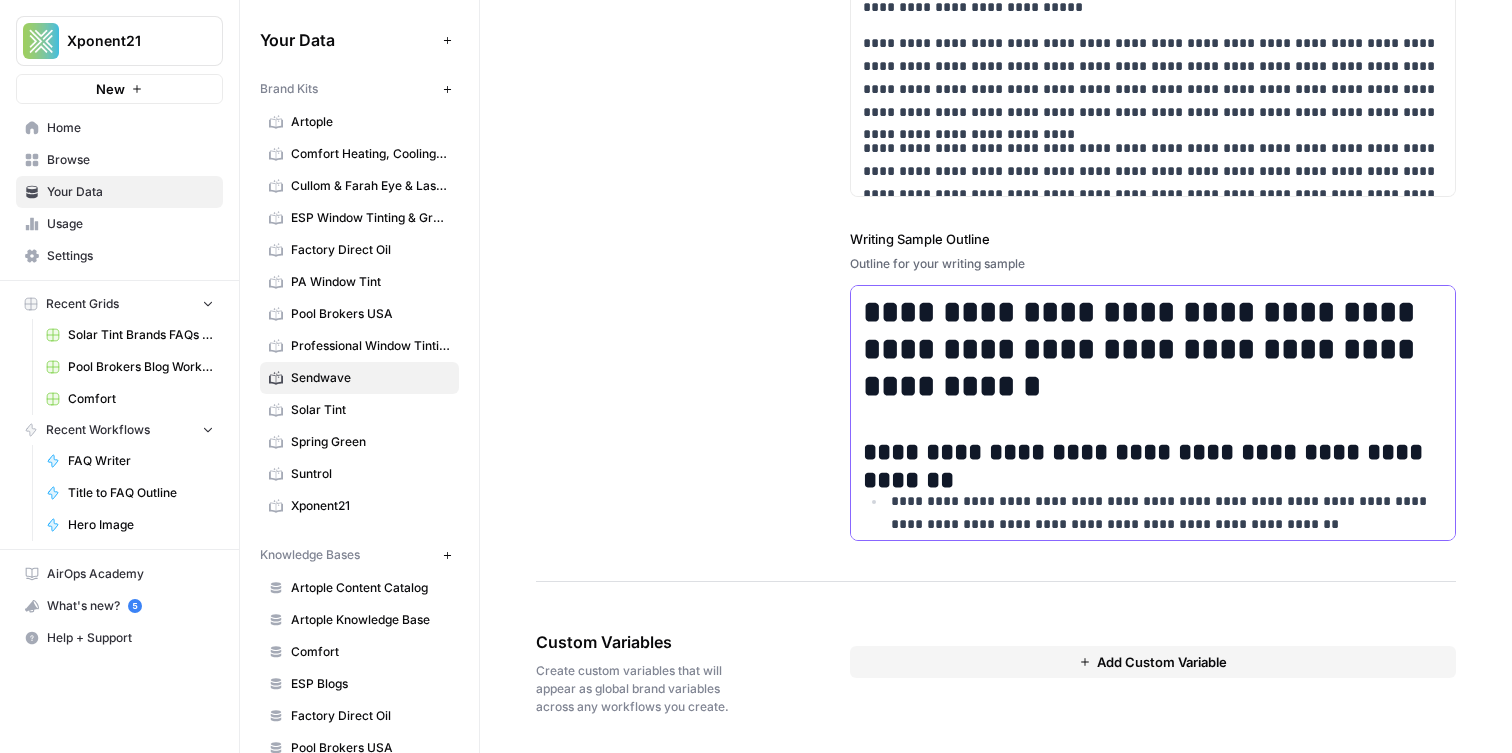 drag, startPoint x: 1246, startPoint y: 512, endPoint x: 776, endPoint y: 194, distance: 567.47156 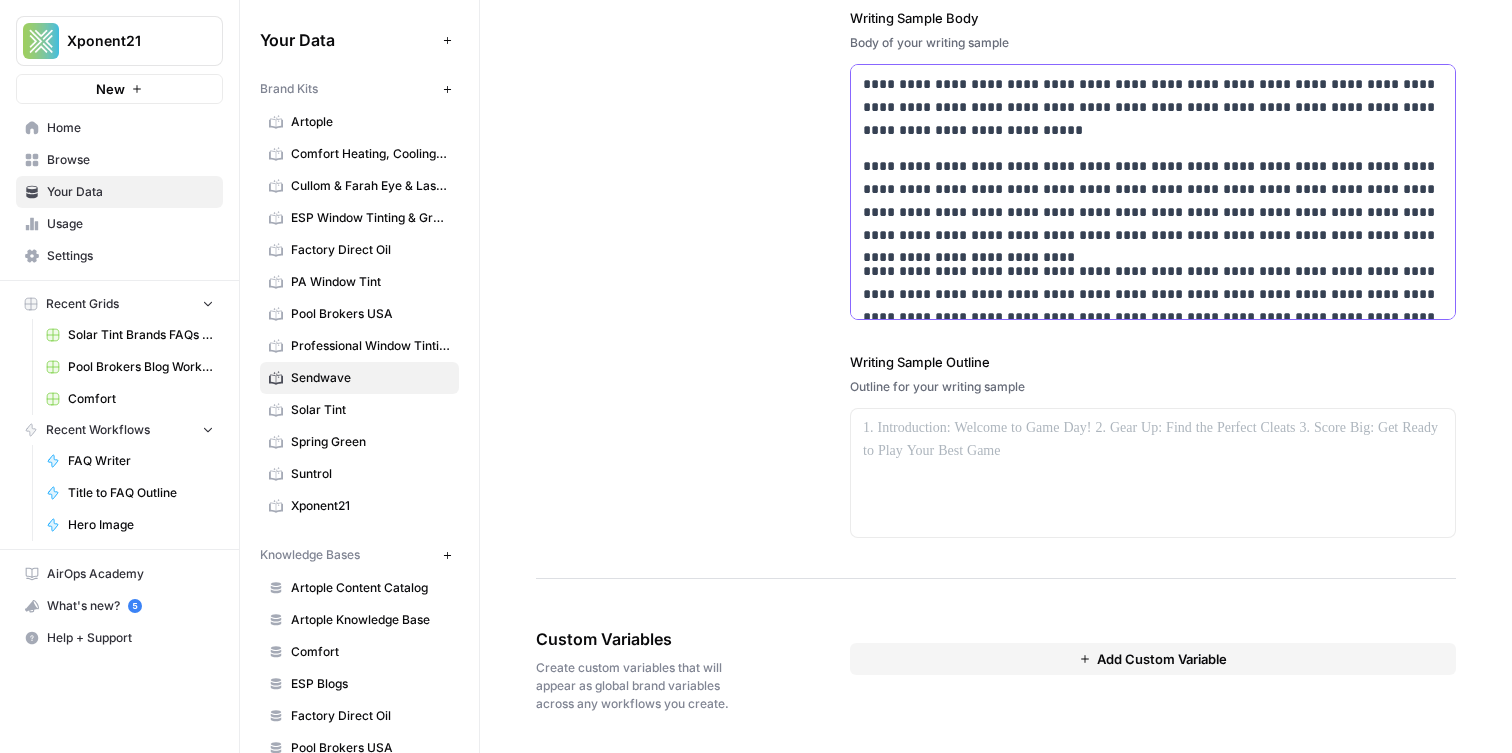 click on "**********" at bounding box center (1153, 294) 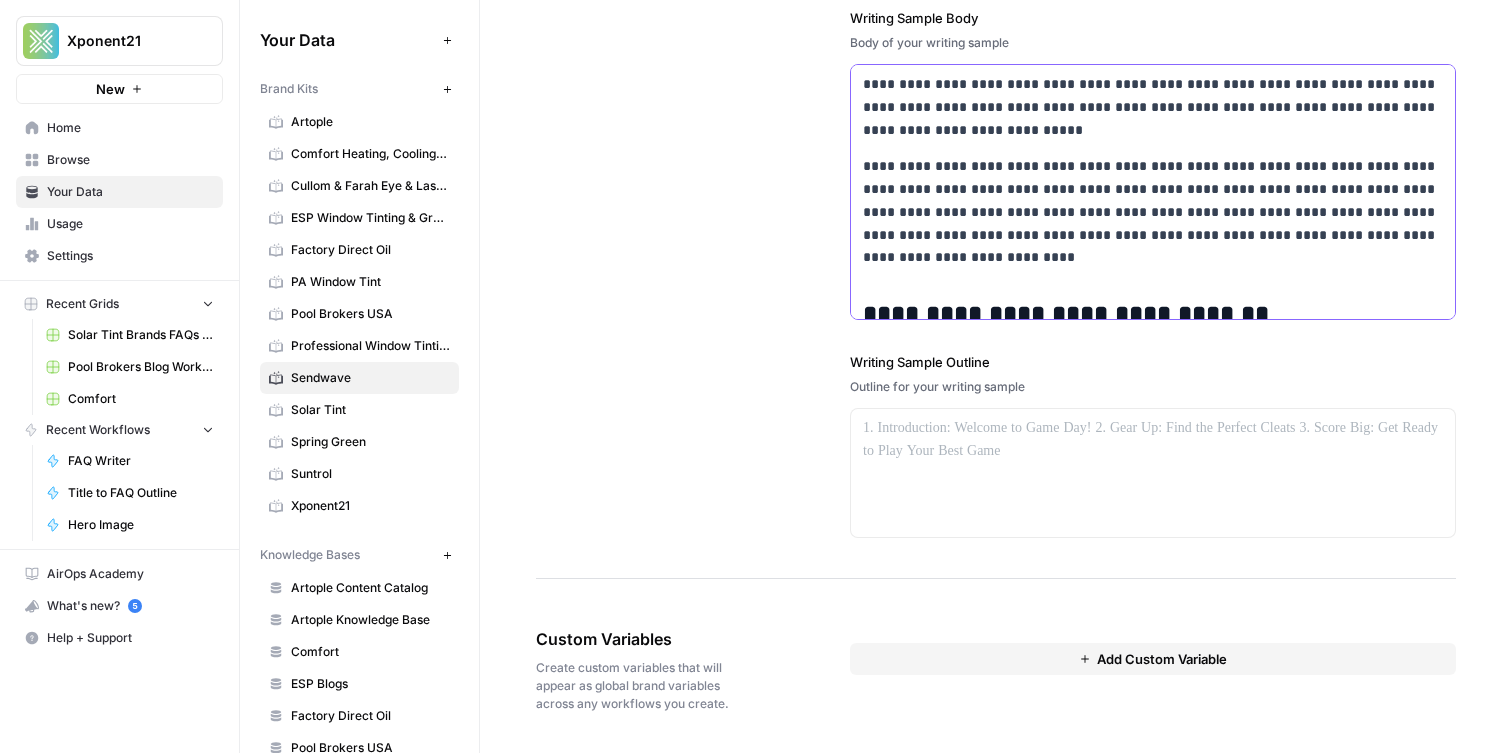 click at bounding box center [1153, 271] 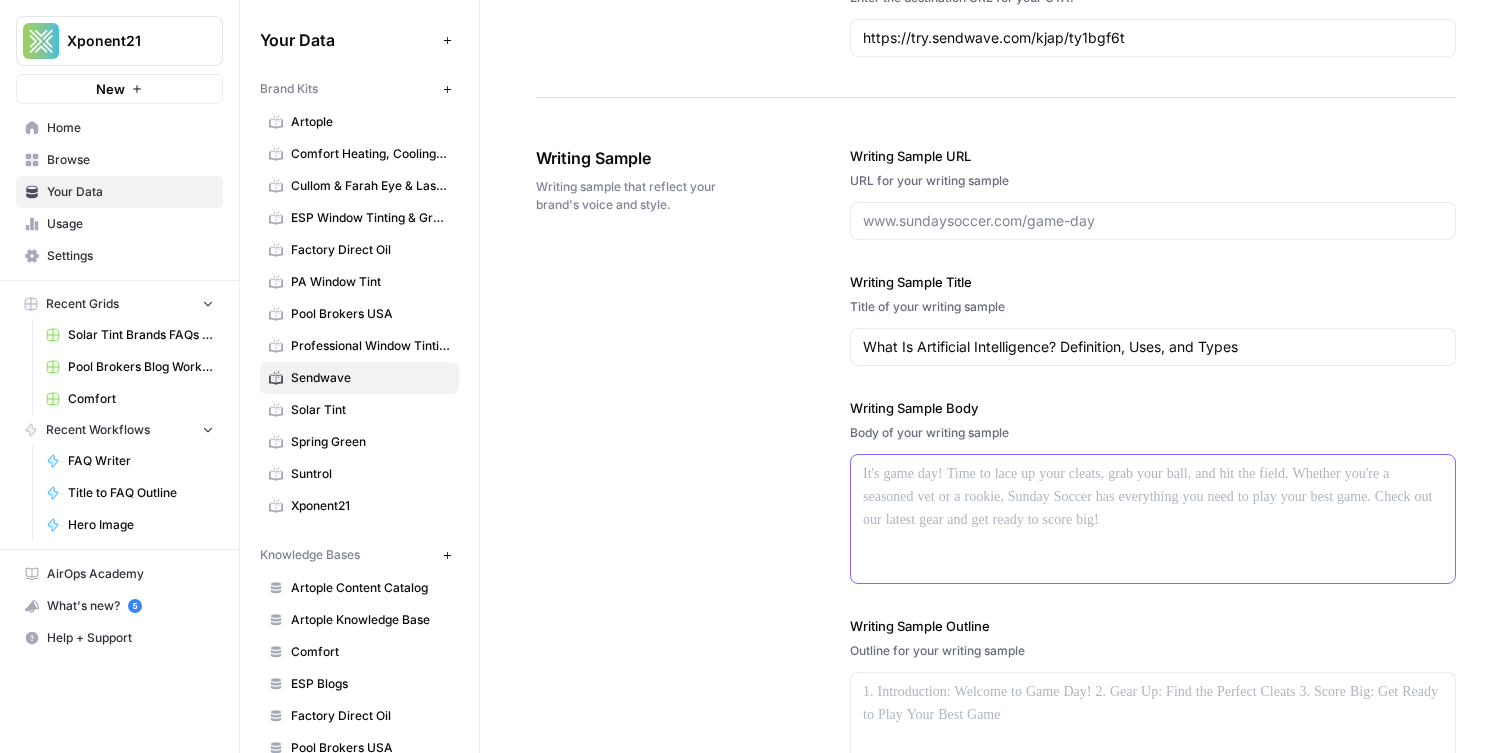 scroll, scrollTop: 2897, scrollLeft: 0, axis: vertical 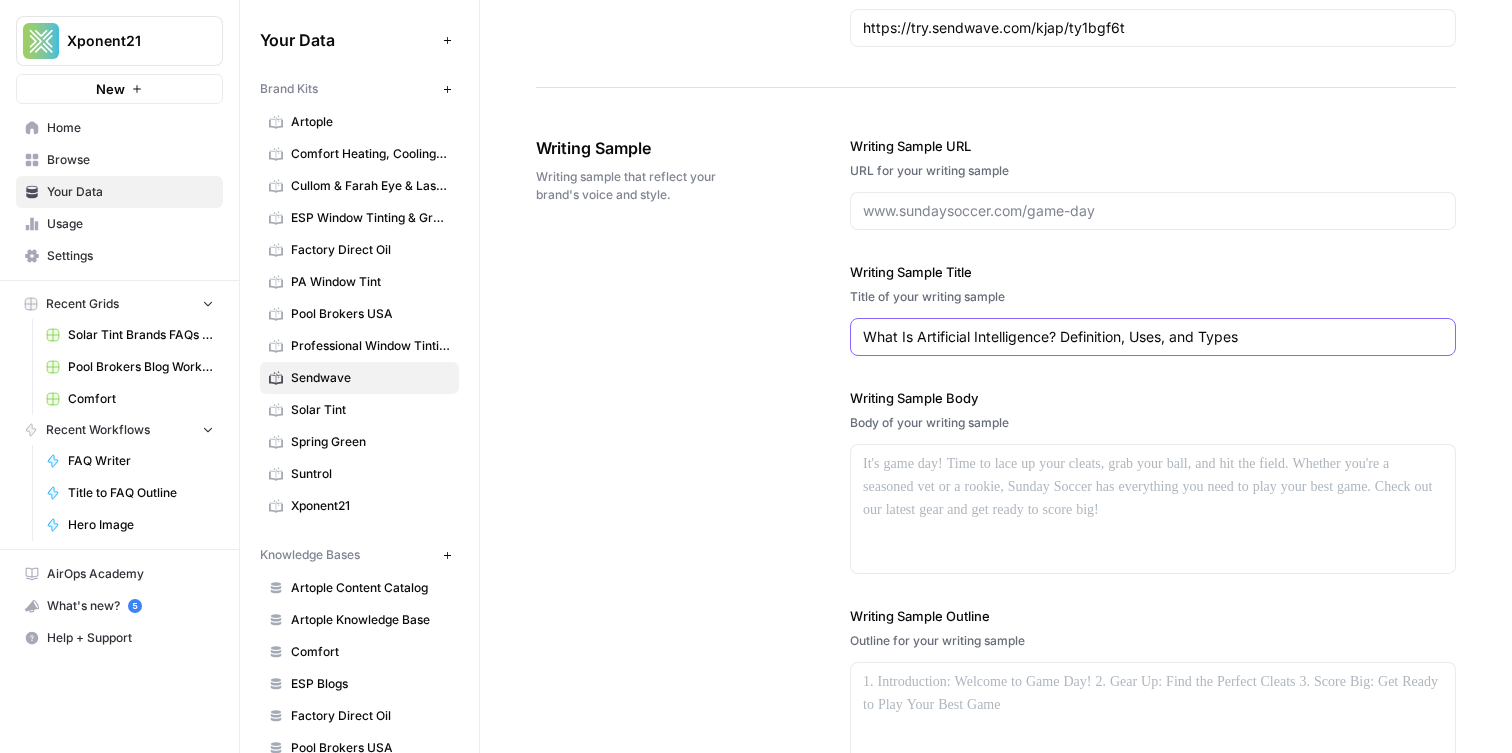 click on "What Is Artificial Intelligence? Definition, Uses, and Types" at bounding box center (1153, 337) 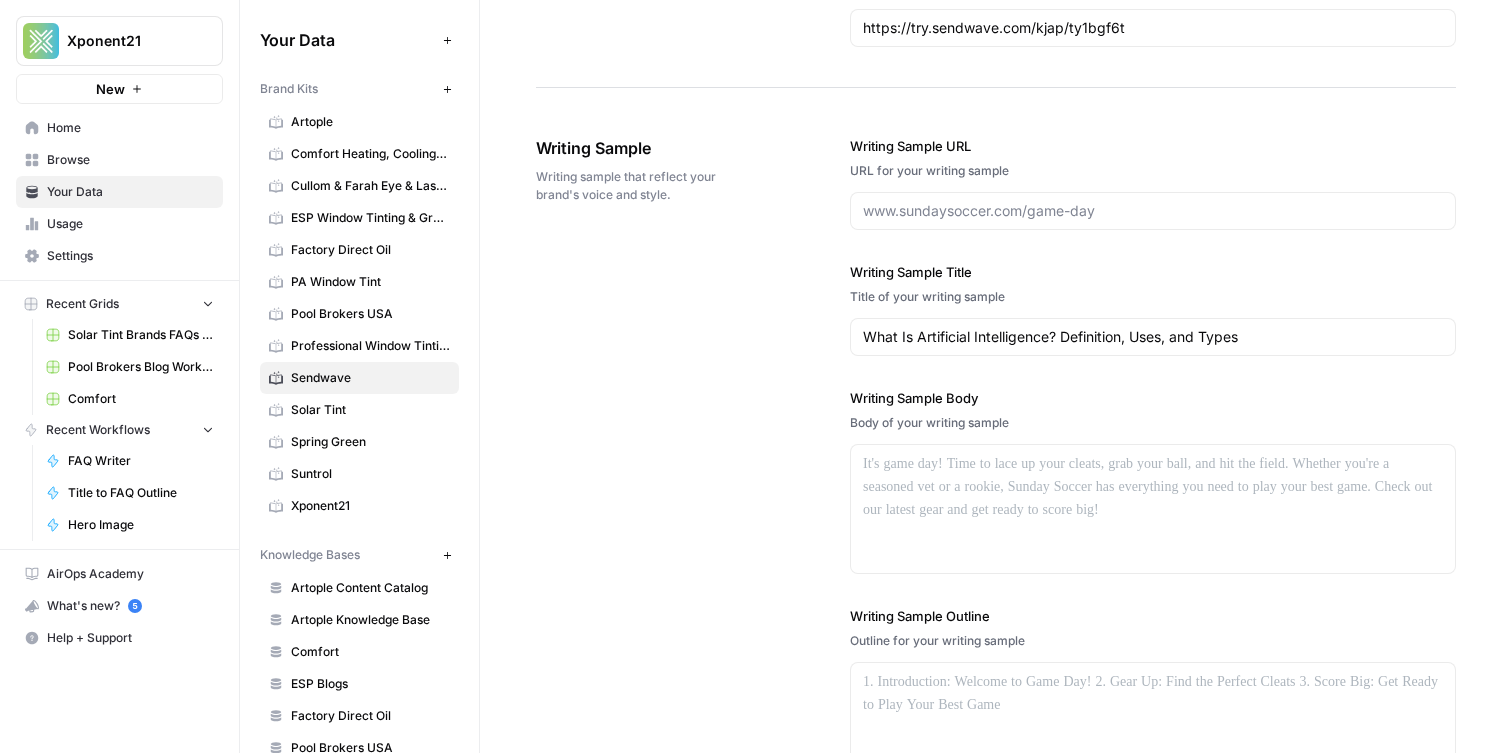 click on "What Is Artificial Intelligence? Definition, Uses, and Types" at bounding box center (1153, 337) 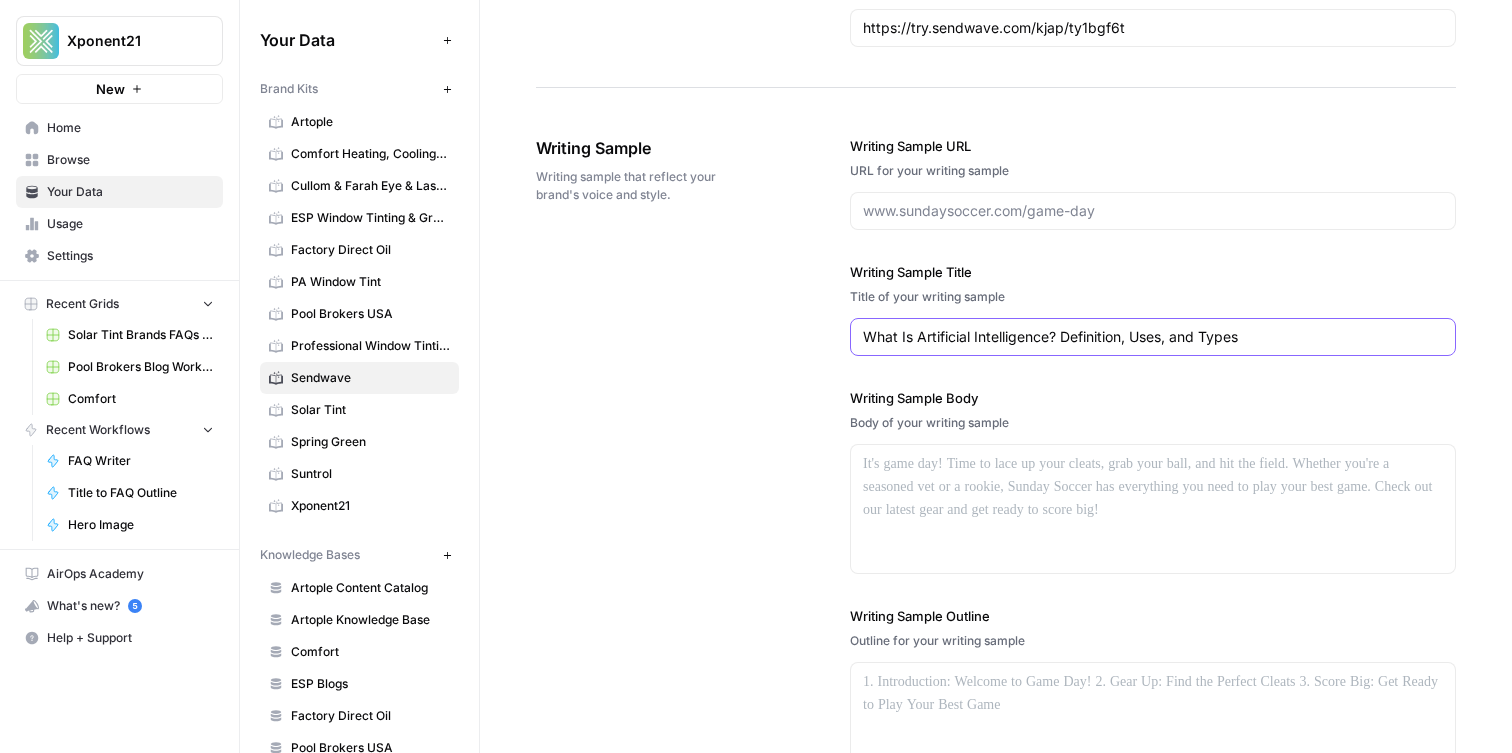 click on "What Is Artificial Intelligence? Definition, Uses, and Types" at bounding box center [1153, 337] 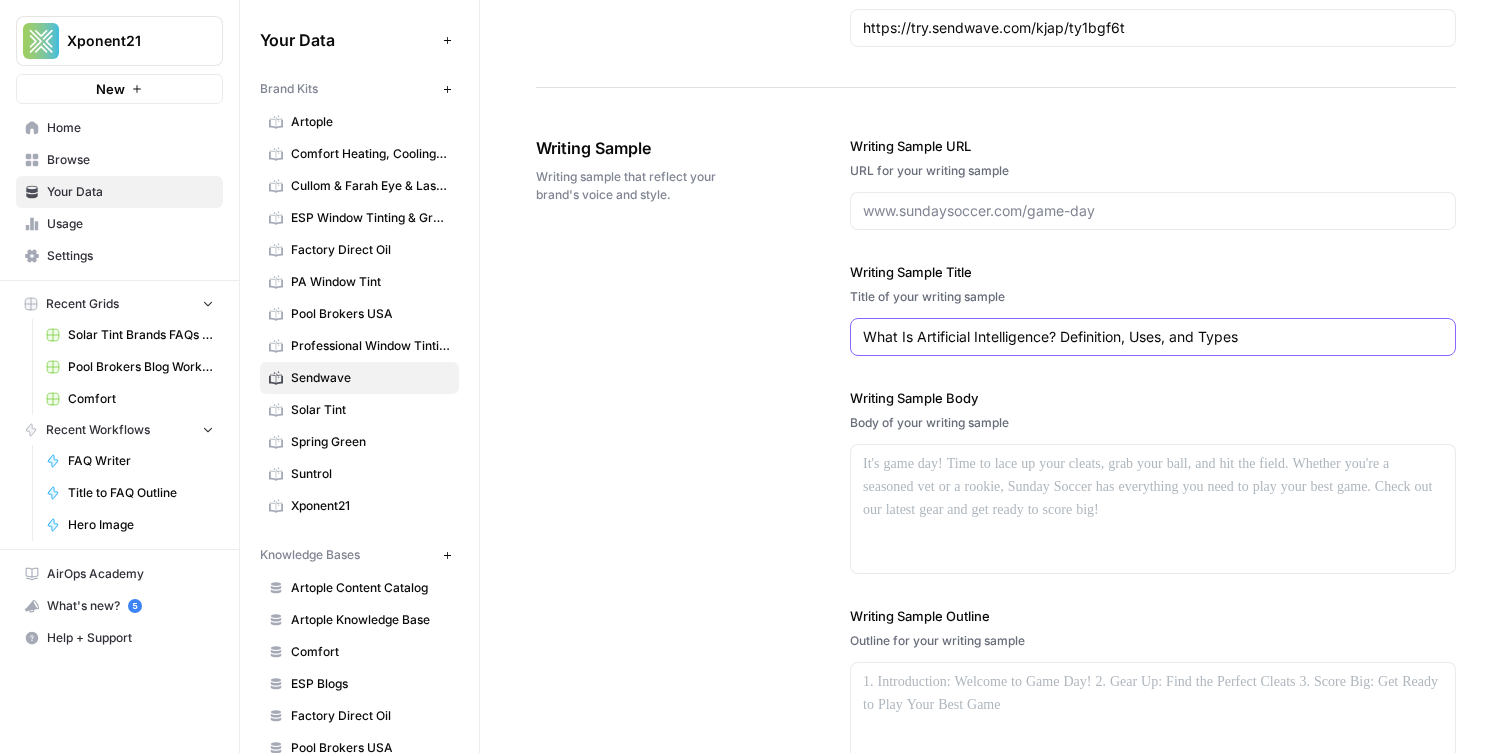 click on "What Is Artificial Intelligence? Definition, Uses, and Types" at bounding box center [1153, 337] 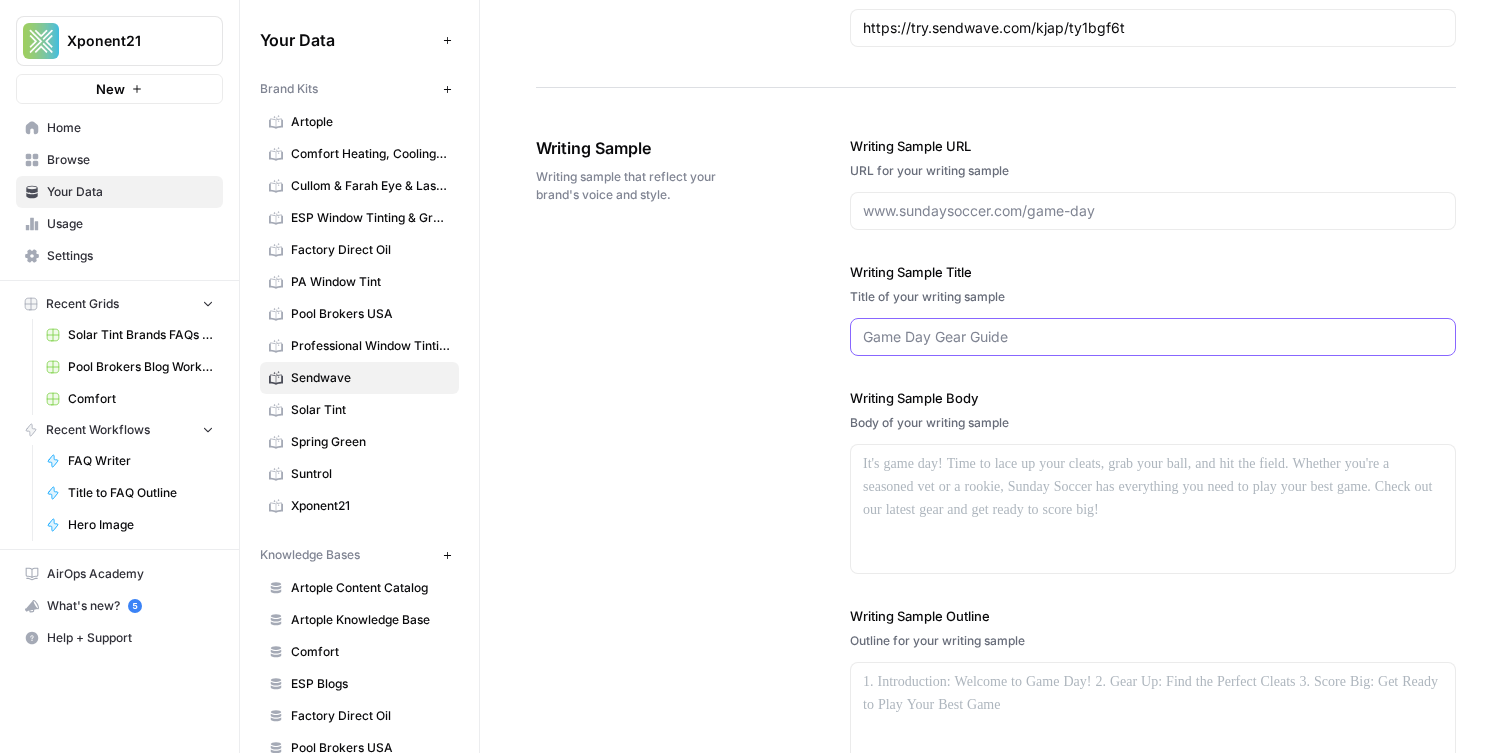 type 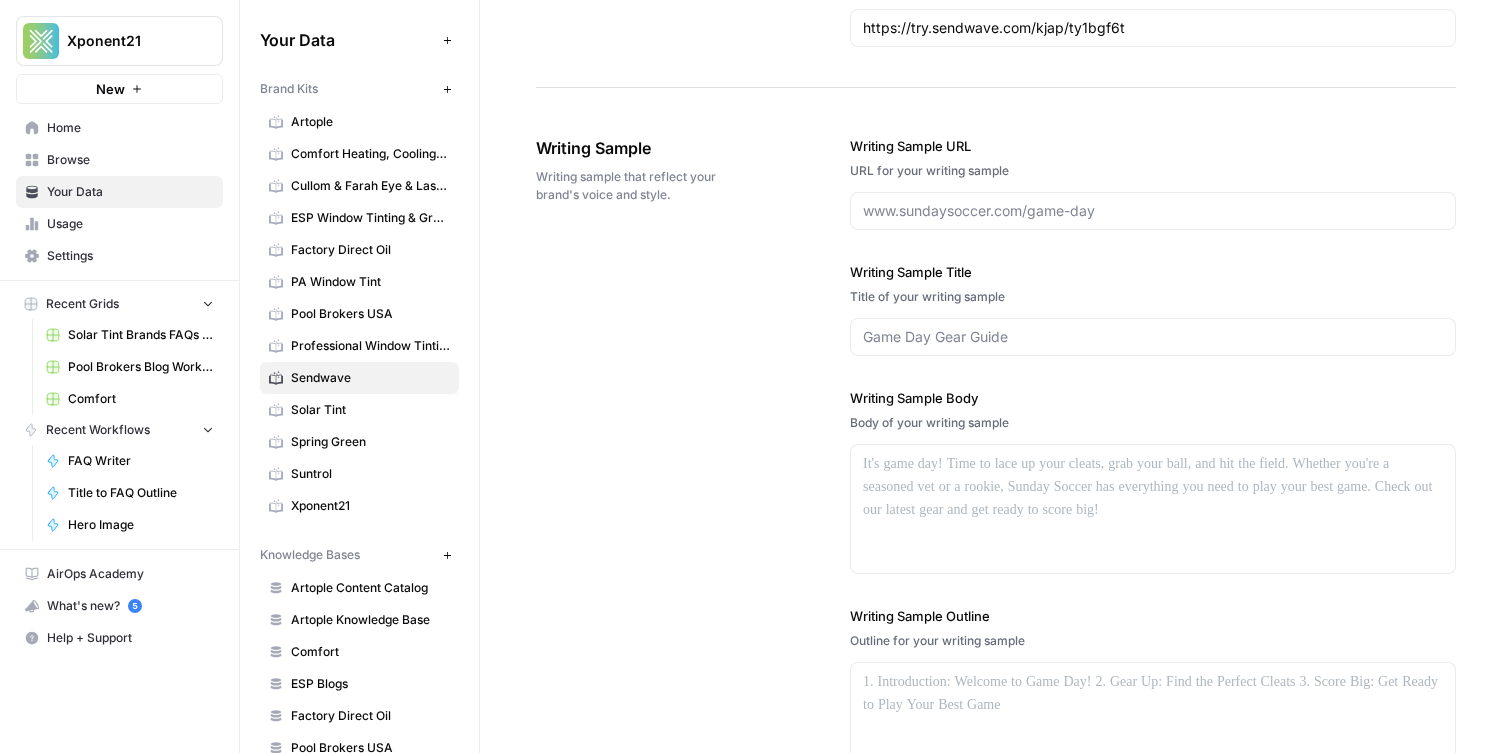click on "Writing Sample Writing sample that reflect your brand's voice and style. Writing Sample URL URL for your writing sample Writing Sample Title Title of your writing sample Writing Sample Body Body of your writing sample Writing Sample Outline Outline for your writing sample" at bounding box center [996, 464] 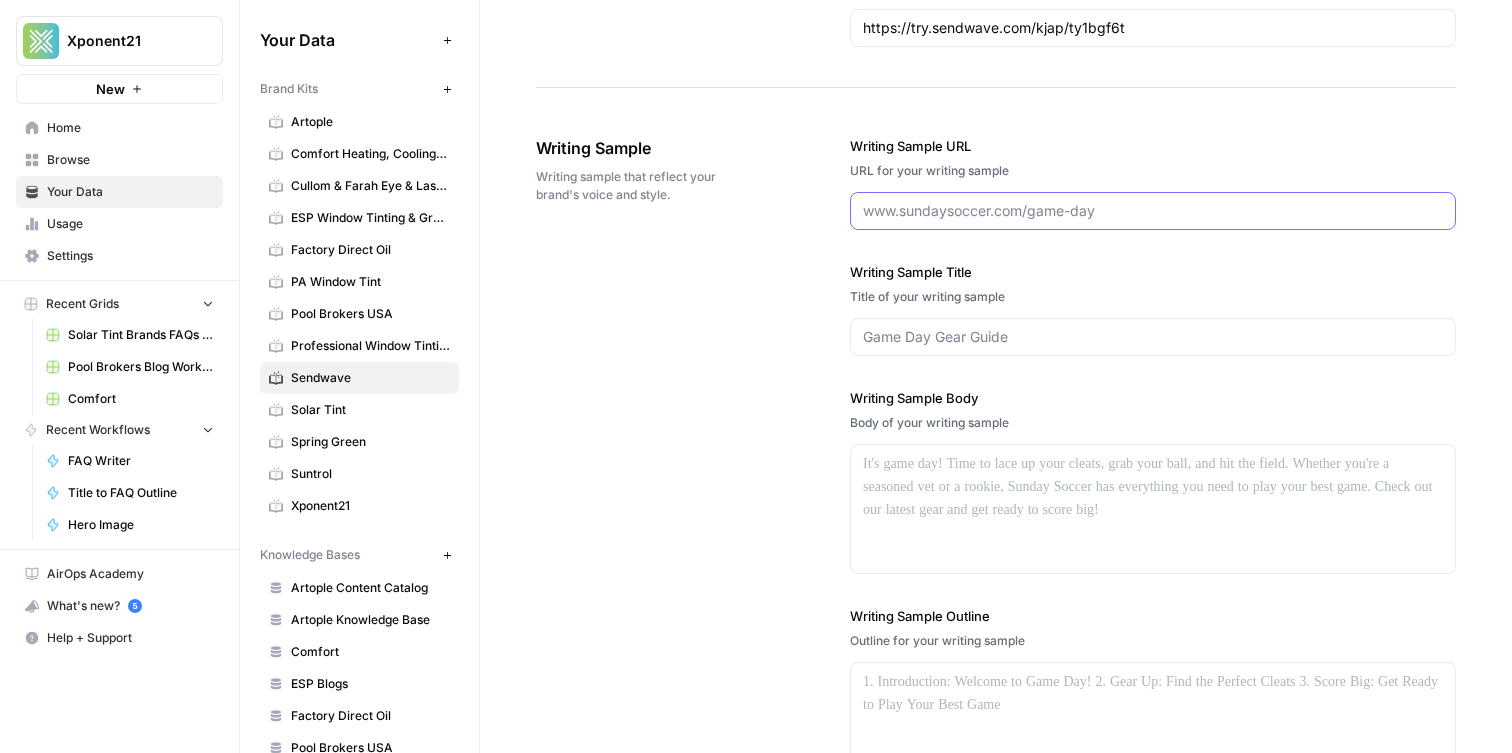 click on "Writing Sample URL" at bounding box center [1153, 211] 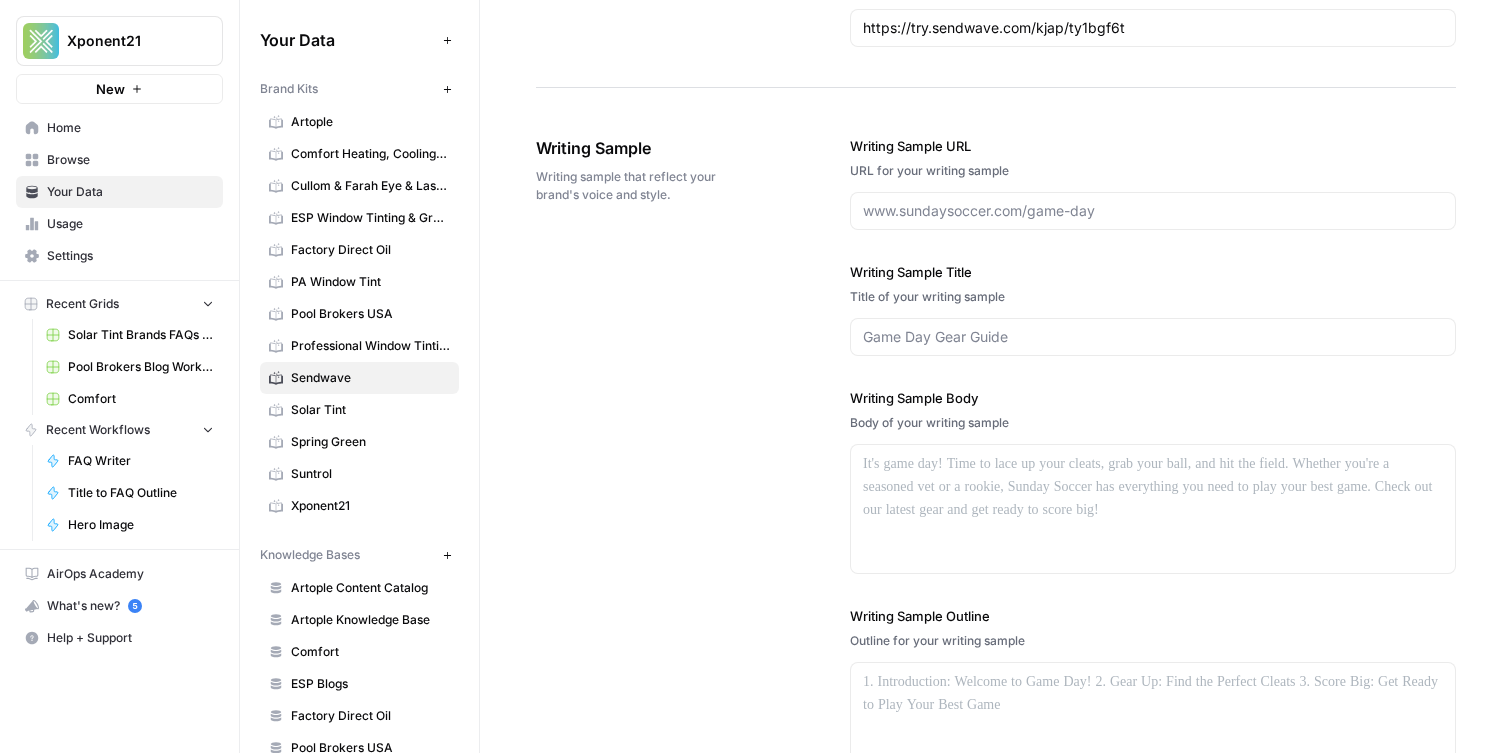 click at bounding box center (1153, 211) 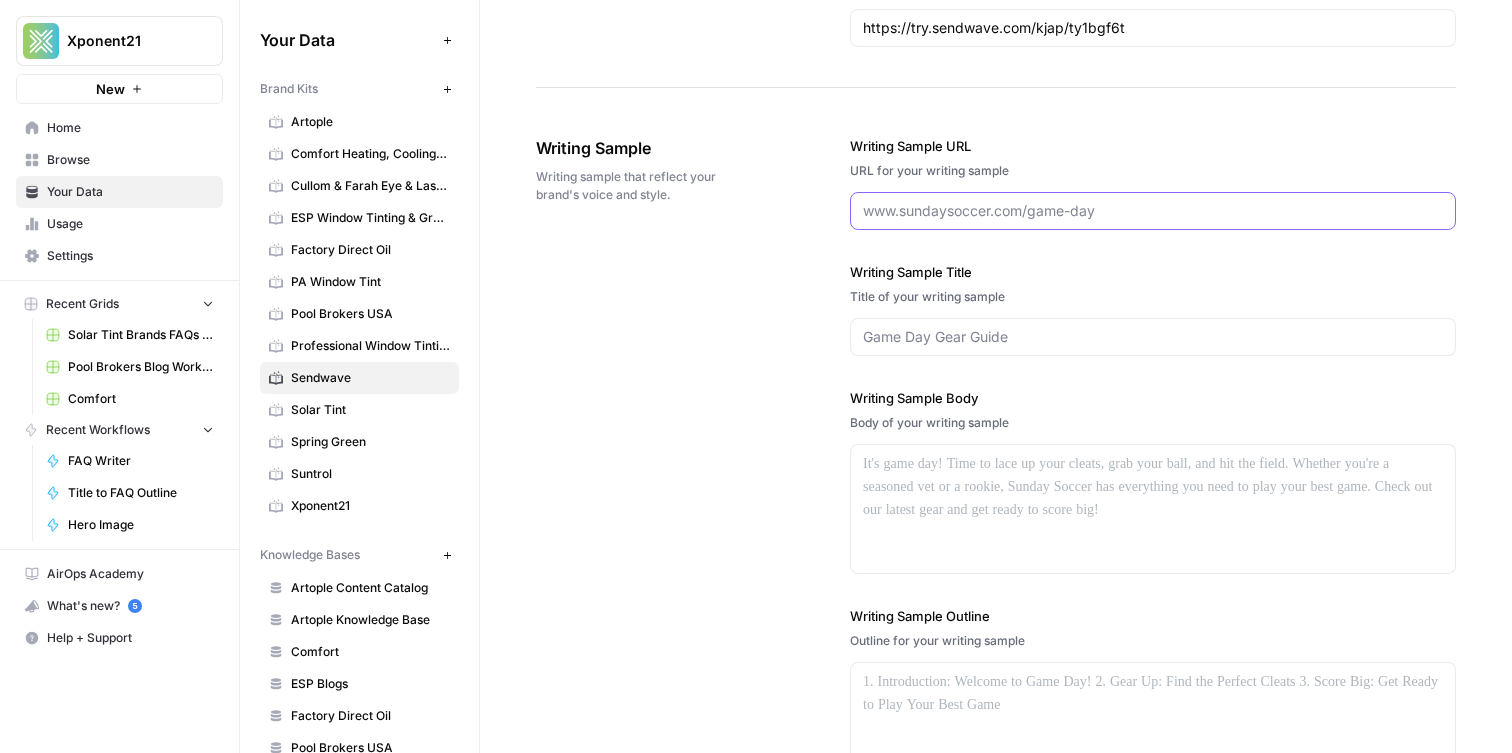 paste on "https://www.example.com/en-us/our-story" 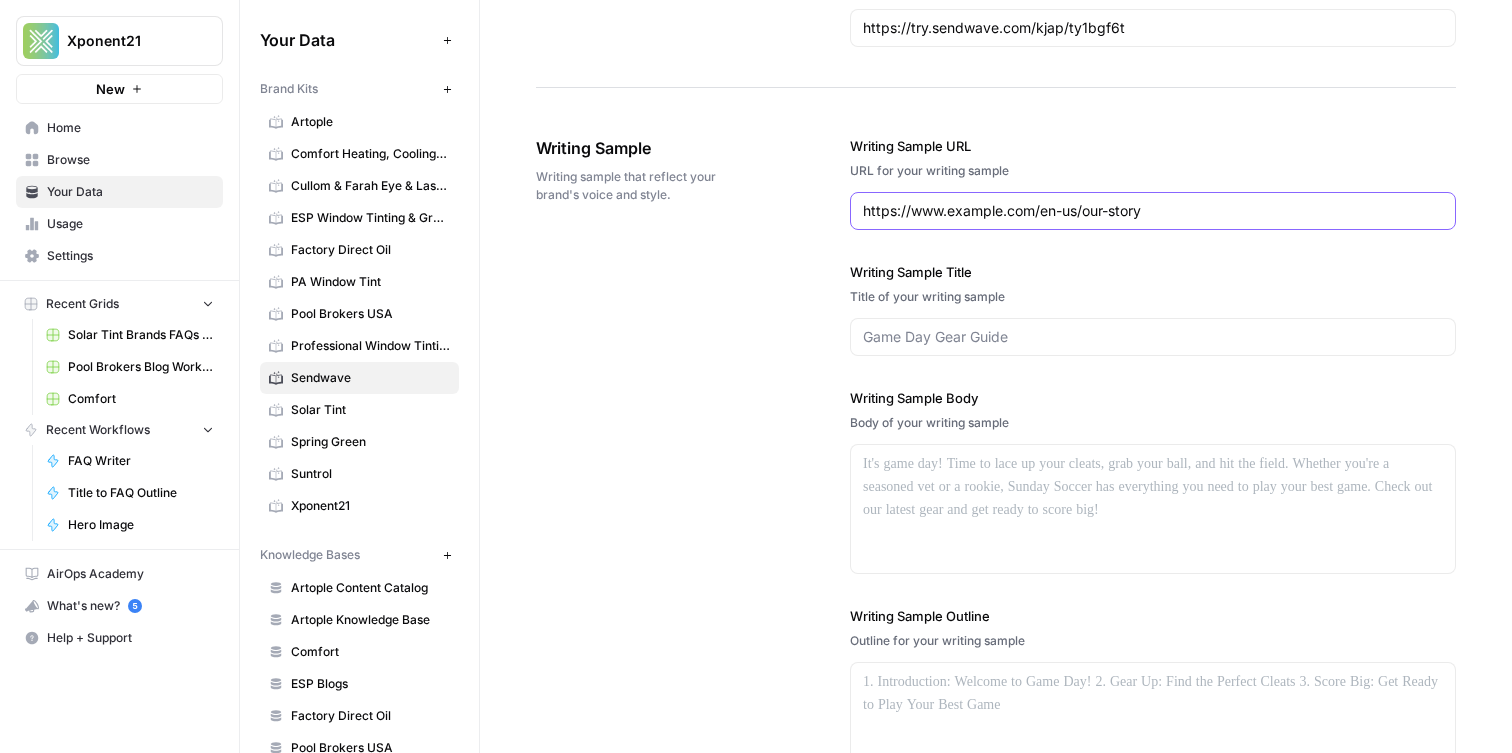 type on "https://www.example.com/en-us/our-story" 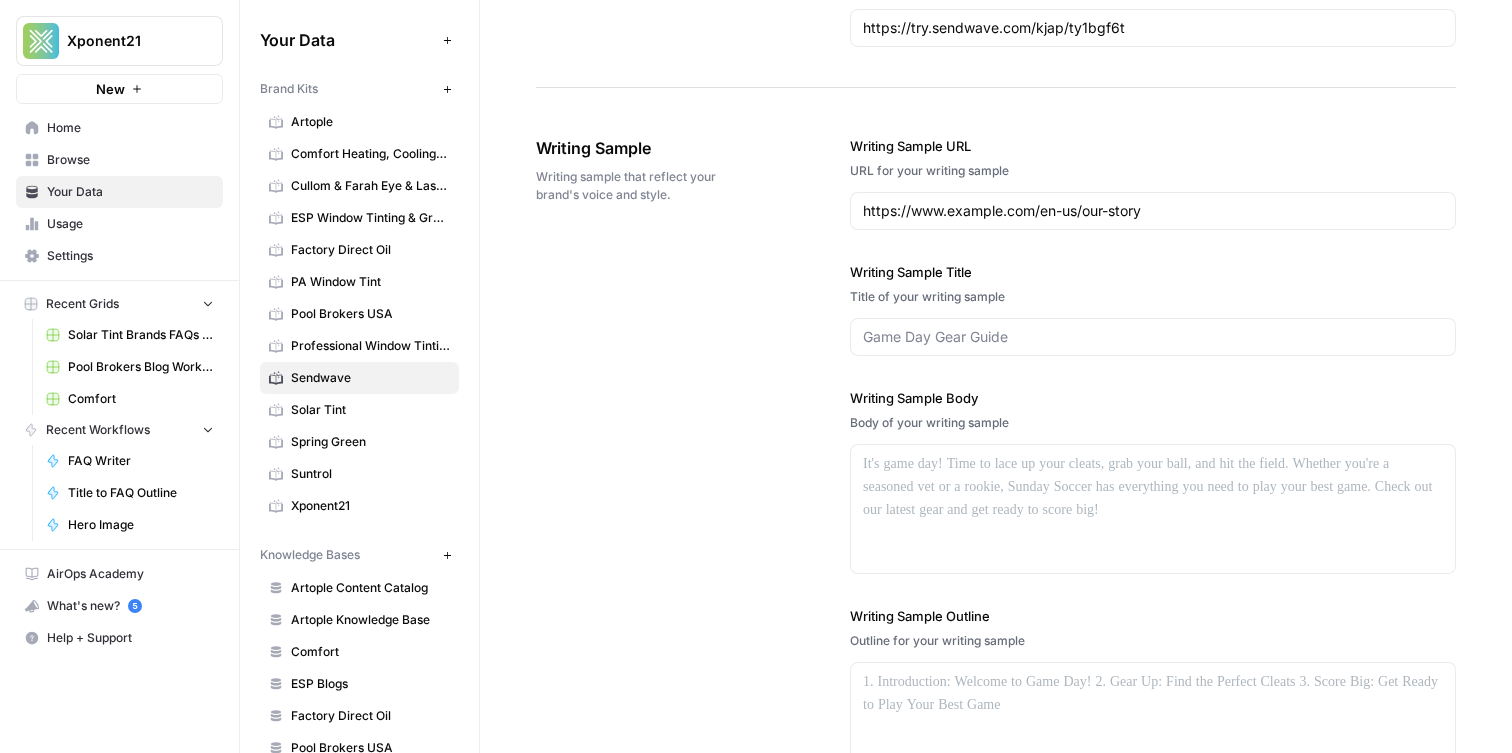 click on "Title of your writing sample" at bounding box center (1153, 297) 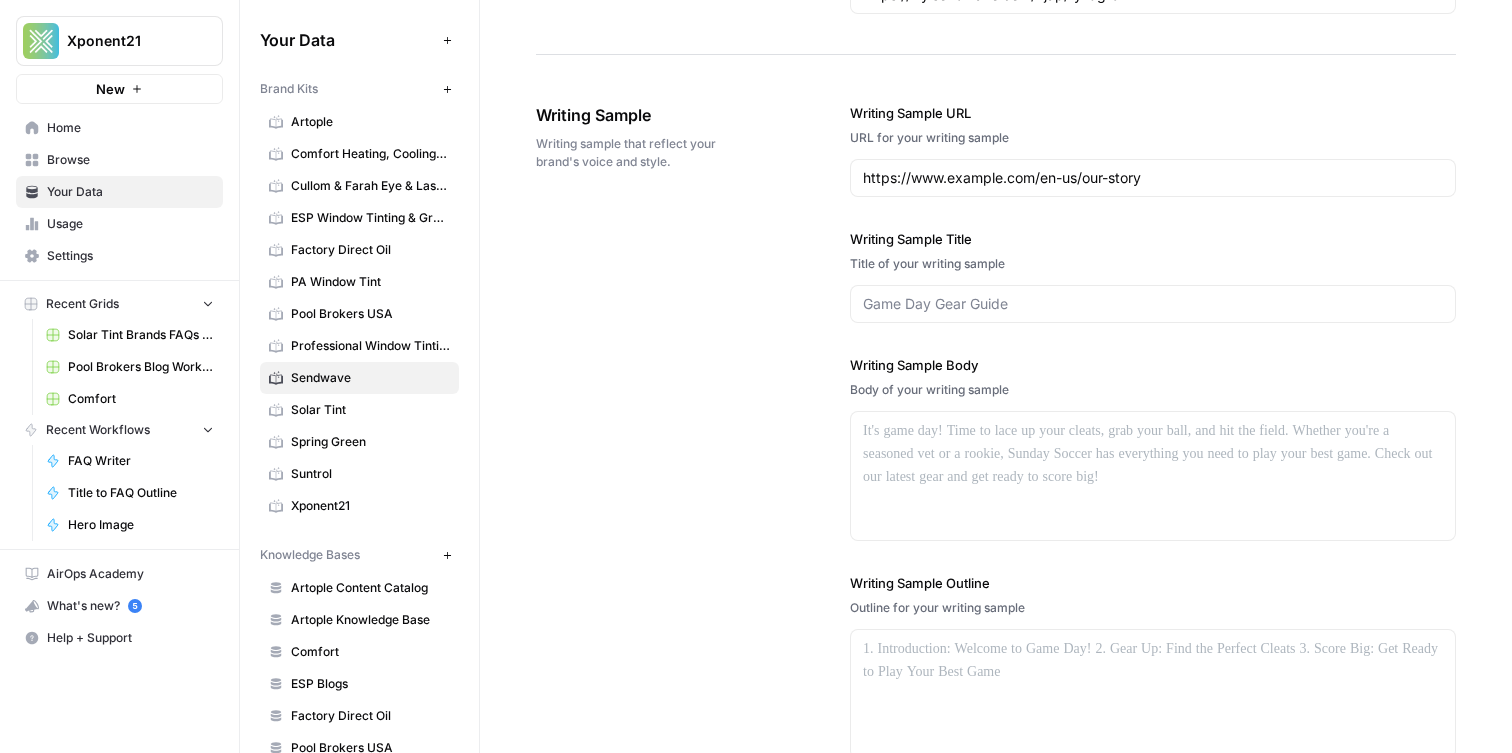 scroll, scrollTop: 2923, scrollLeft: 0, axis: vertical 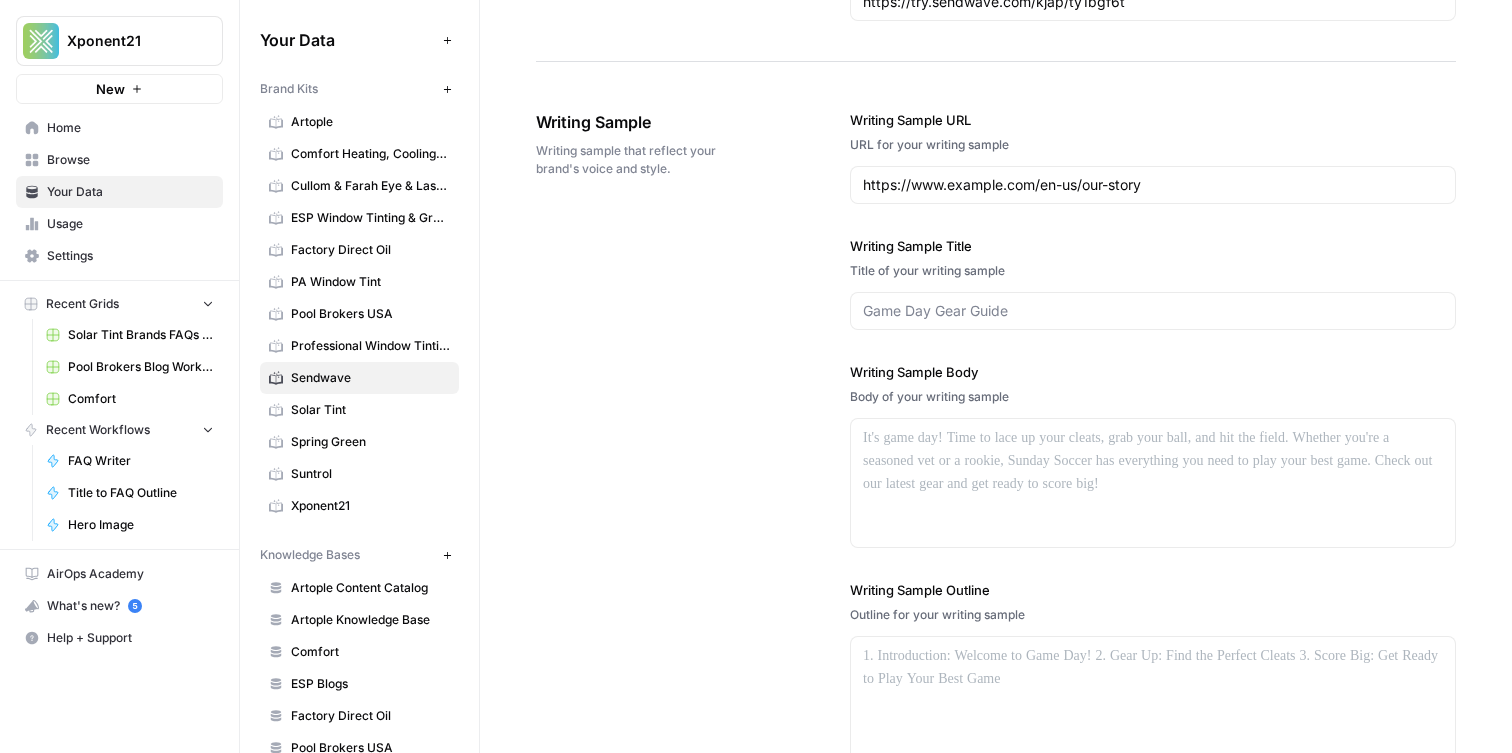 click at bounding box center (1153, 311) 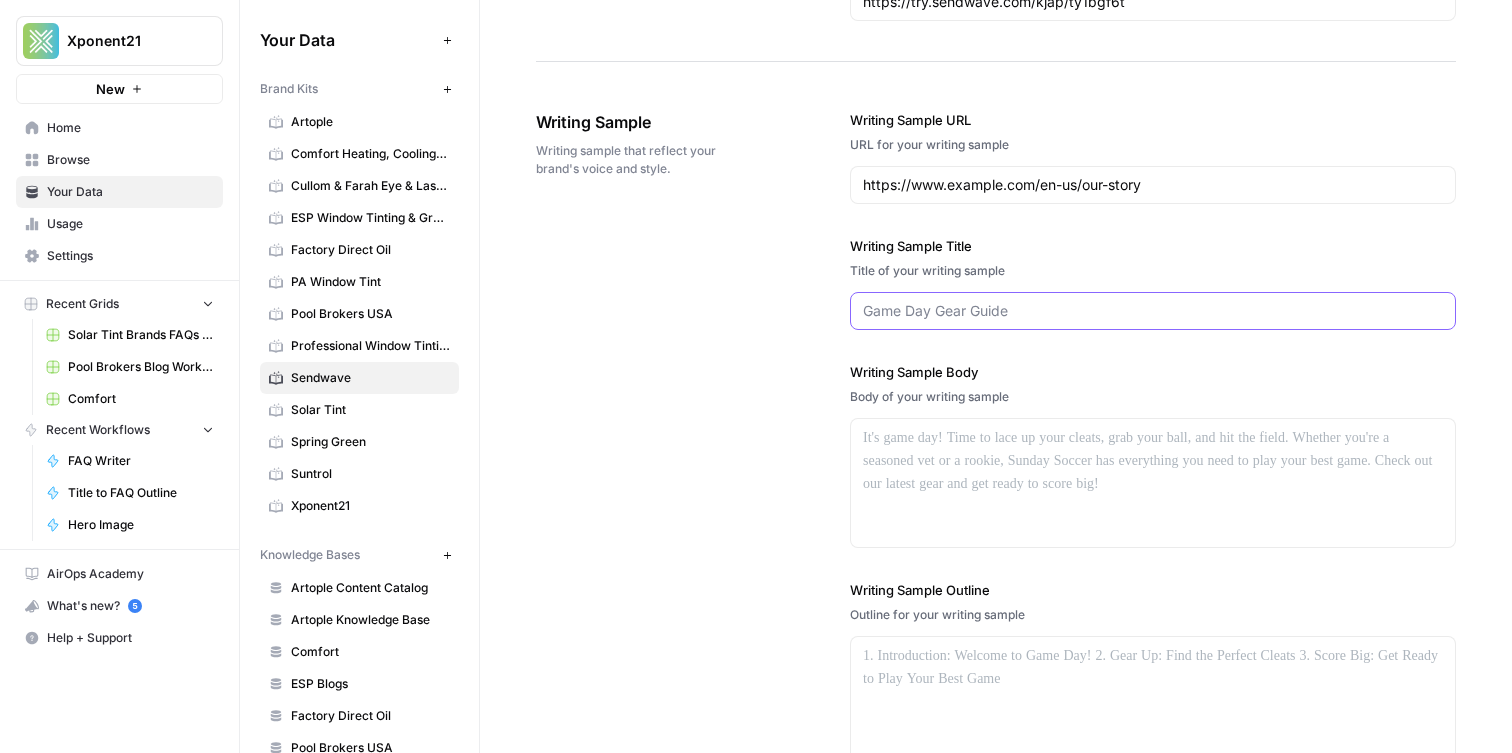 paste on "Send money with love" 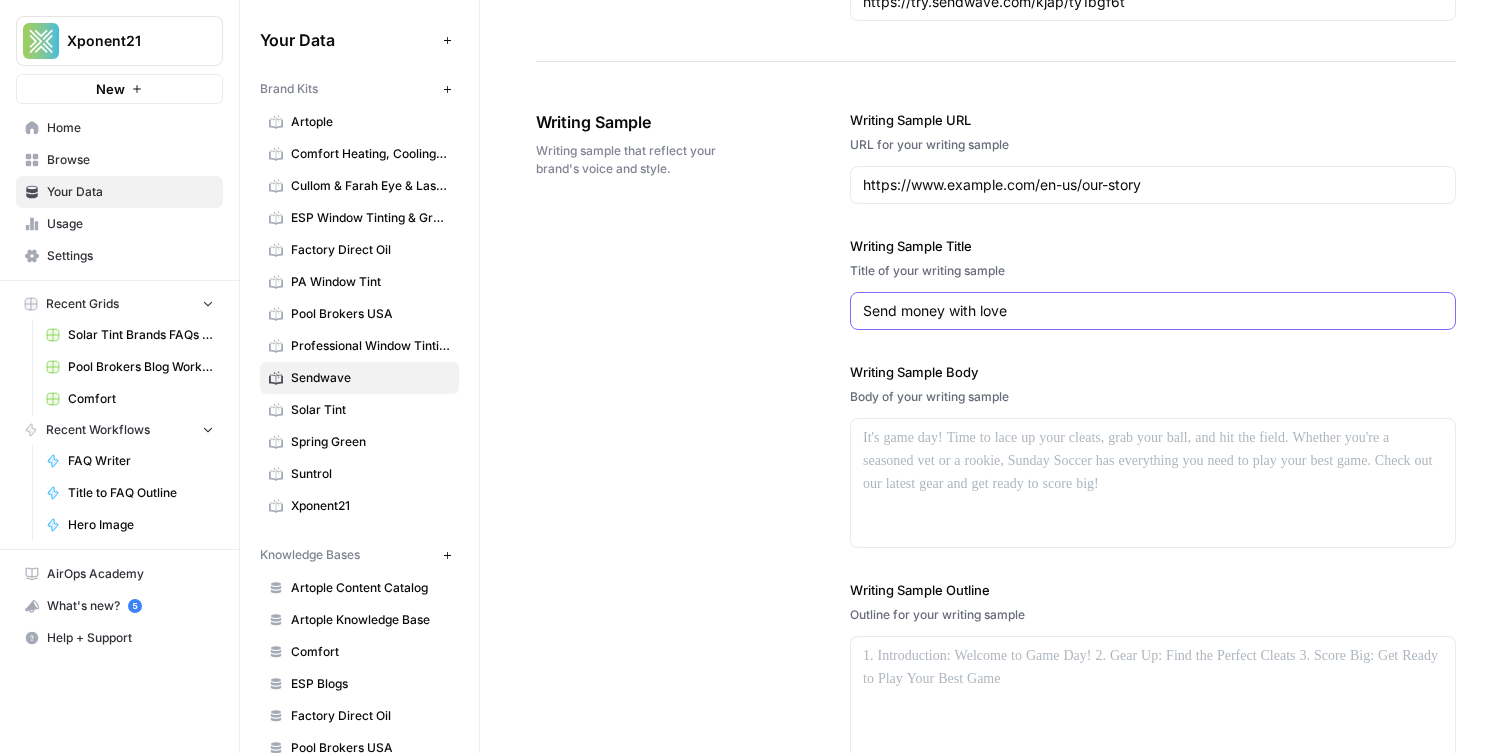 click on "Send money with love" at bounding box center (1153, 311) 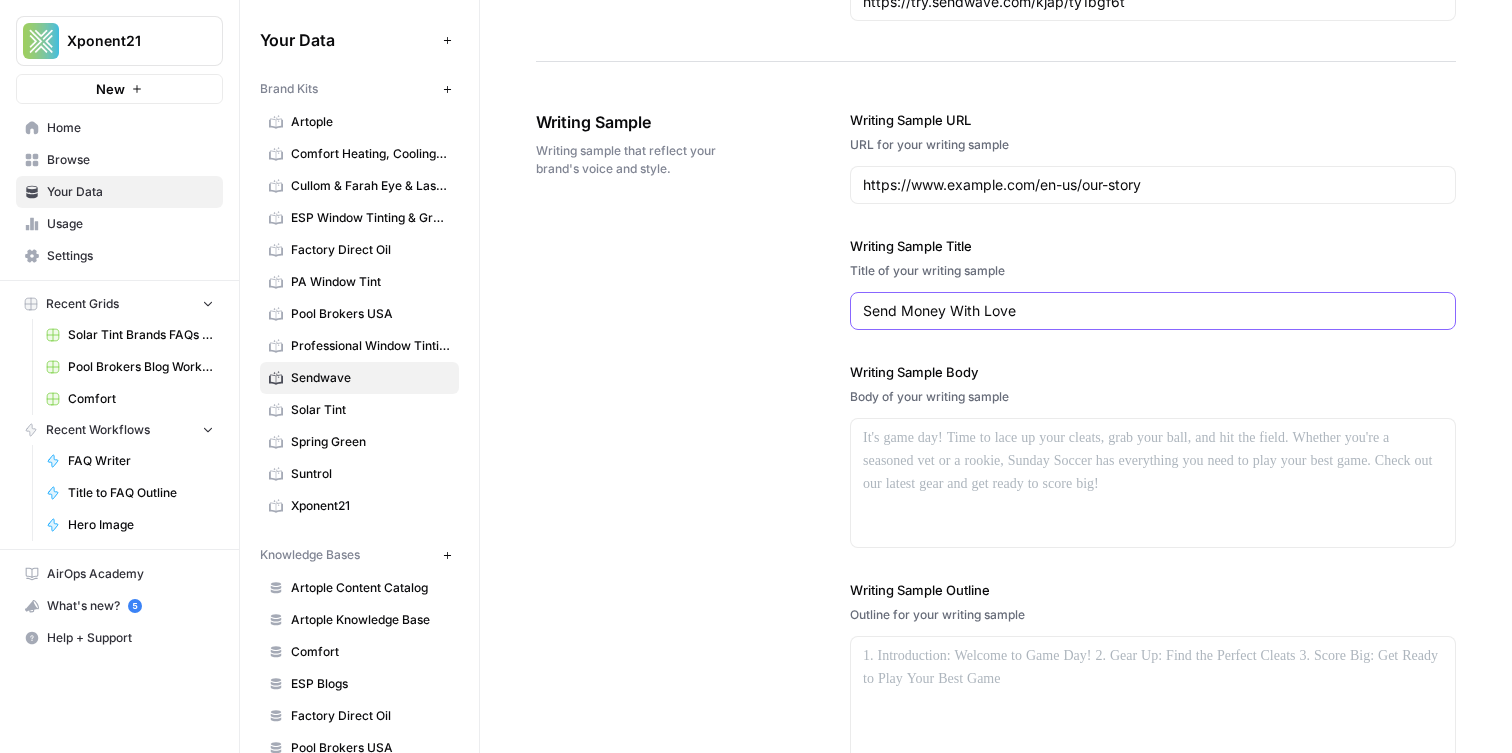 type on "Send Money With Love" 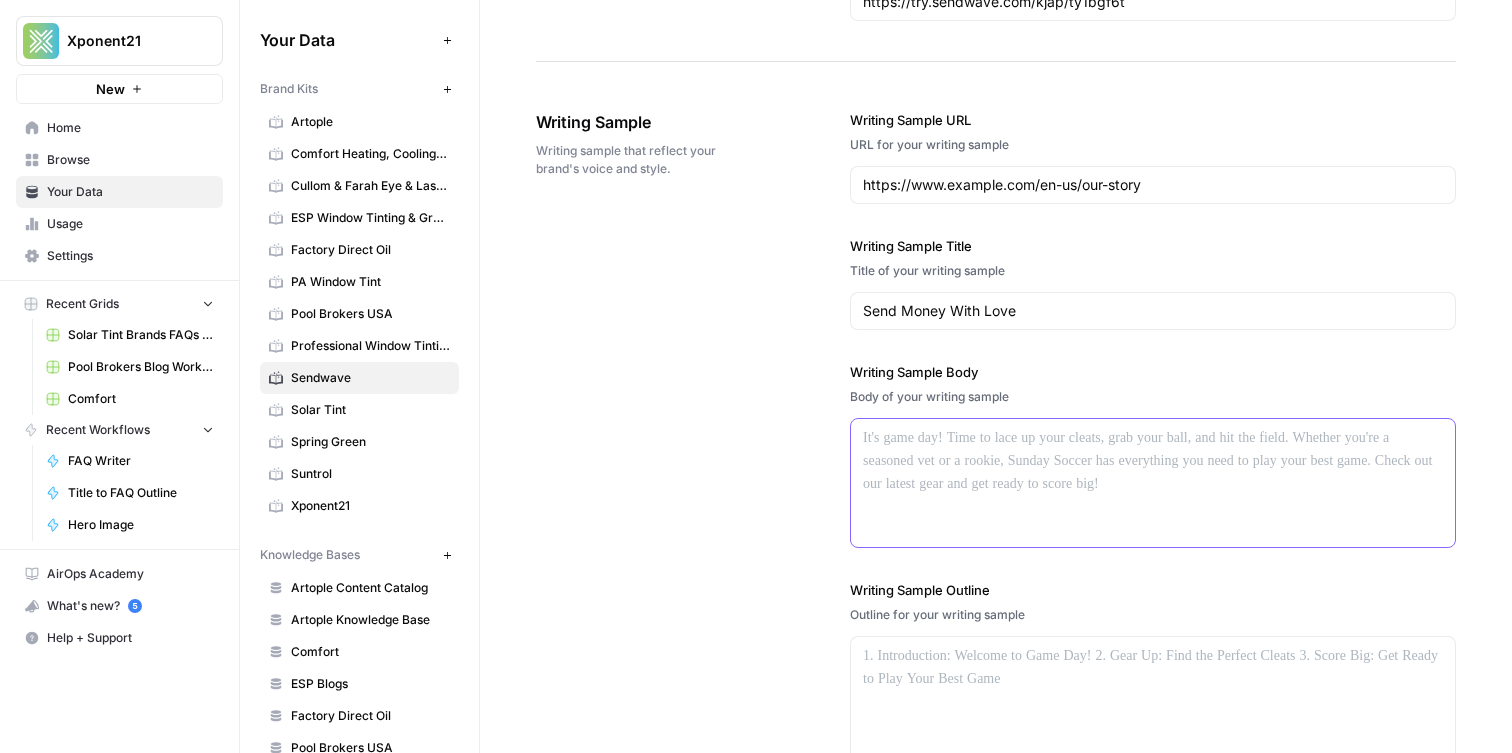 click at bounding box center [1153, 438] 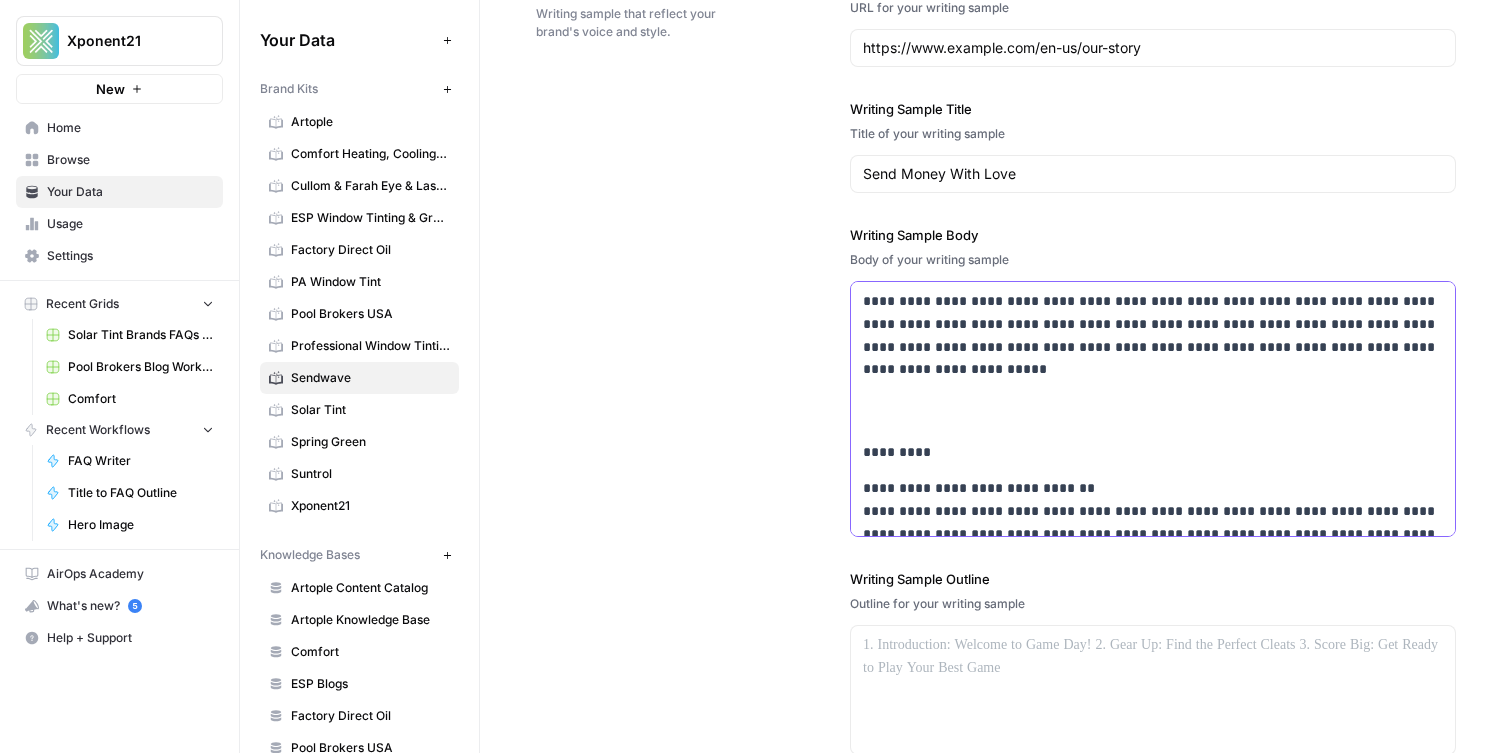 scroll, scrollTop: 3062, scrollLeft: 0, axis: vertical 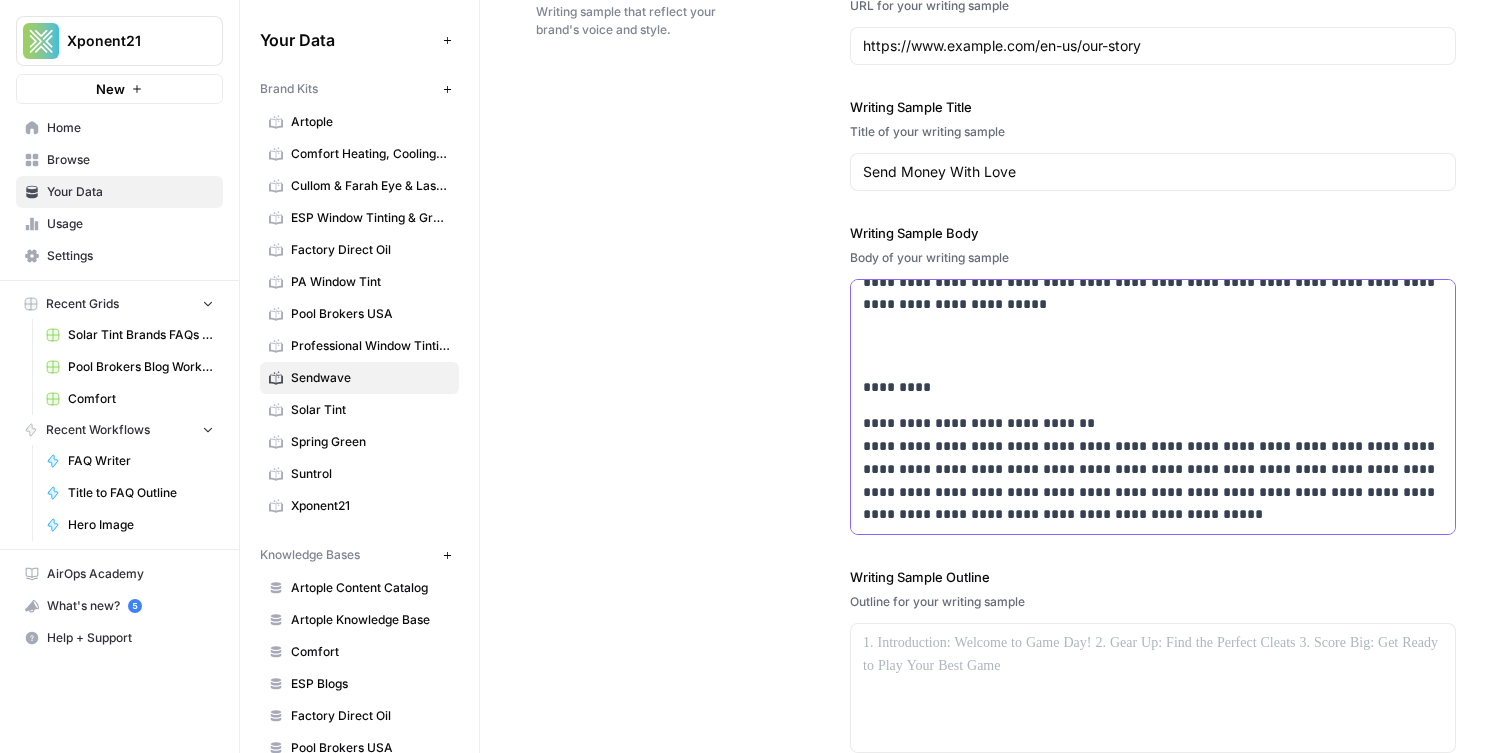 click on "**********" at bounding box center (1153, 469) 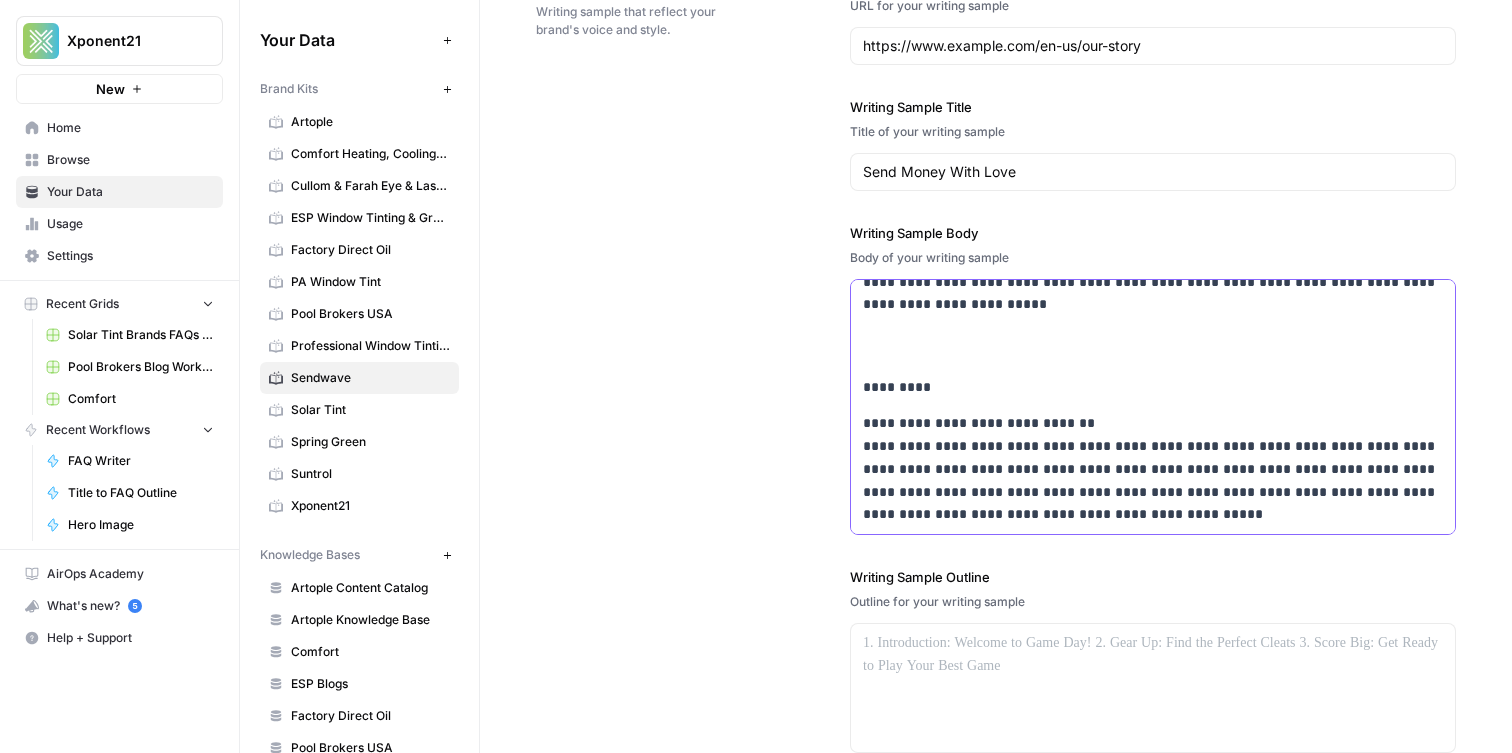 scroll, scrollTop: 254, scrollLeft: 0, axis: vertical 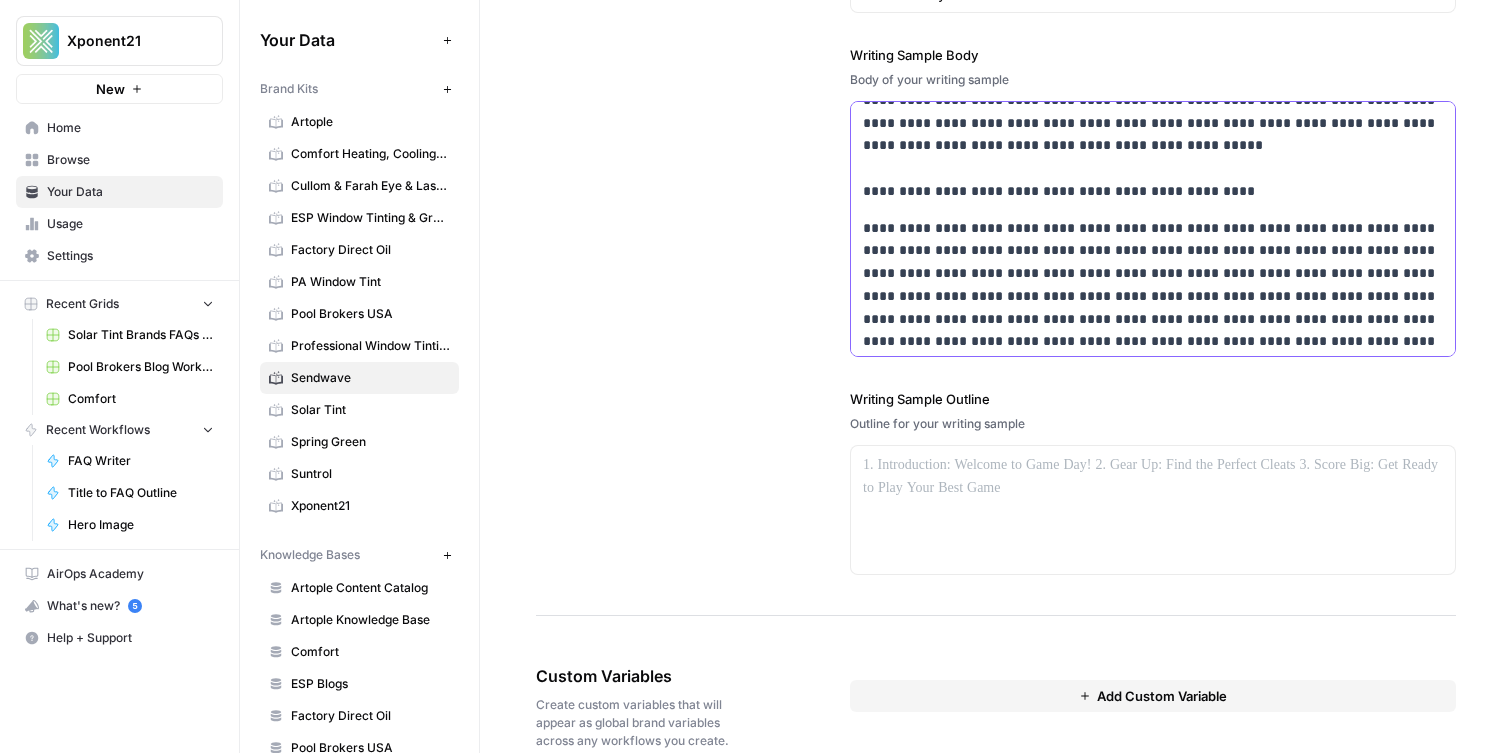 click on "**********" at bounding box center [1153, 308] 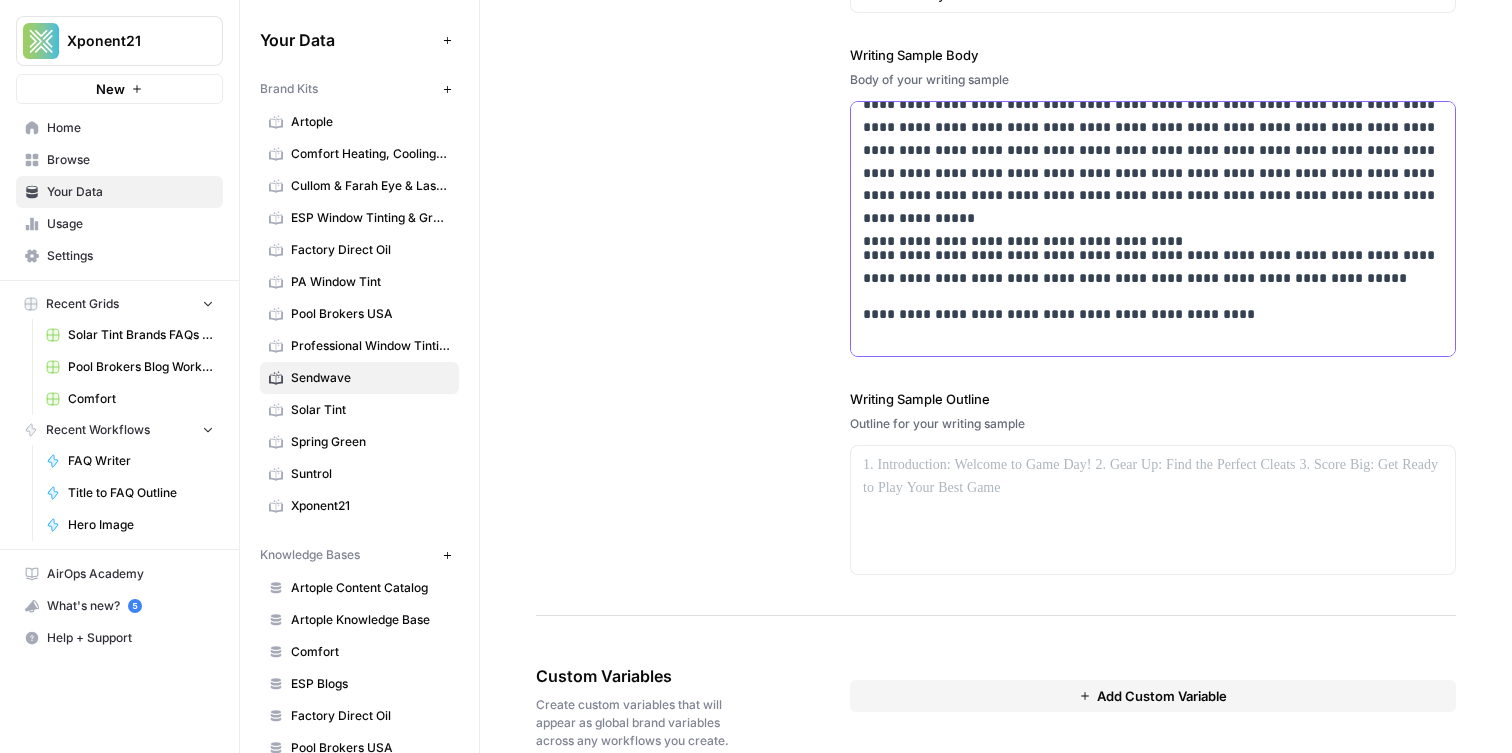 scroll, scrollTop: 423, scrollLeft: 0, axis: vertical 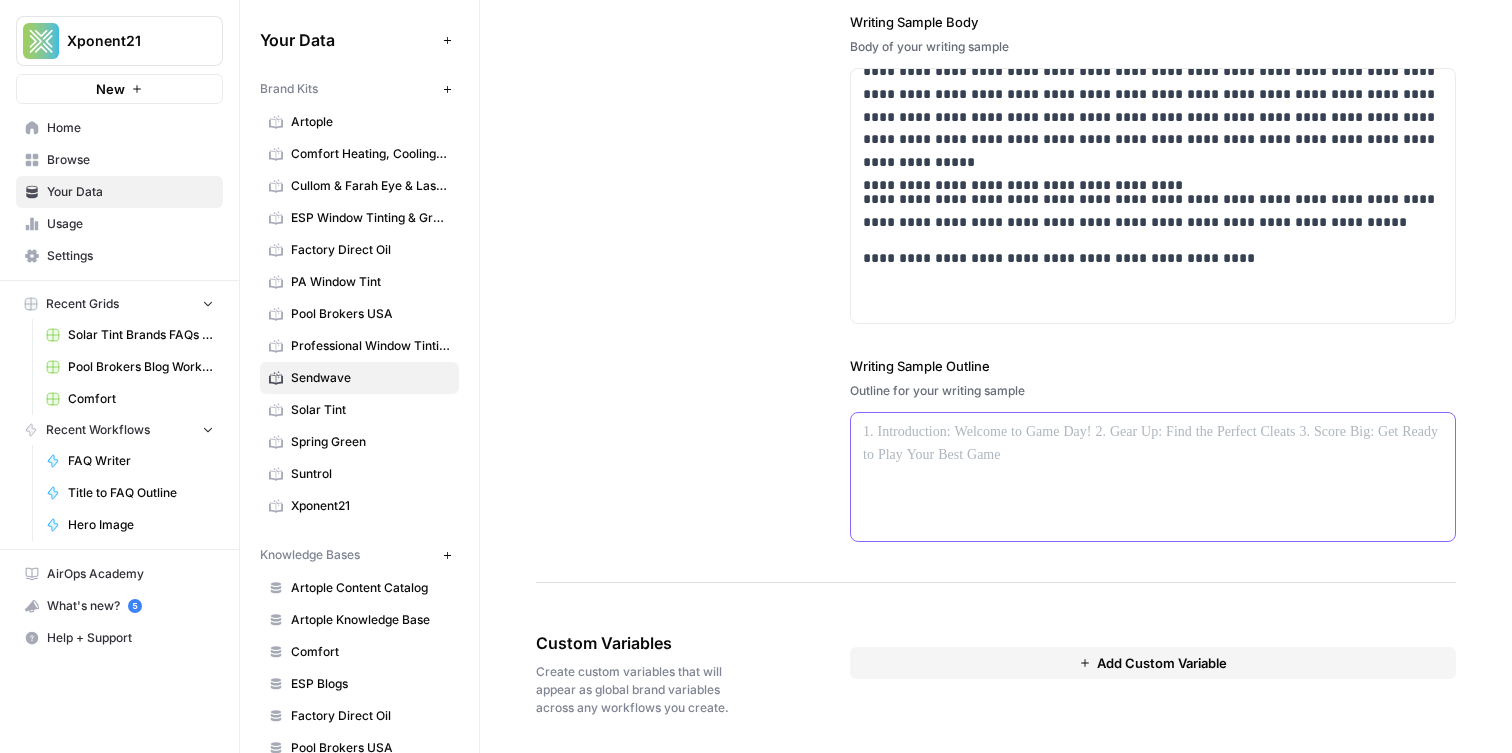 click at bounding box center (1153, 477) 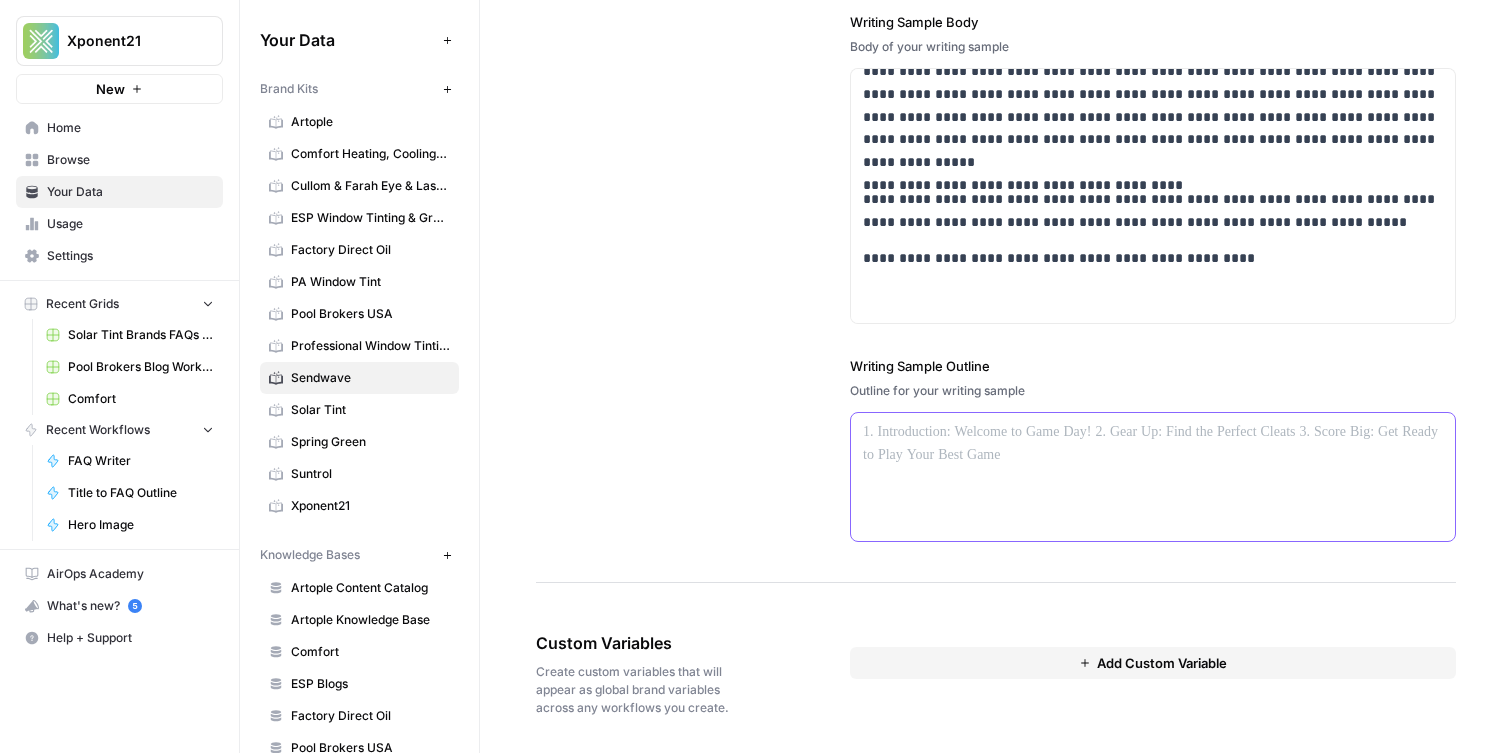 click at bounding box center (1153, 477) 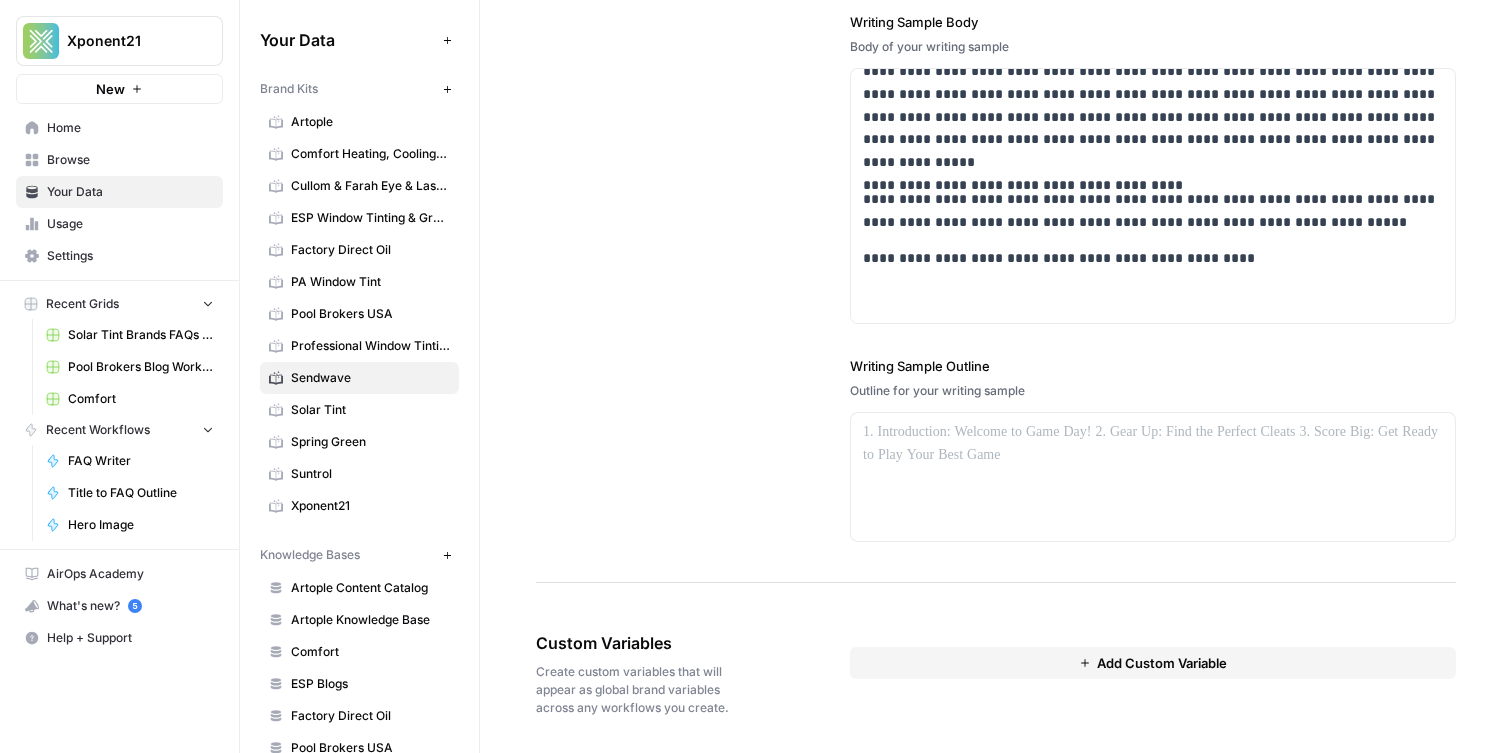 click on "Writing Sample Outline" at bounding box center (1153, 366) 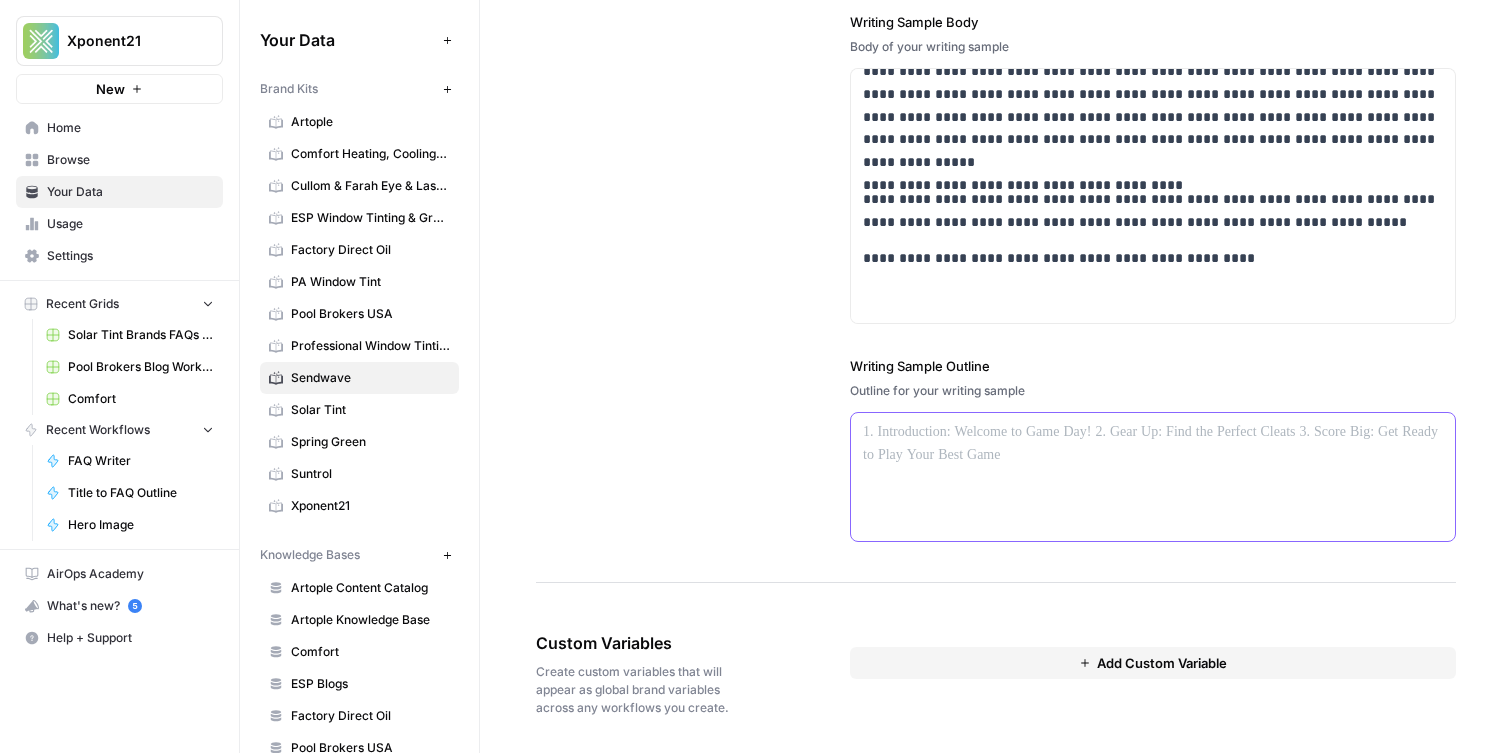 click at bounding box center [1153, 477] 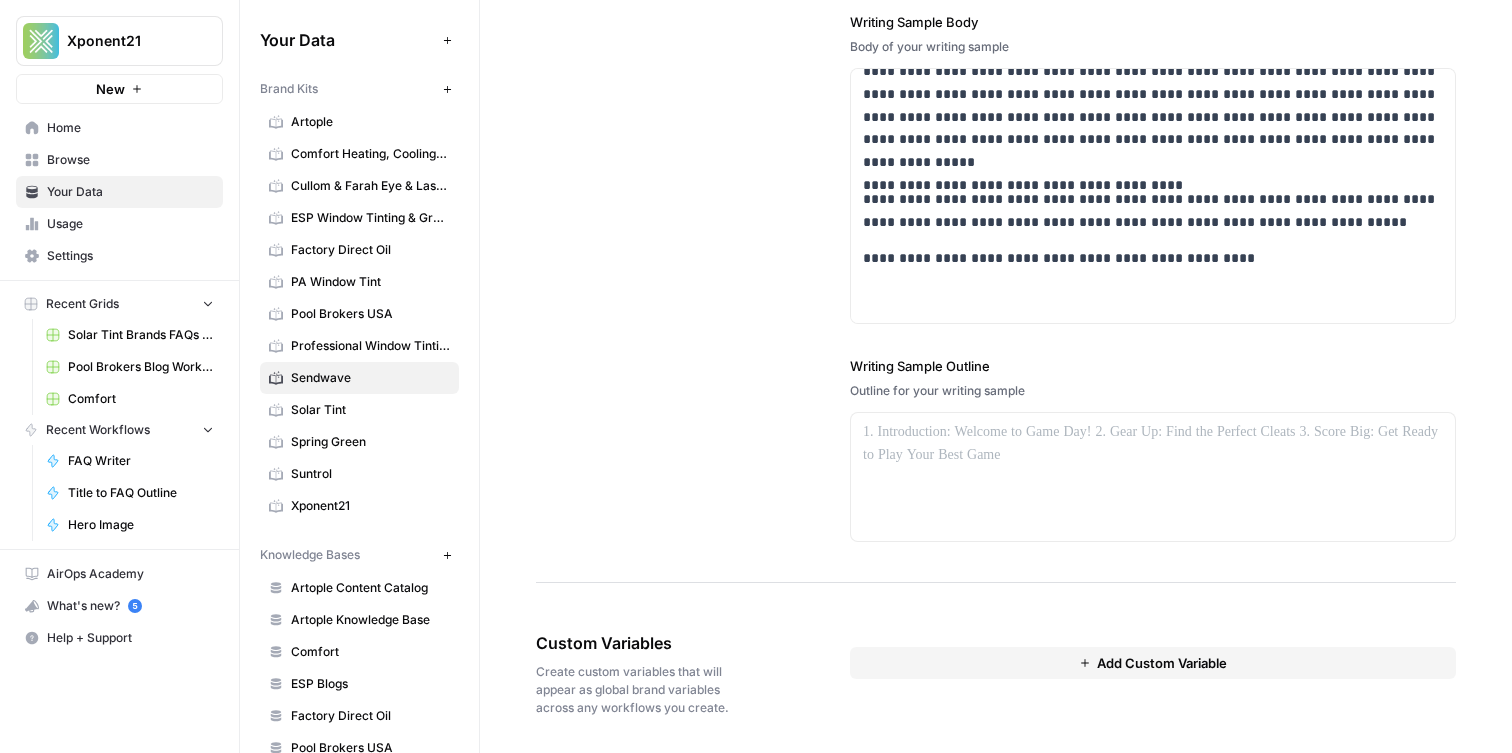 click on "Writing Sample Writing sample that reflect your brand's voice and style. Writing Sample URL URL for your writing sample https://www.sendwave.com/en-us/our-story Writing Sample Title Title of your writing sample Send Money With Love Writing Sample Body Body of your writing sample Writing Sample Outline" at bounding box center (996, 151) 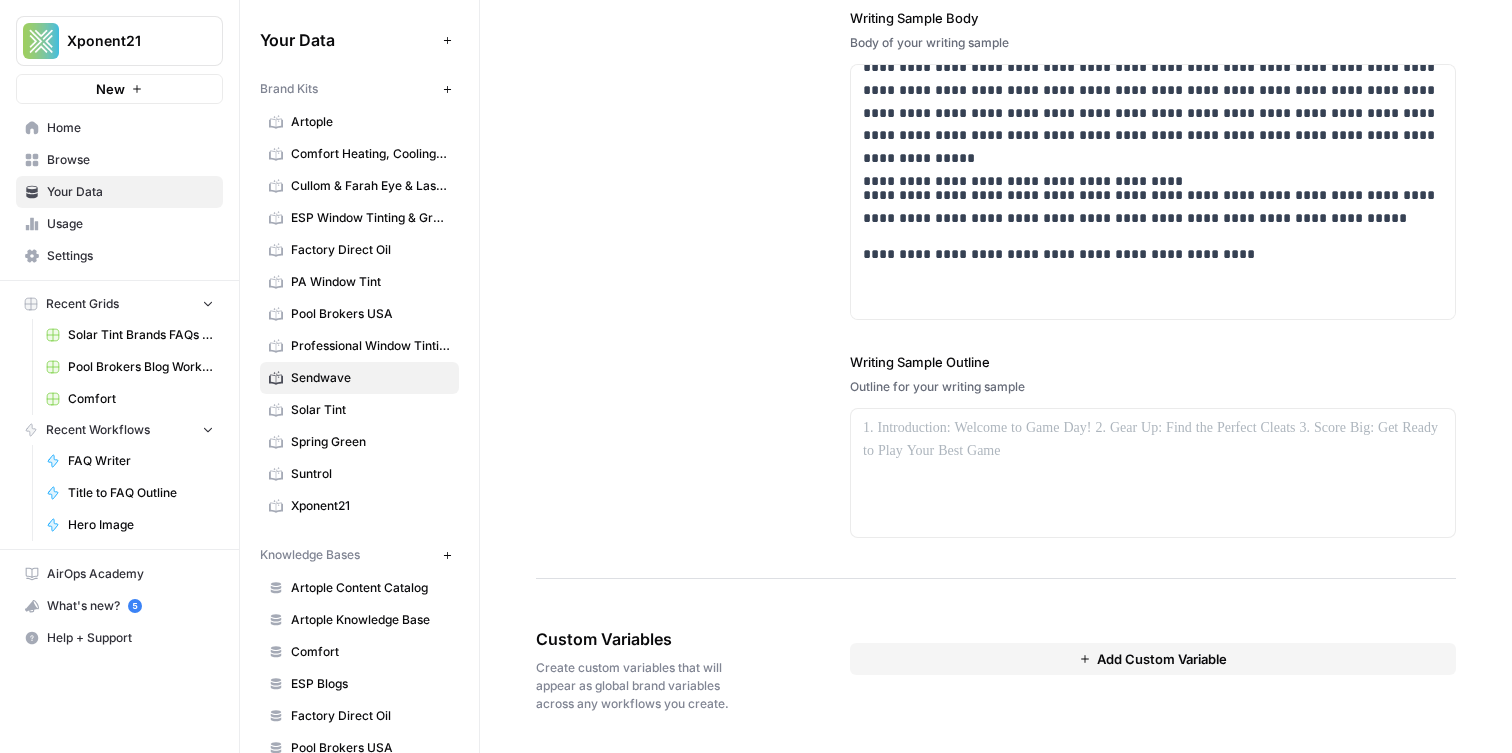 scroll, scrollTop: 3275, scrollLeft: 0, axis: vertical 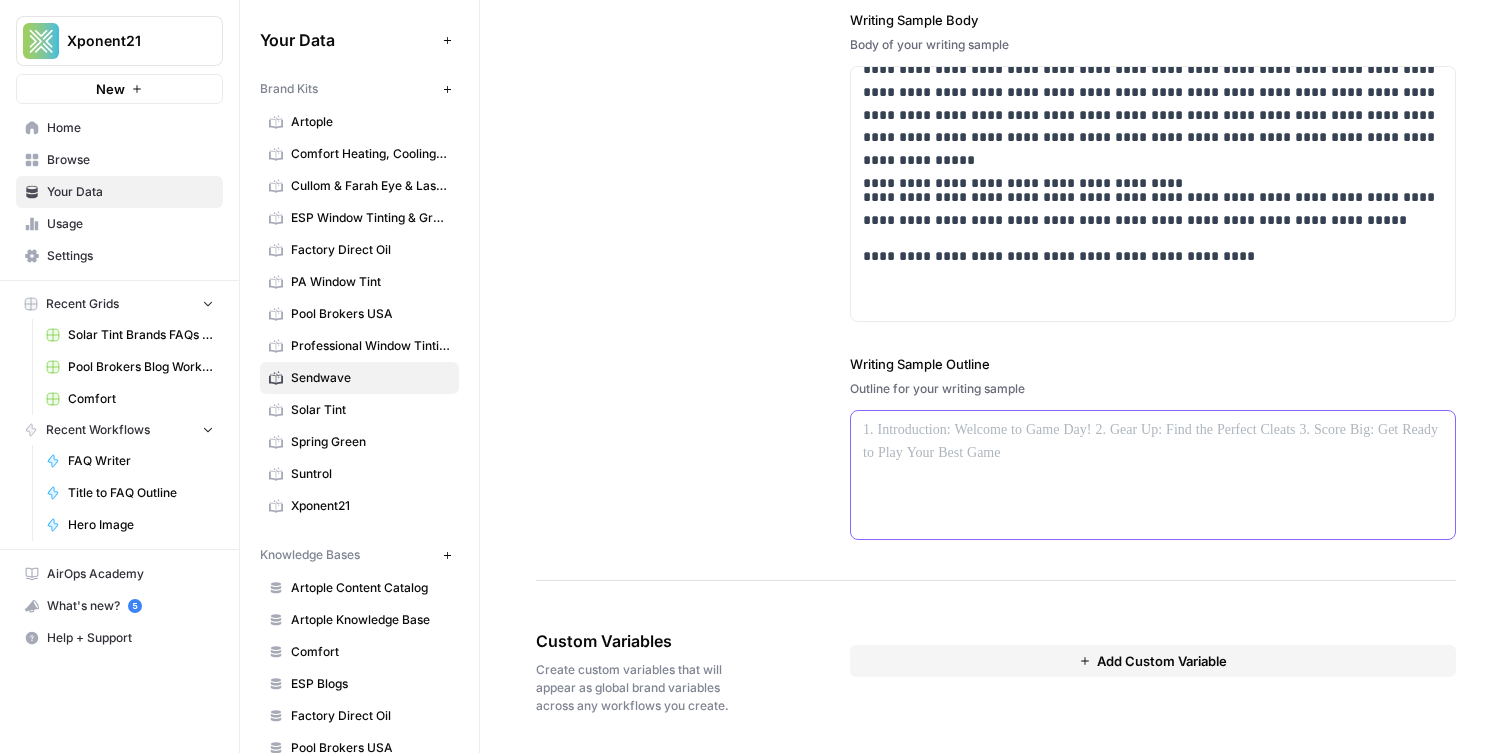 click at bounding box center (1153, 430) 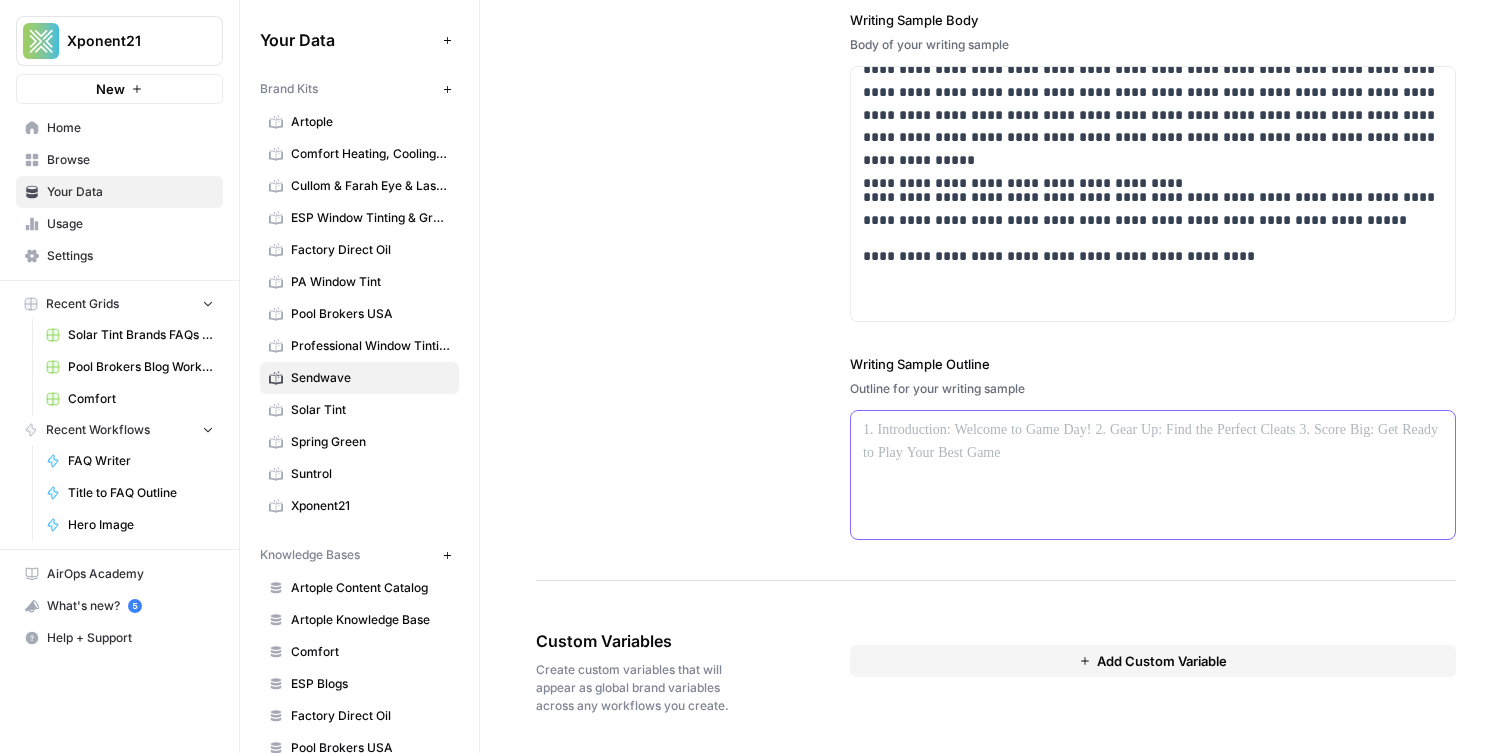 scroll, scrollTop: 3277, scrollLeft: 0, axis: vertical 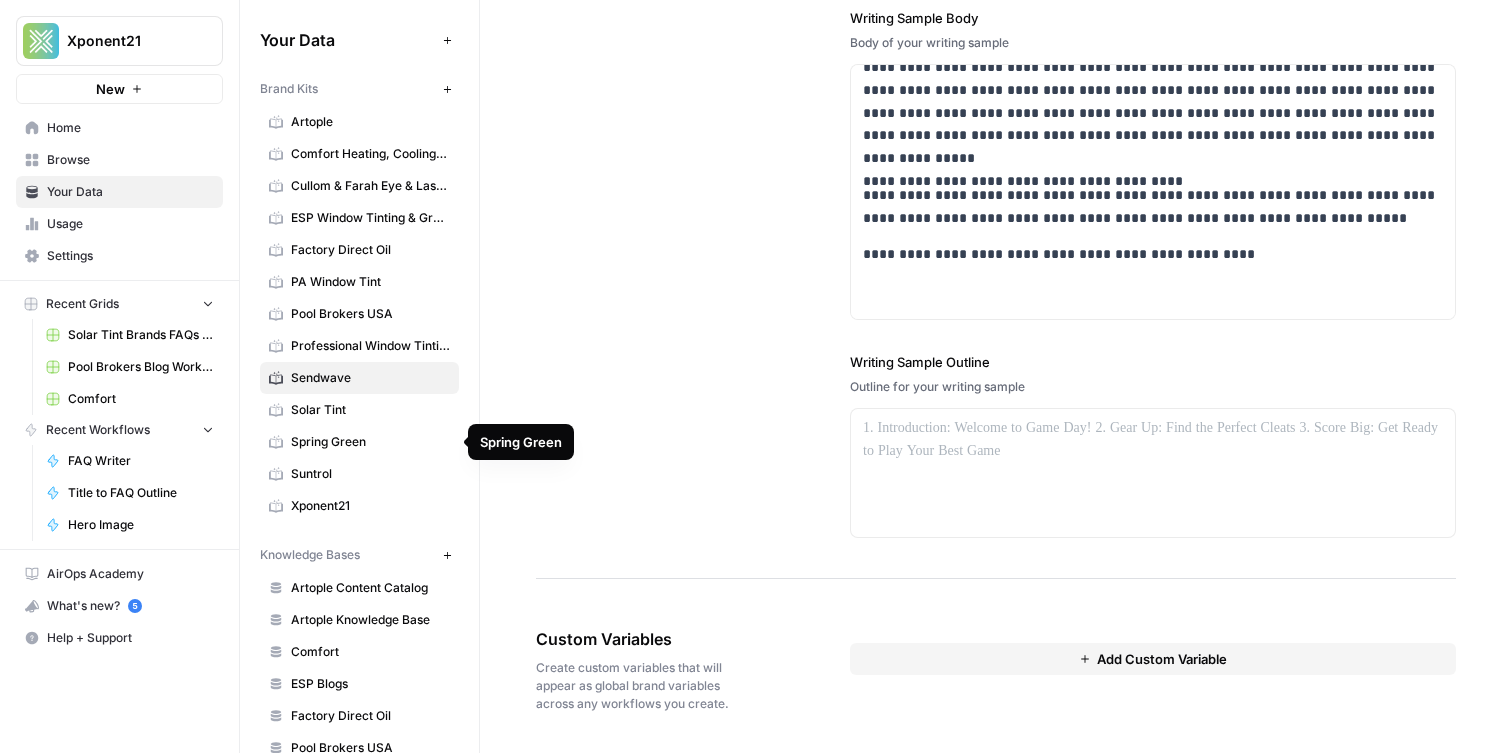 click on "Solar Tint" at bounding box center (370, 410) 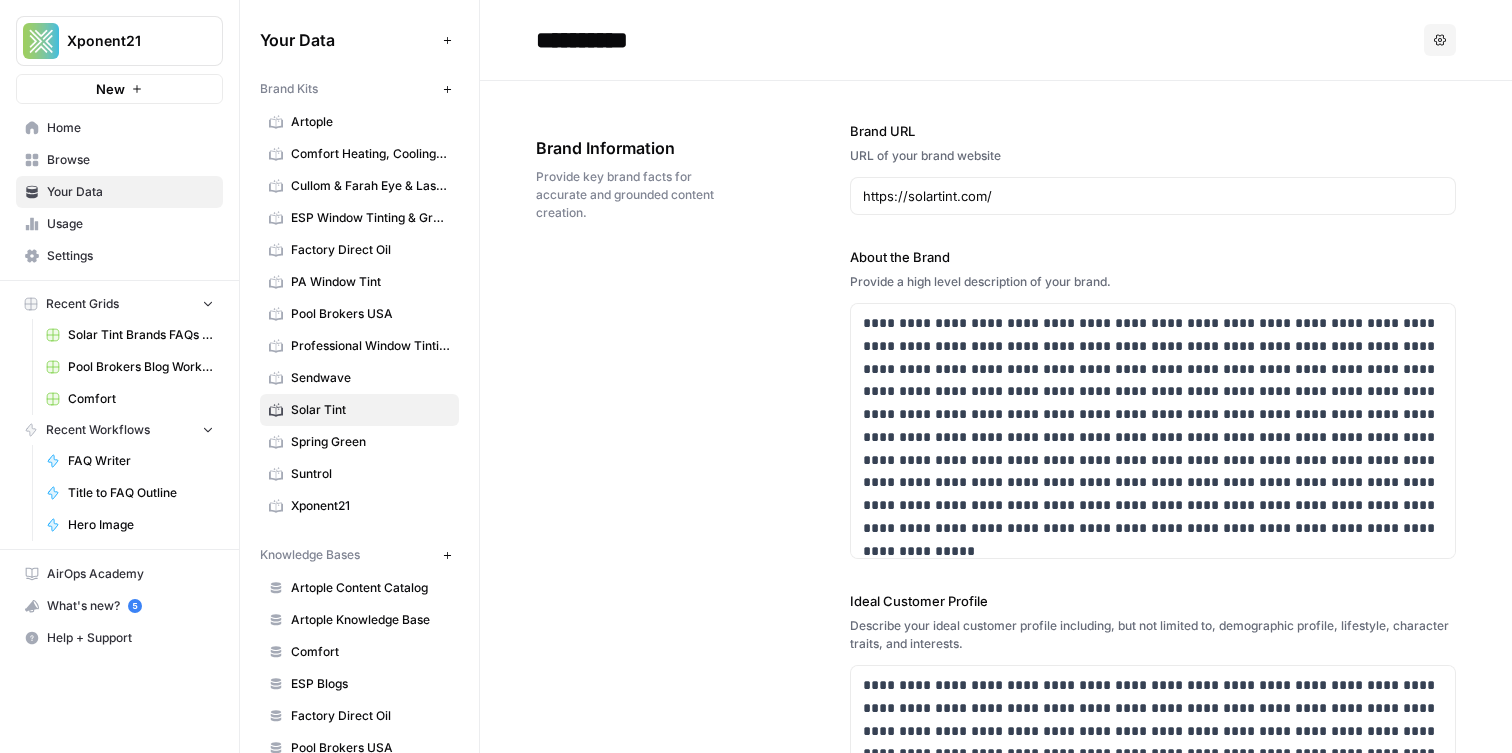 scroll, scrollTop: 313, scrollLeft: 0, axis: vertical 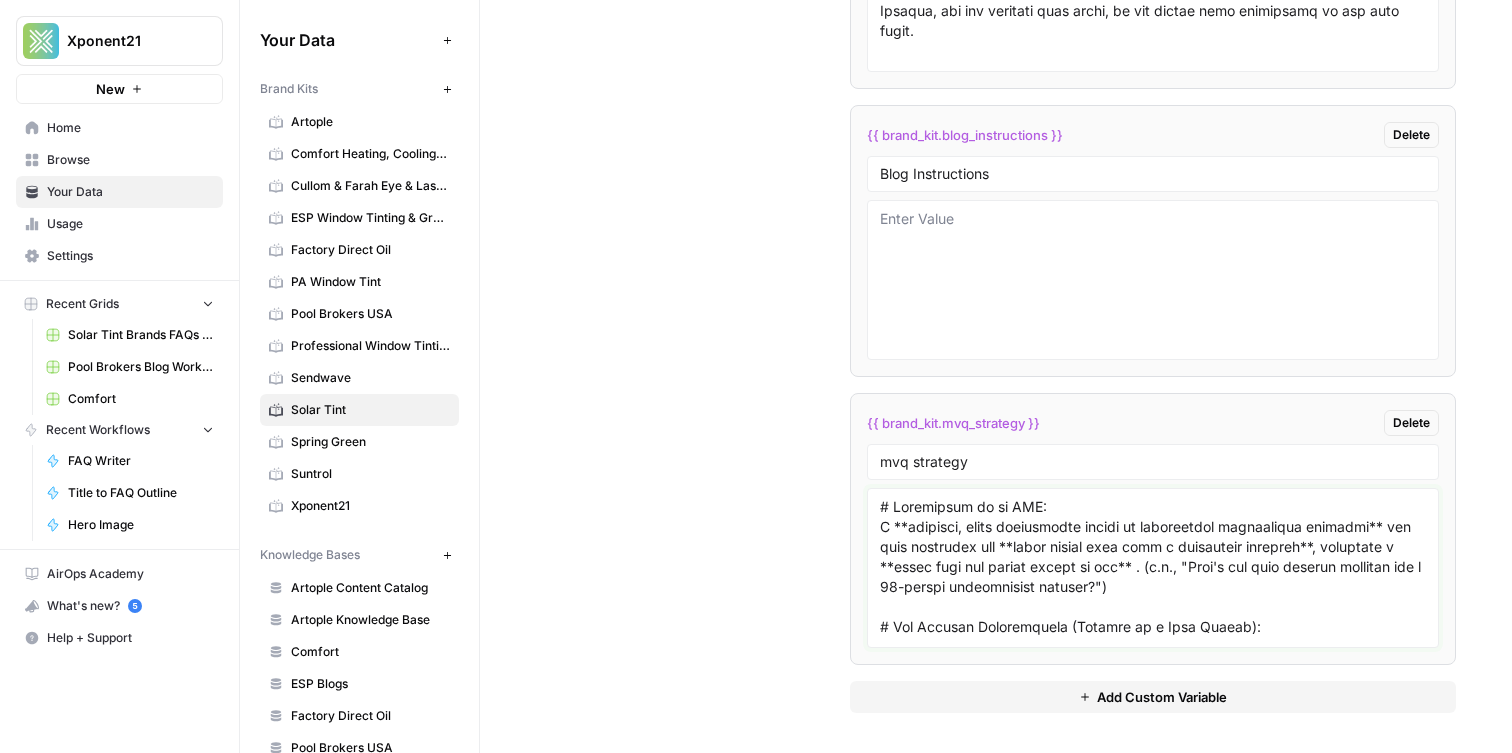 click at bounding box center (1153, 568) 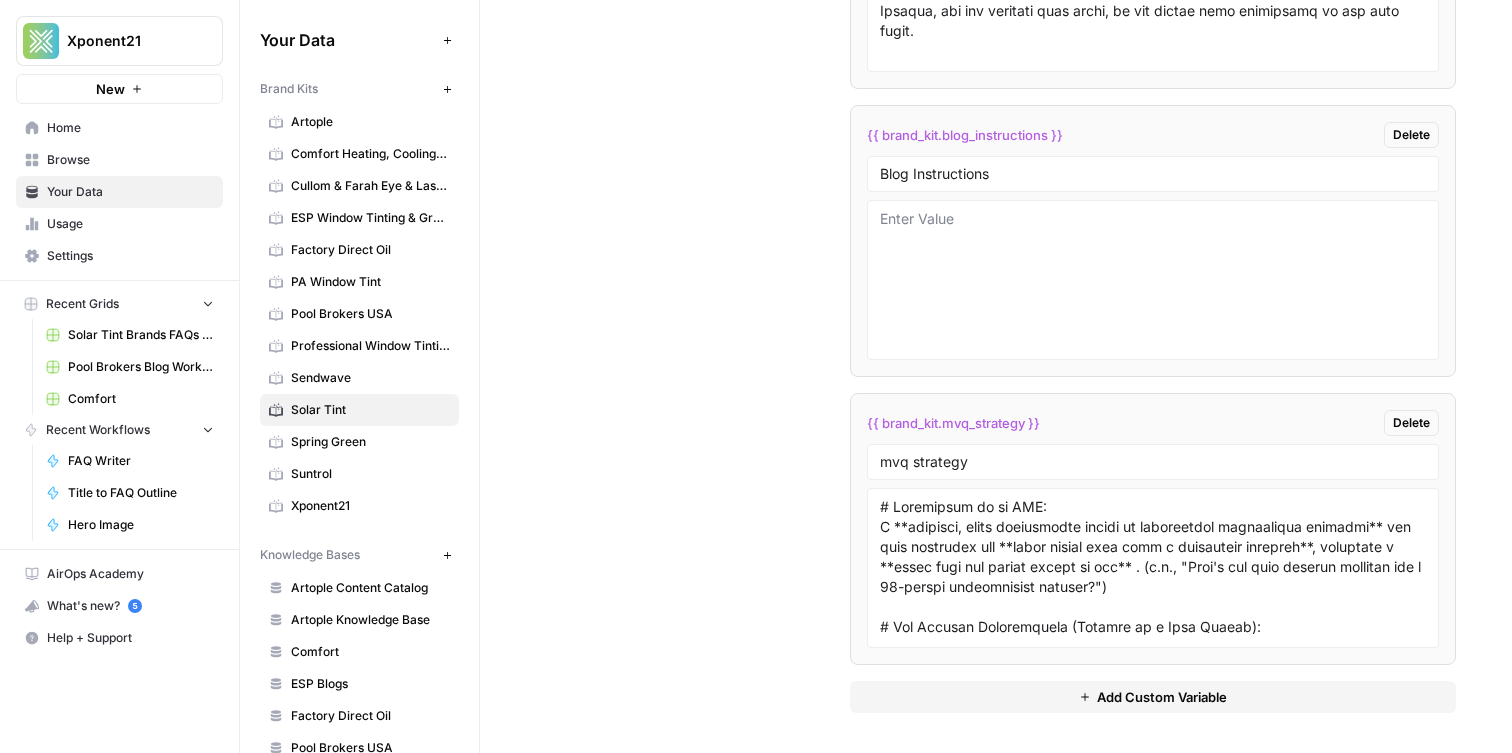 click on "Sendwave" at bounding box center (370, 378) 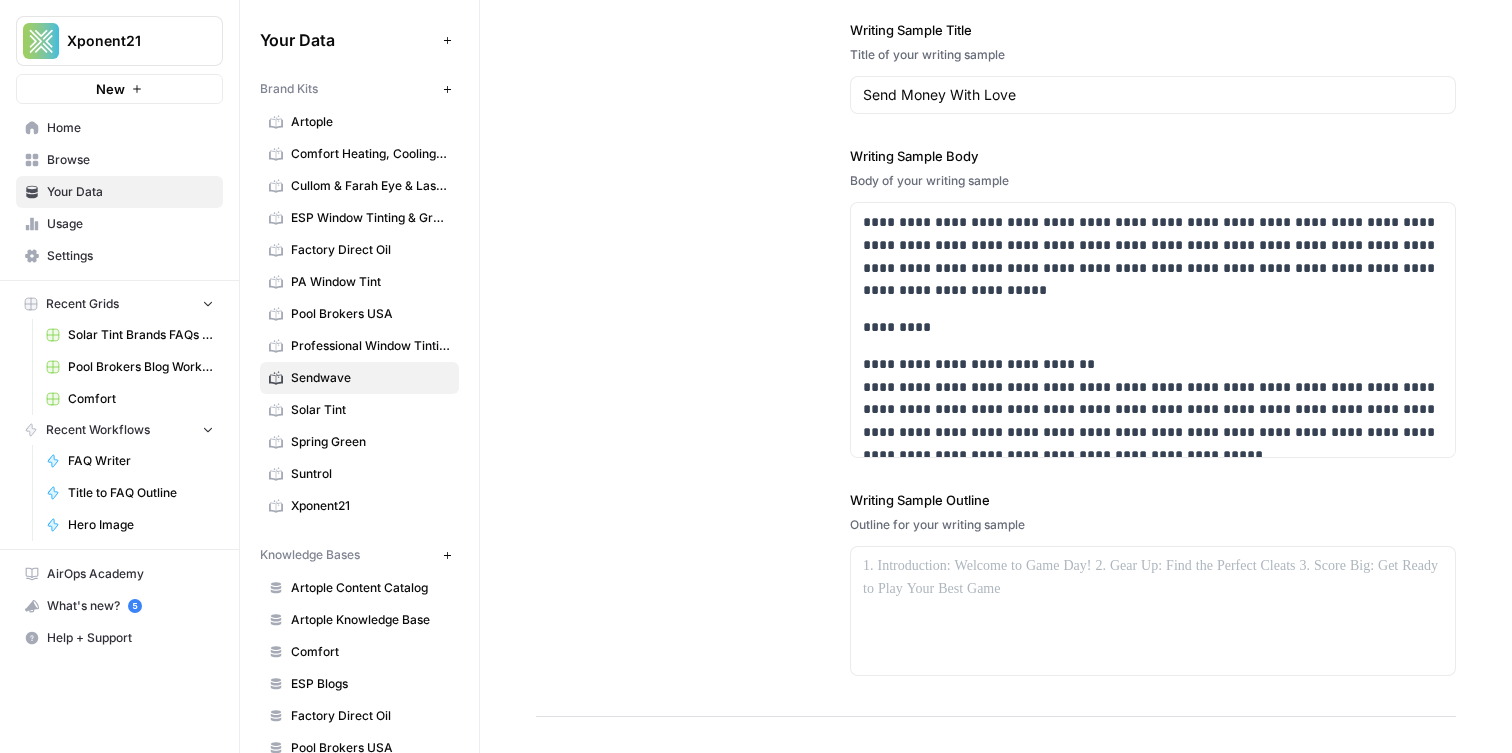 scroll, scrollTop: 3277, scrollLeft: 0, axis: vertical 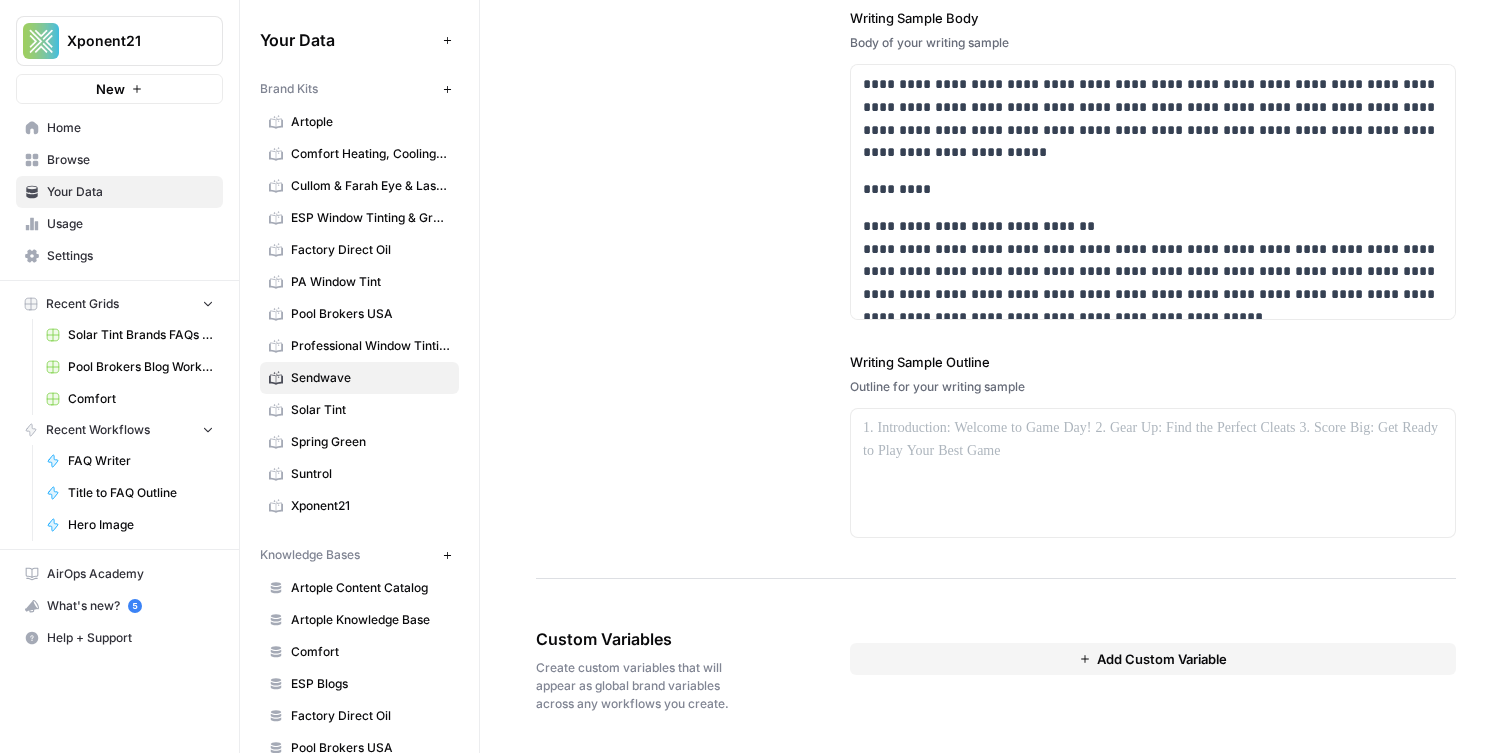 click on "Add Custom Variable" at bounding box center (1153, 659) 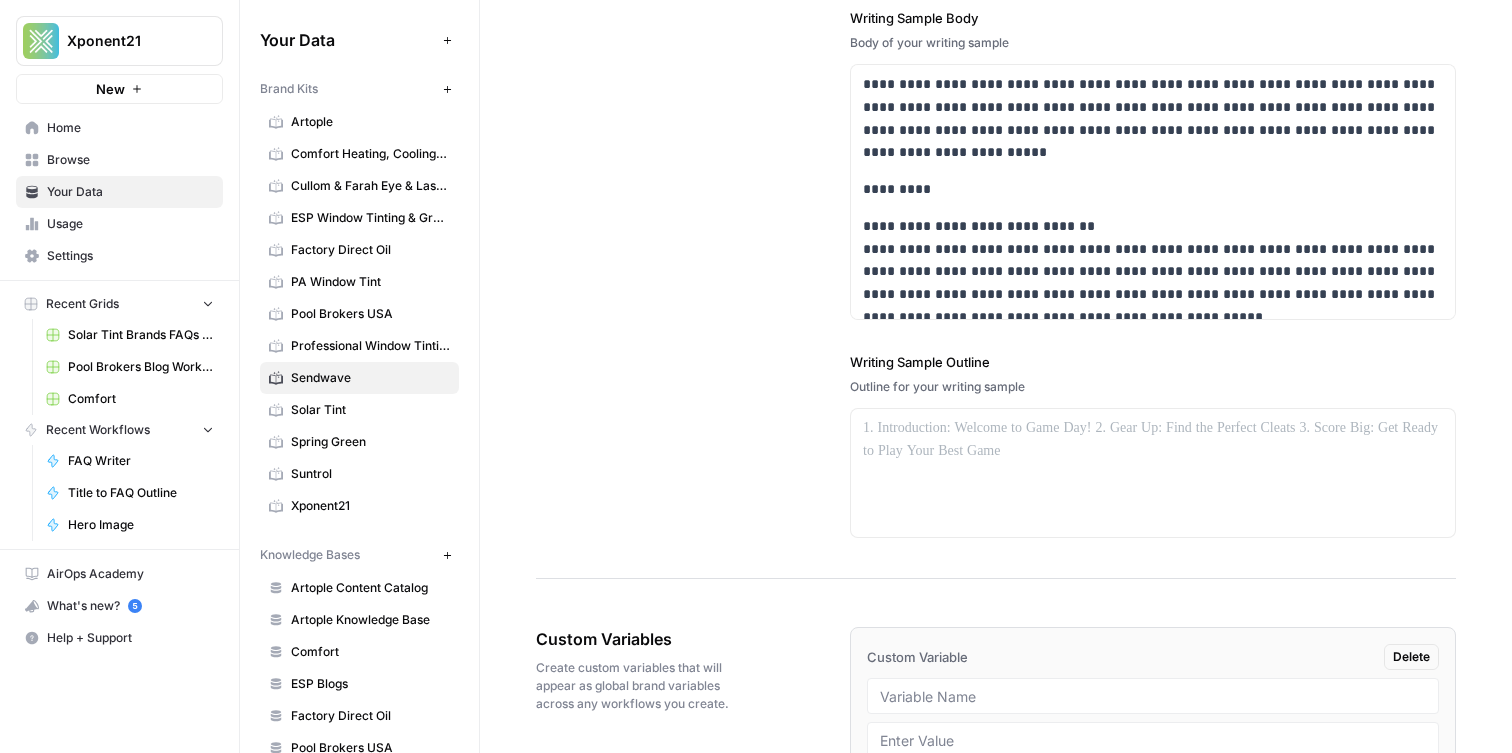 click on "Custom Variable" at bounding box center [917, 657] 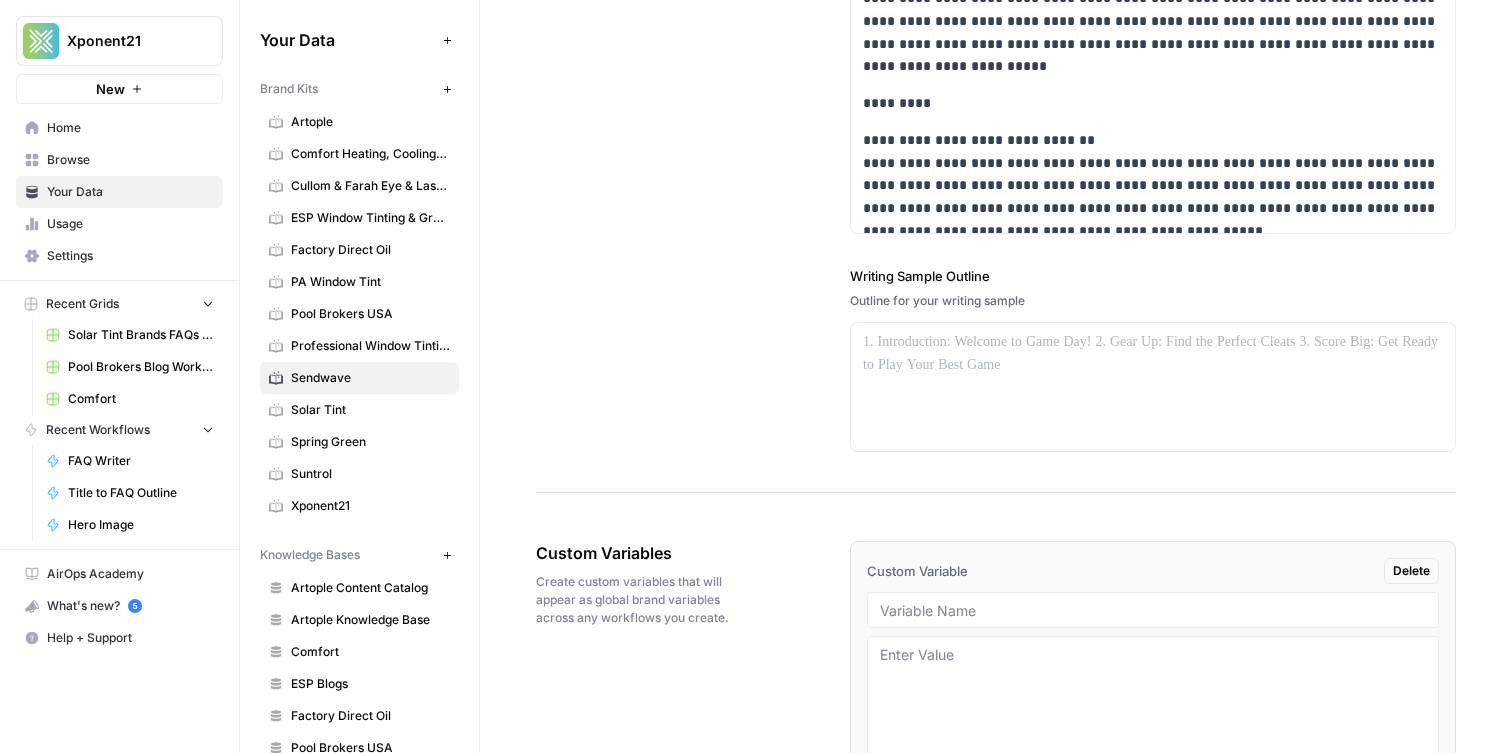 click at bounding box center (1153, 610) 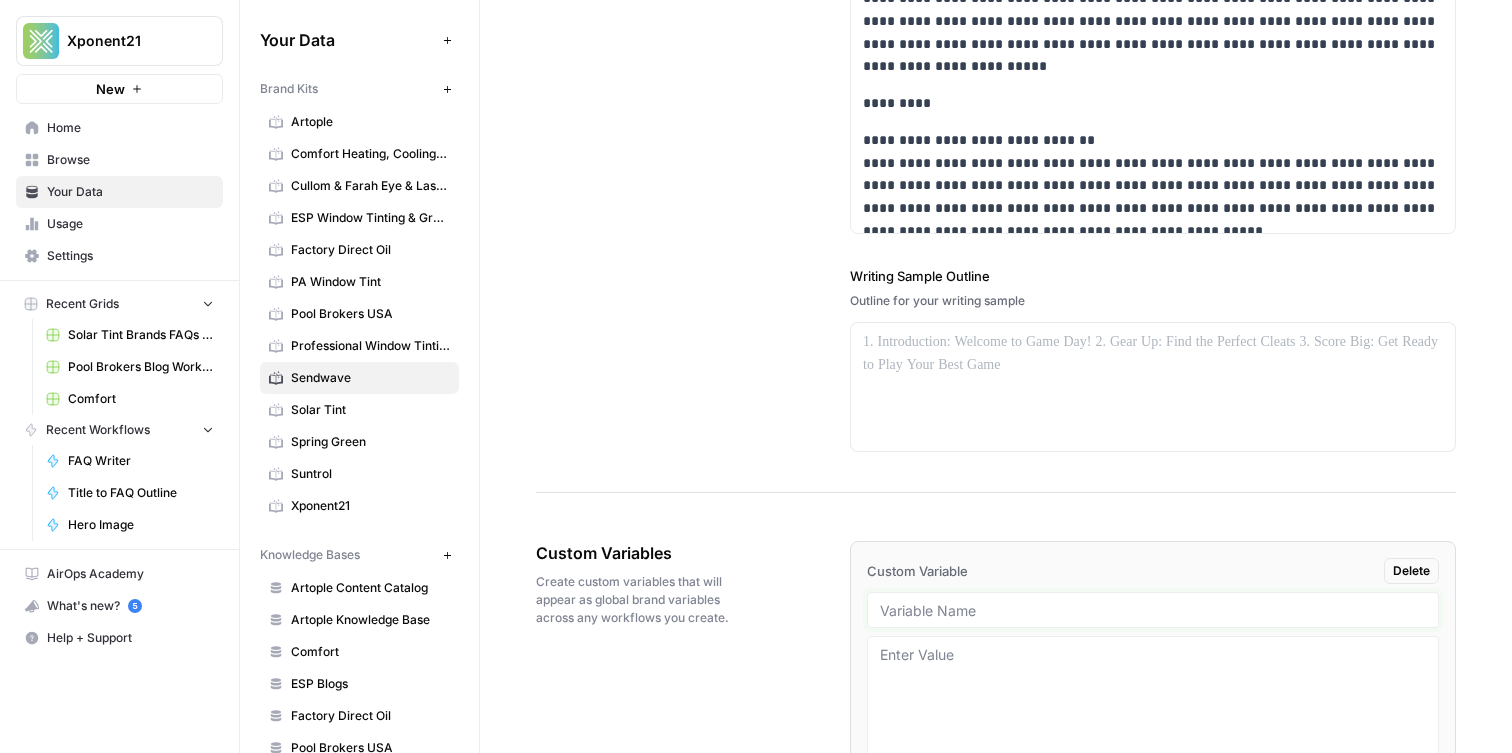click at bounding box center [1153, 610] 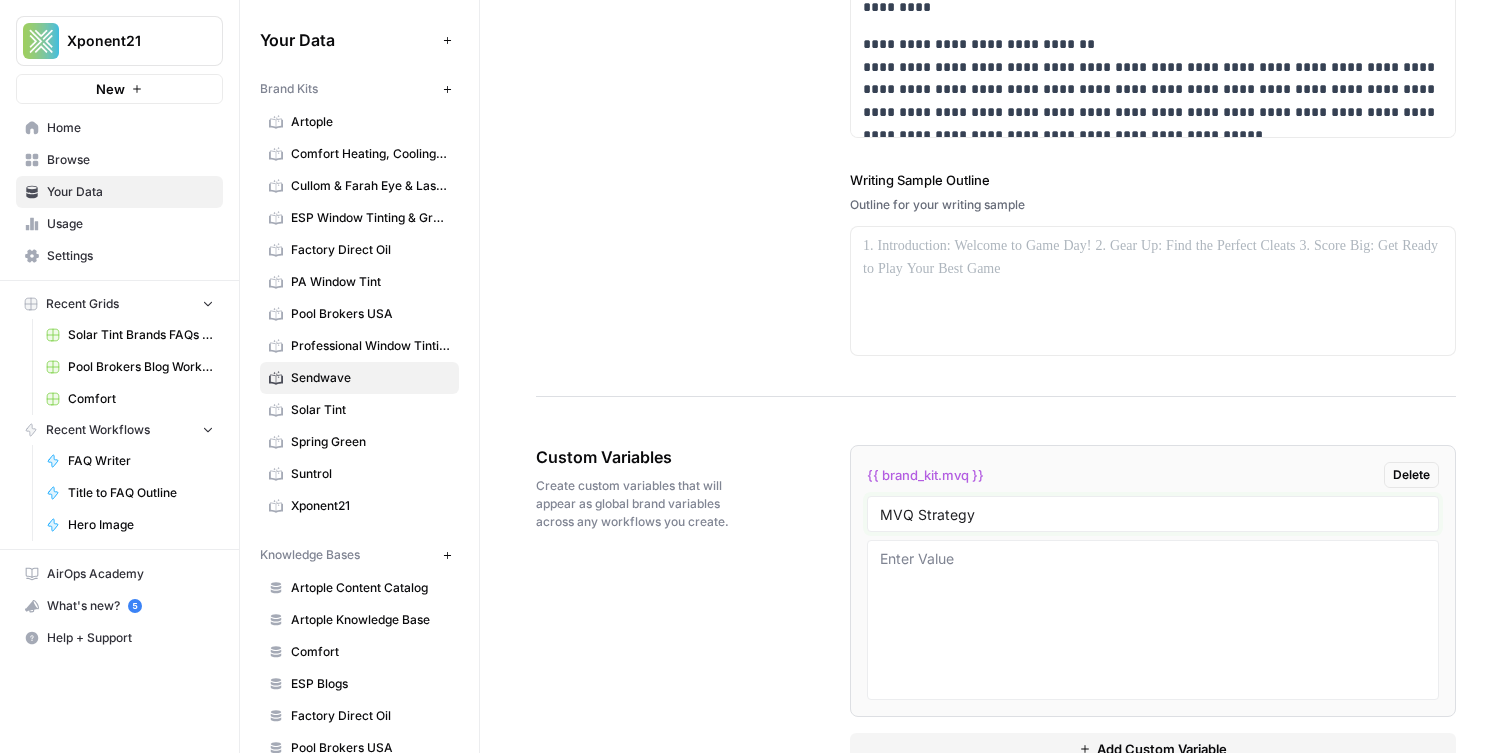 scroll, scrollTop: 3447, scrollLeft: 0, axis: vertical 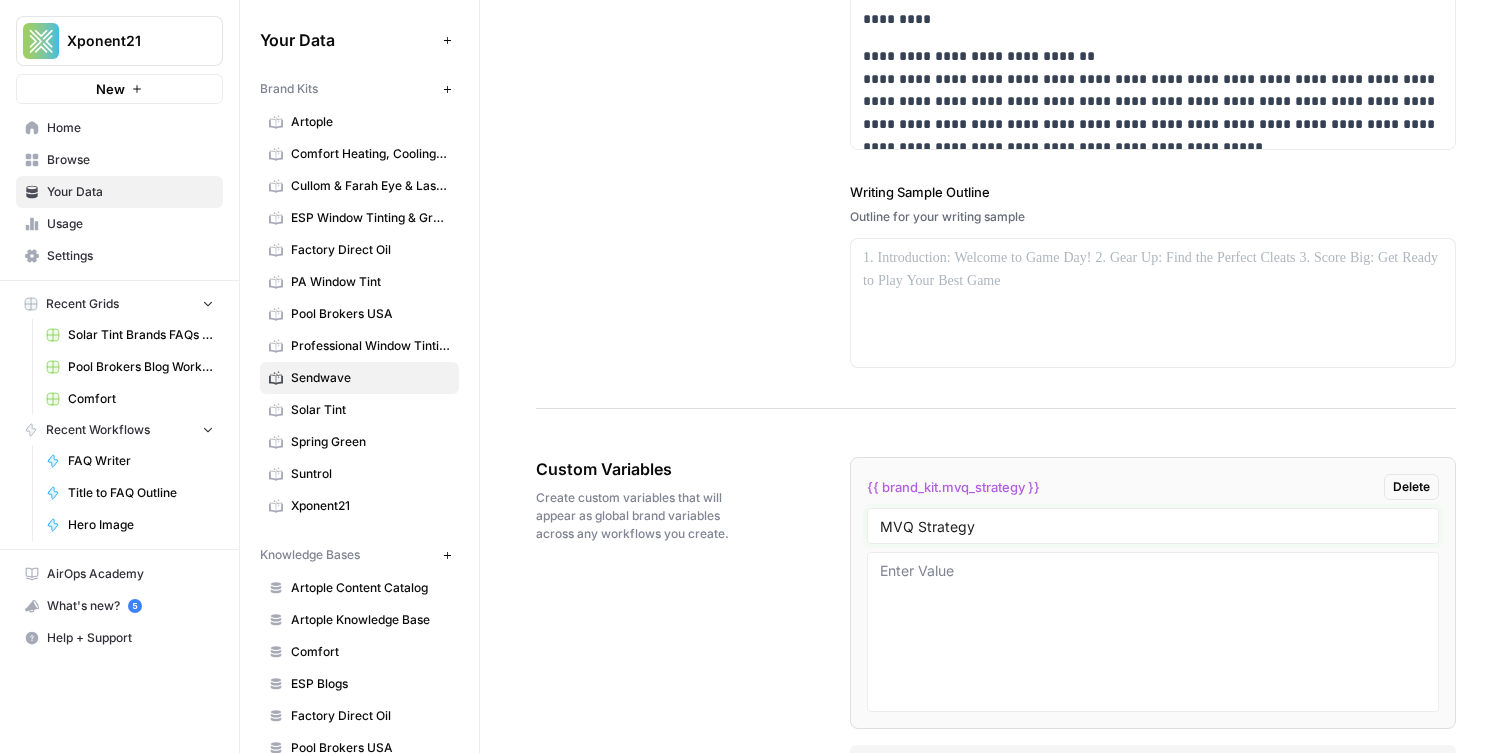 type on "MVQ Strategy" 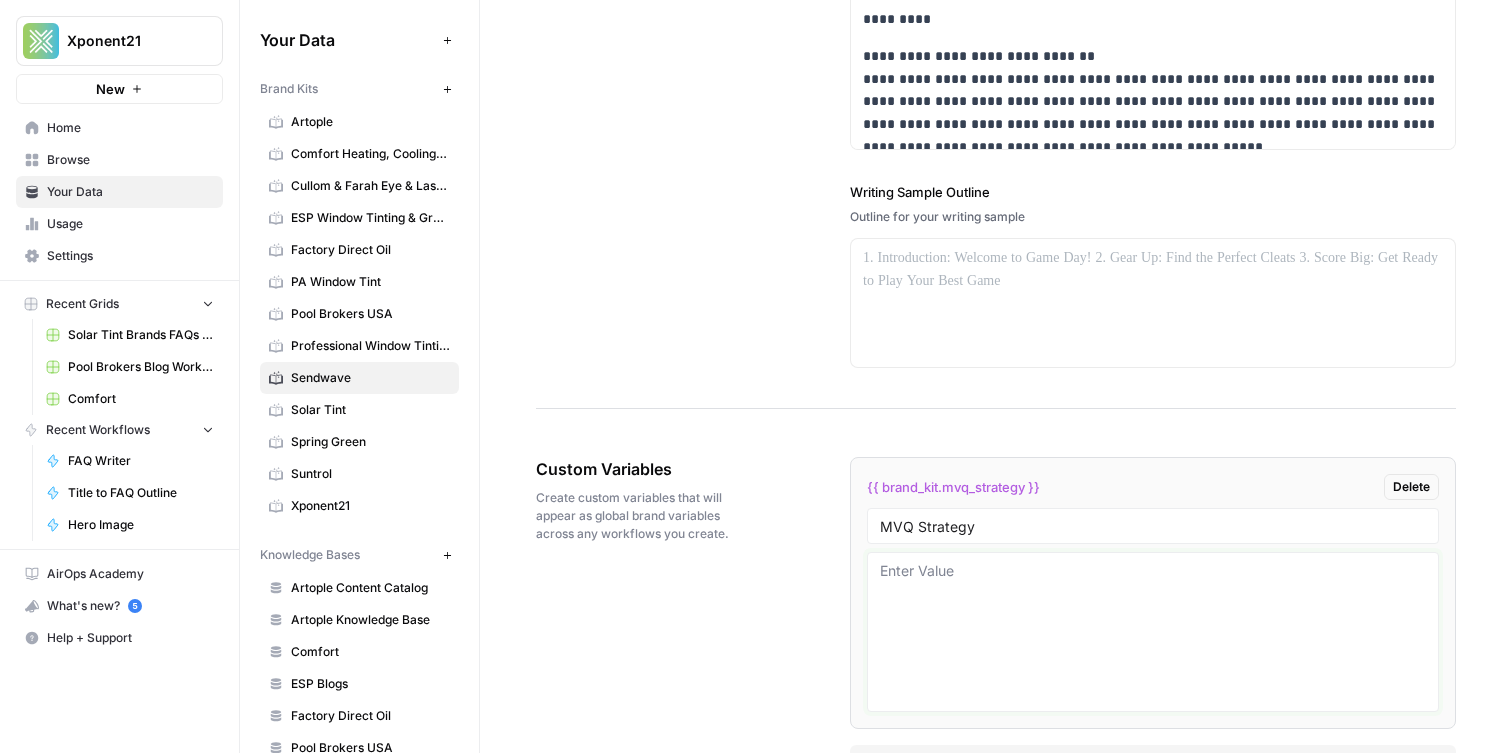 click at bounding box center (1153, 632) 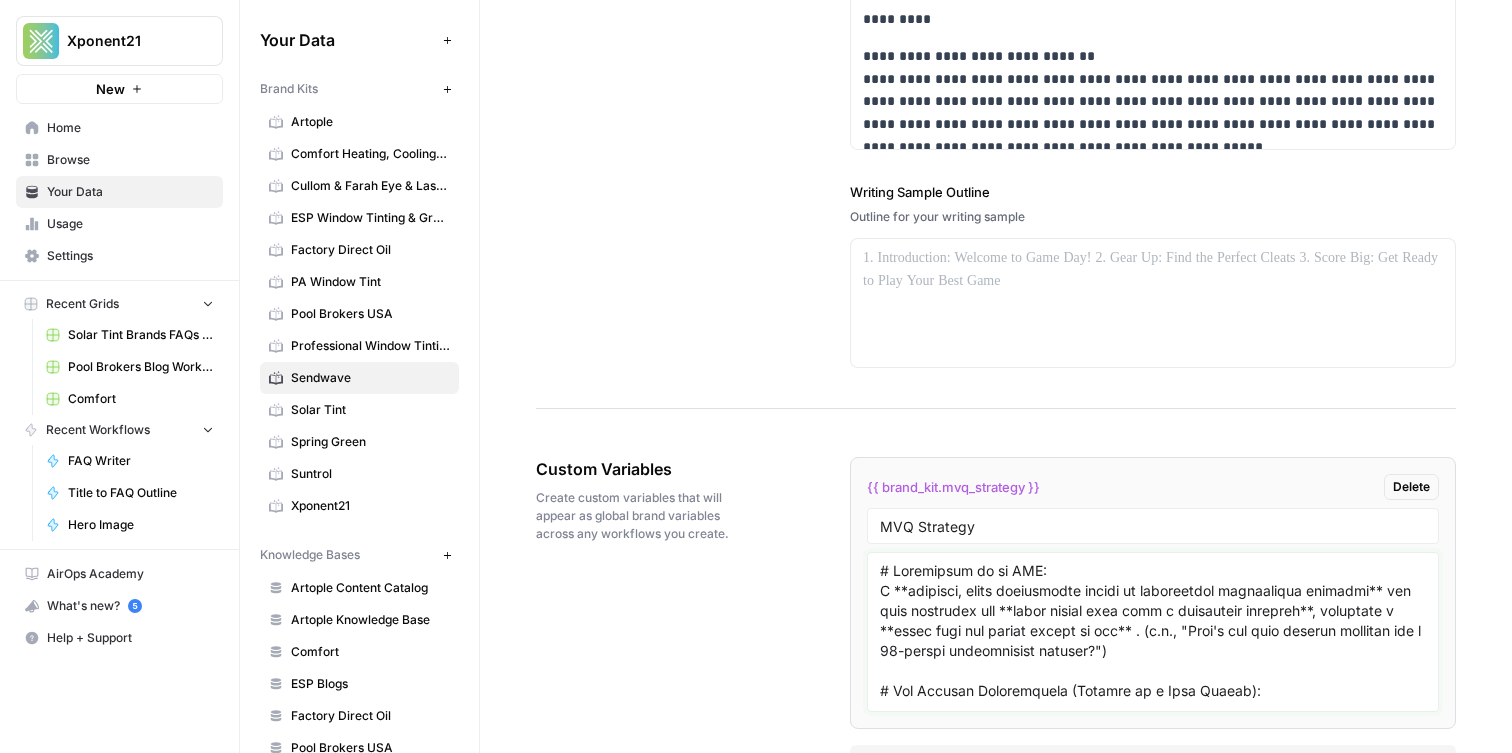 scroll, scrollTop: 656, scrollLeft: 0, axis: vertical 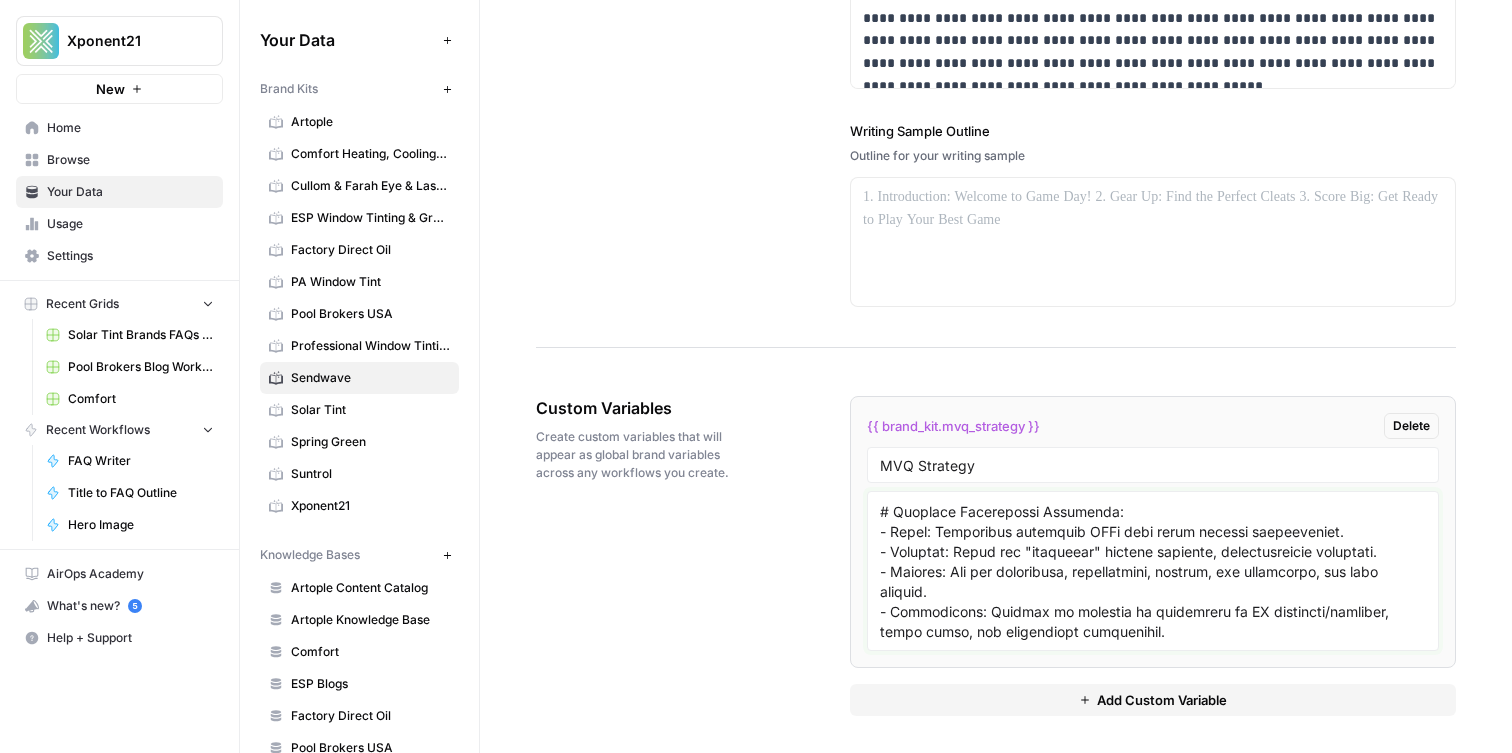 type on "# Definition of an MVQ:
A **specific, often emotionally loaded or financially significant question** our best customers ask **right before they make a purchasing decision**, revealing a **clear need and strong intent to act** . (e.g., "What's the best payroll software for a 10-person construction company?")
# Key Content Requirements (Anatomy of a Best Answer):
## To qualify as a "best answer," your content must perform exceptionally well across these criteria:
- Articulates the Problem: Clearly define and demonstrate deep understanding of the user's issue.
- Explains Why It Matters: Add context, urgency, and stakes .
- Offers Practical Advice: Provide clear, actionable steps.
- Shares Valuable Comparisons: Help users understand options and their trade-offs.
- Makes Confident Judgements: Establish authority with decisive language.
- Includes Visual Aids: Integrate relevant diagrams, charts, or images for clarity.
- Augments with Audio/Video: Utilize multimedia to cater to diverse learning styles.
- Build..." 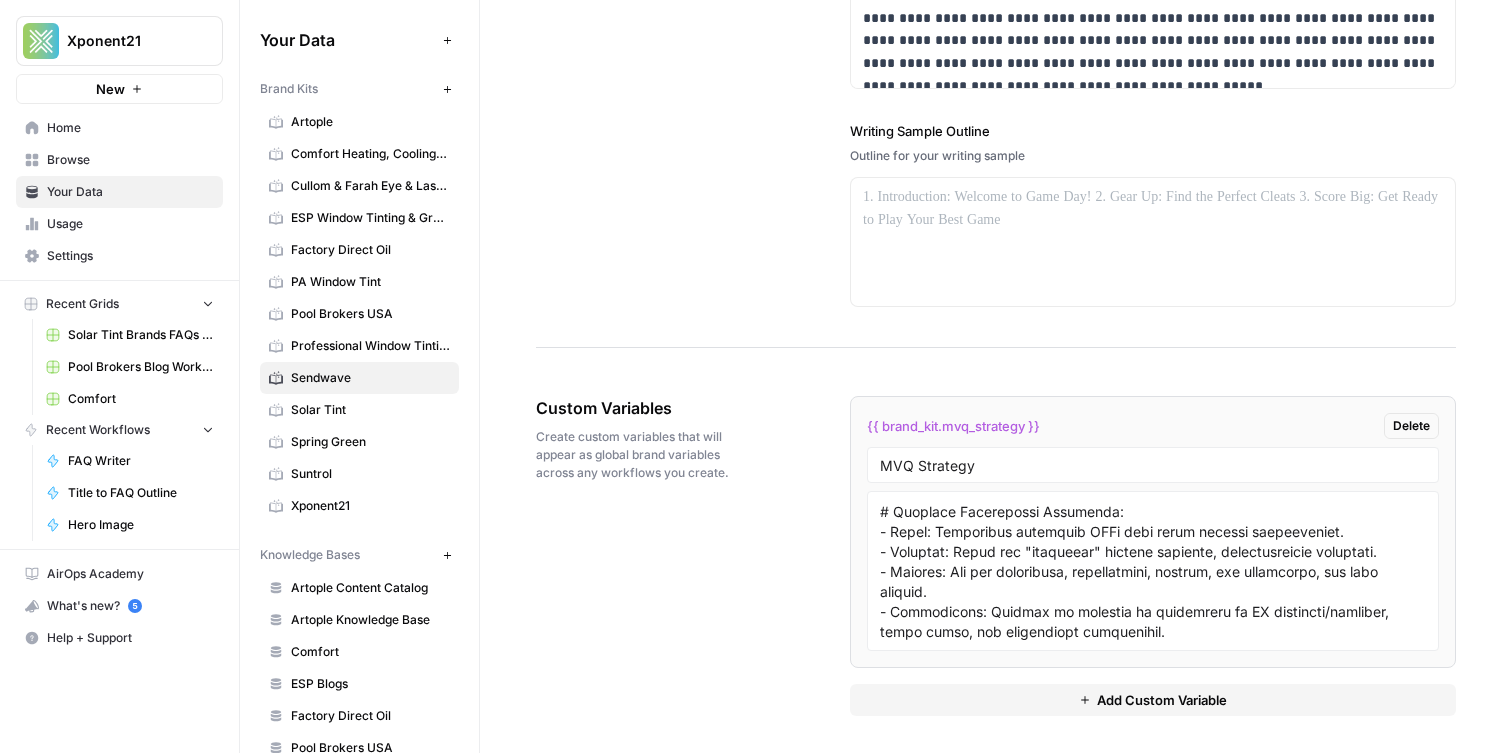 click on "Custom Variables Create custom variables that will appear as global brand variables across any workflows you create. {{ brand_kit.mvq_strategy }} Delete MVQ Strategy Add Custom Variable" at bounding box center [996, 556] 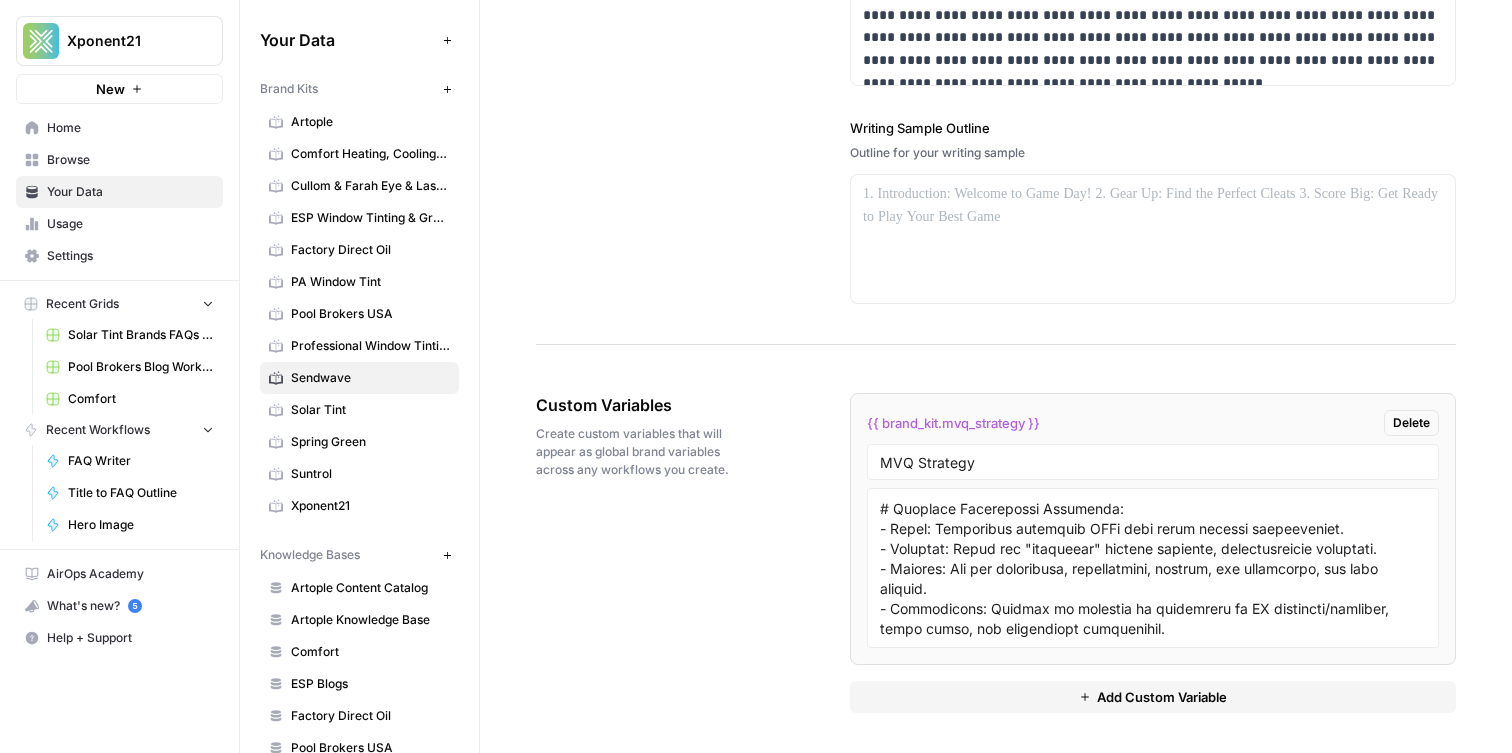 click on "Browse" at bounding box center [130, 160] 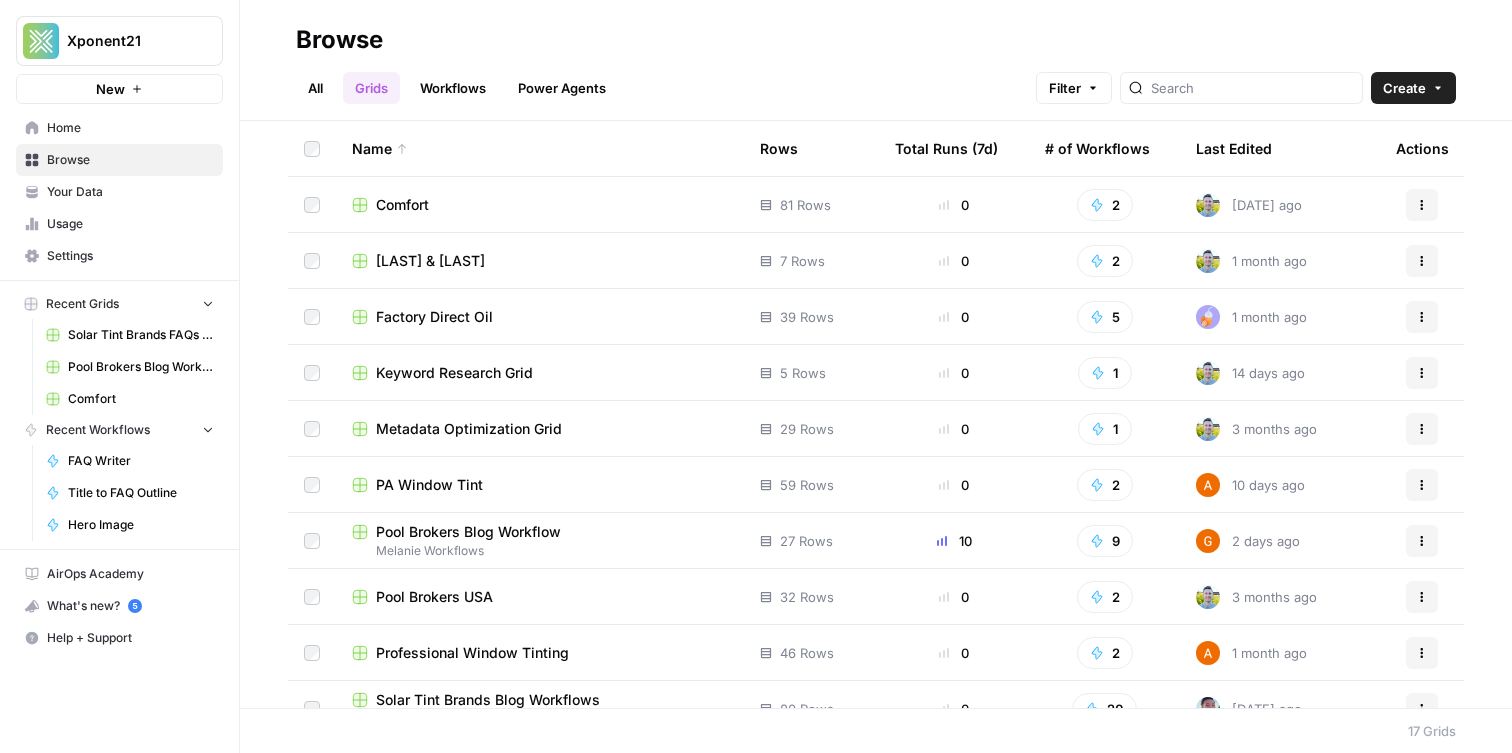 click on "Comfort" at bounding box center (402, 205) 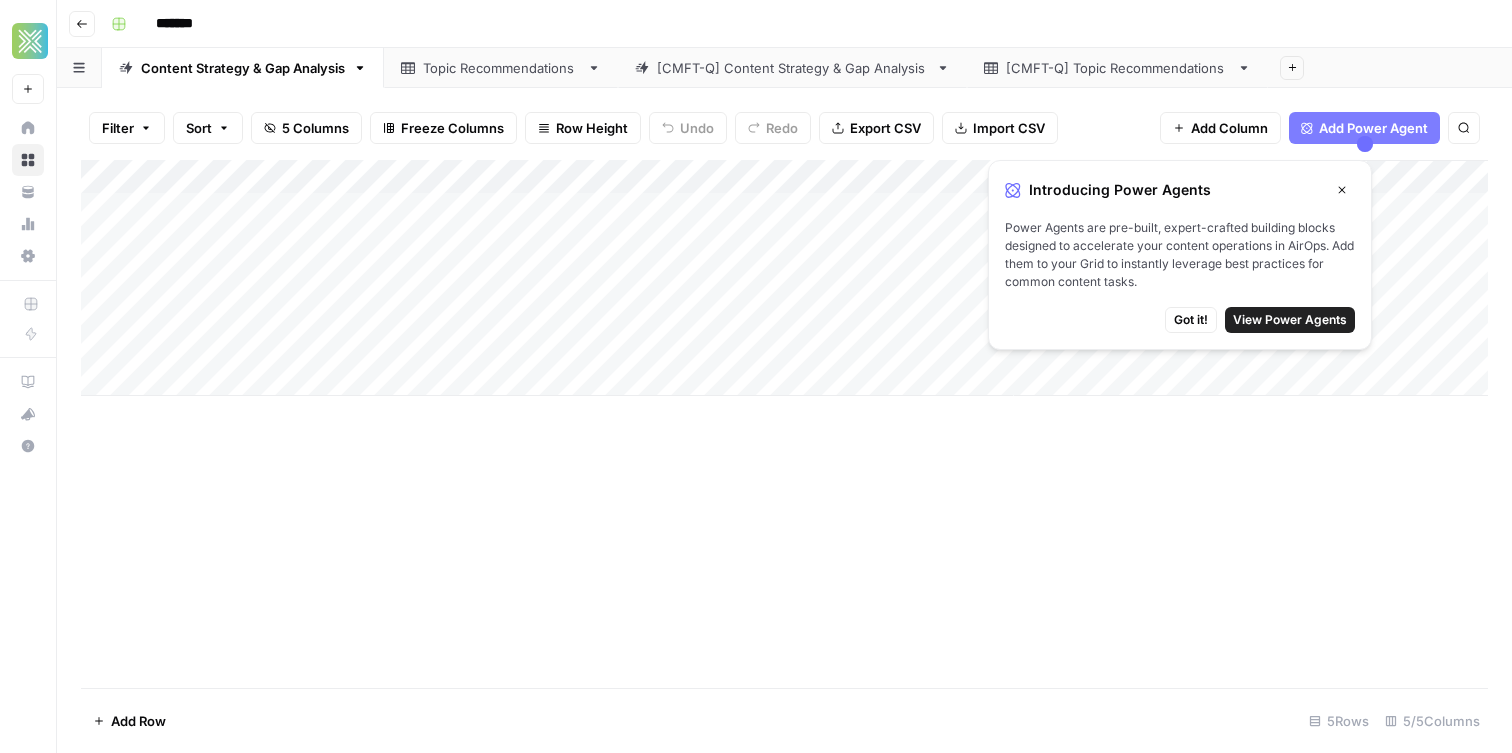 click 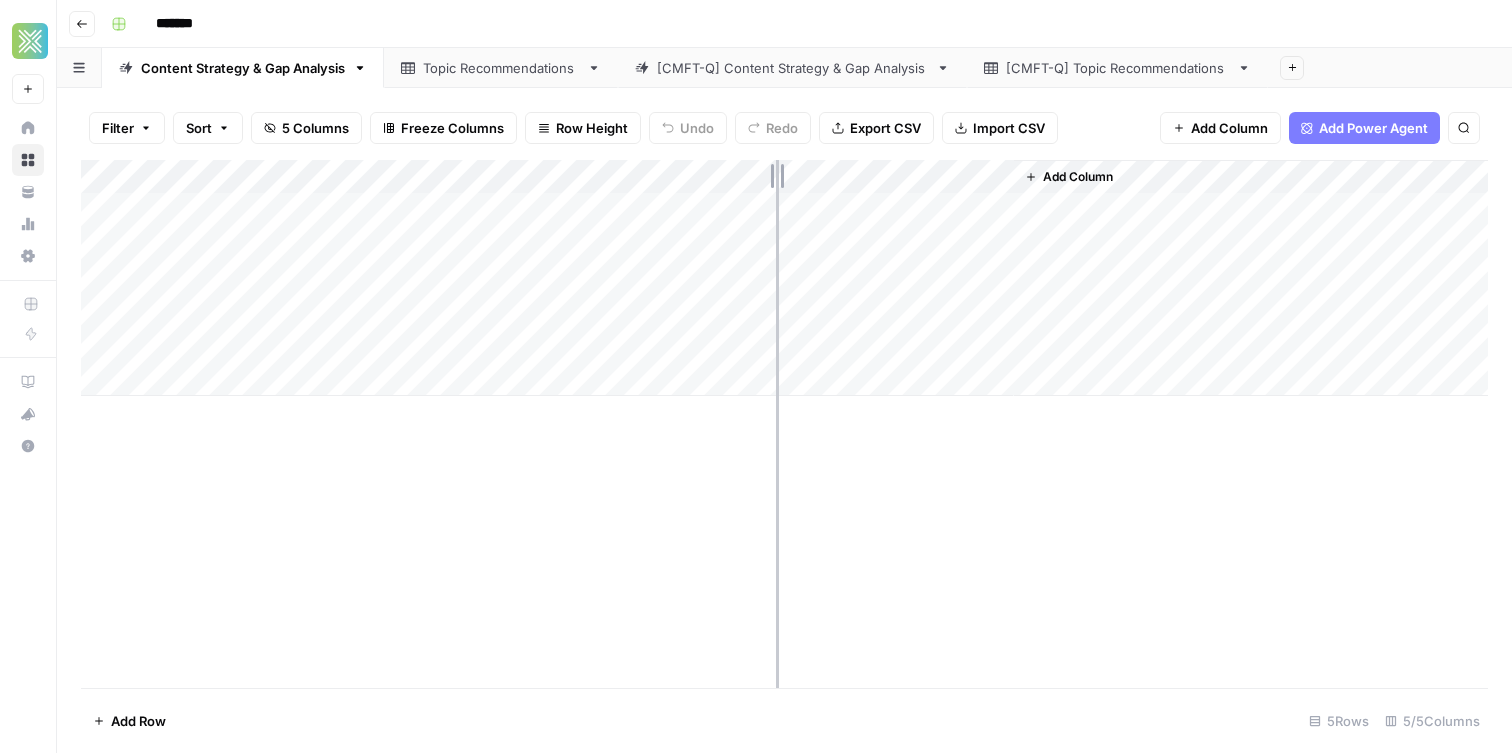 drag, startPoint x: 656, startPoint y: 173, endPoint x: 789, endPoint y: 173, distance: 133 